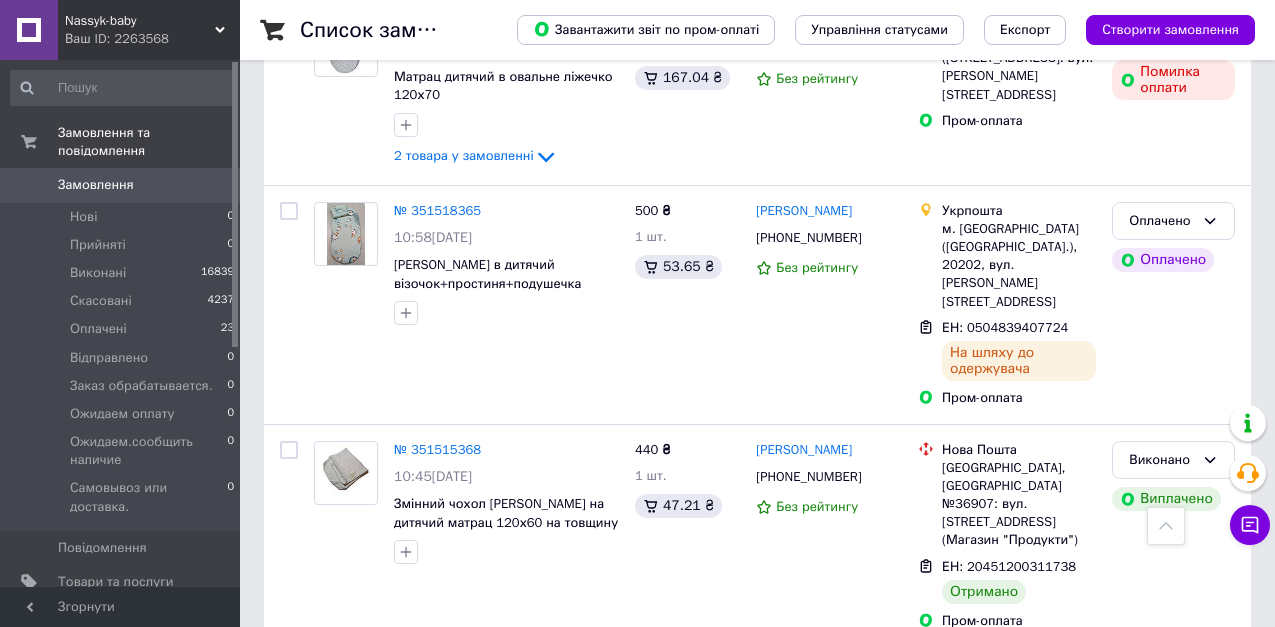 scroll, scrollTop: 3723, scrollLeft: 0, axis: vertical 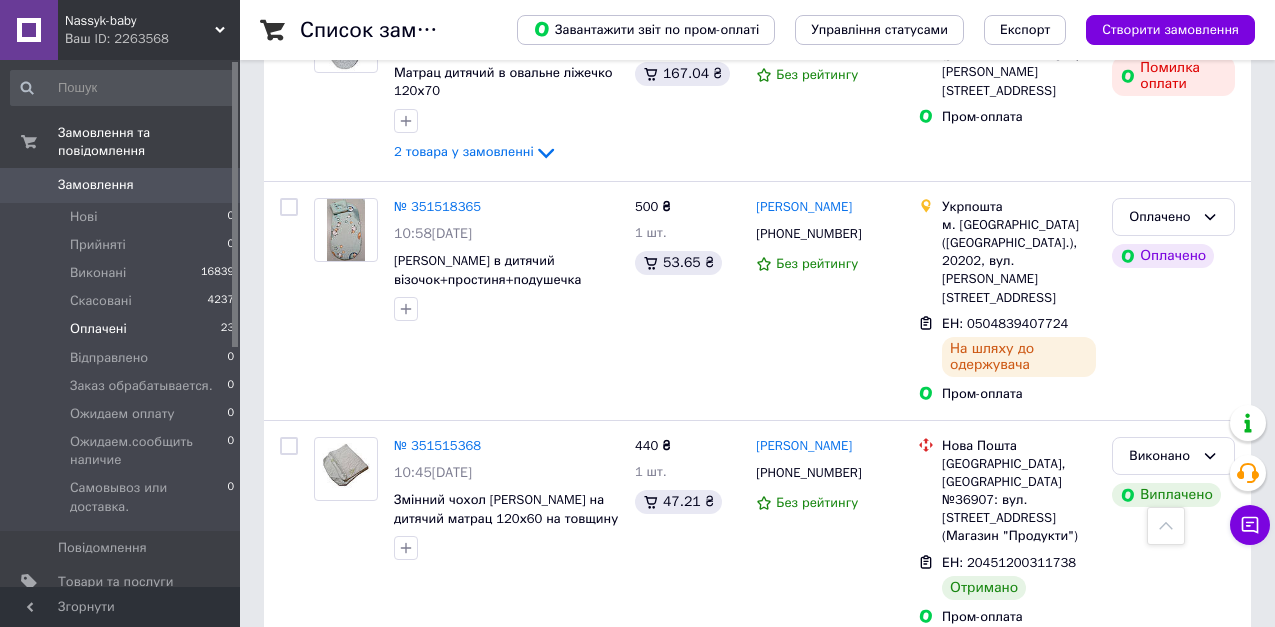 click on "Оплачені" at bounding box center (98, 329) 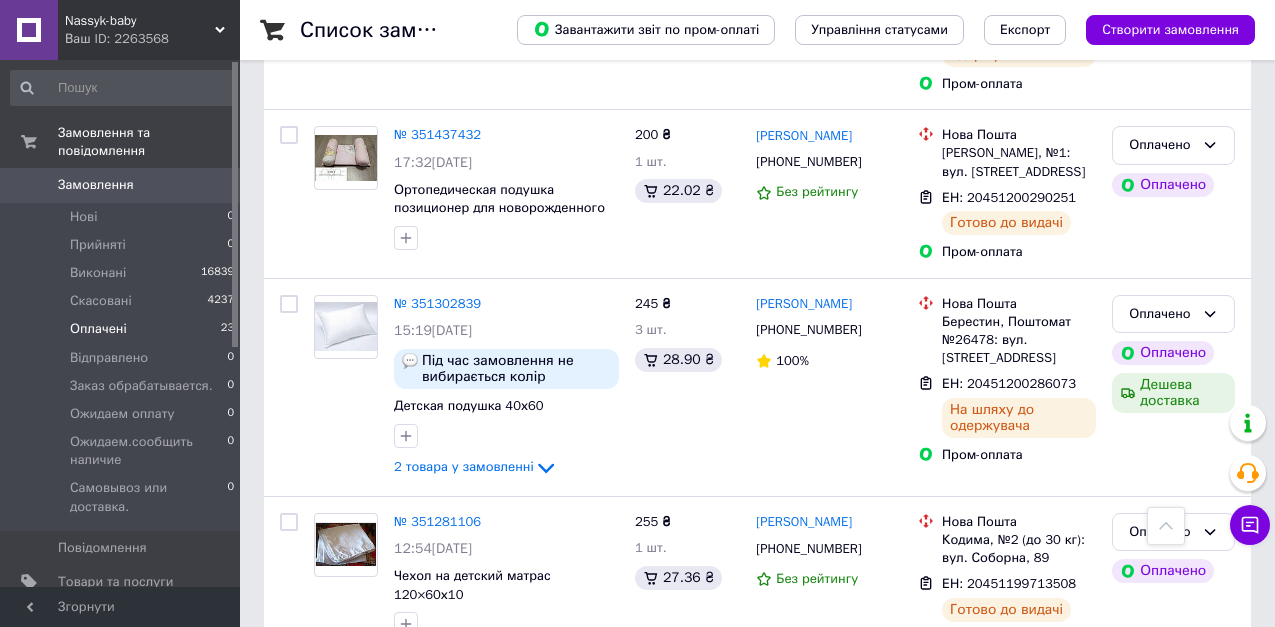 scroll, scrollTop: 3400, scrollLeft: 0, axis: vertical 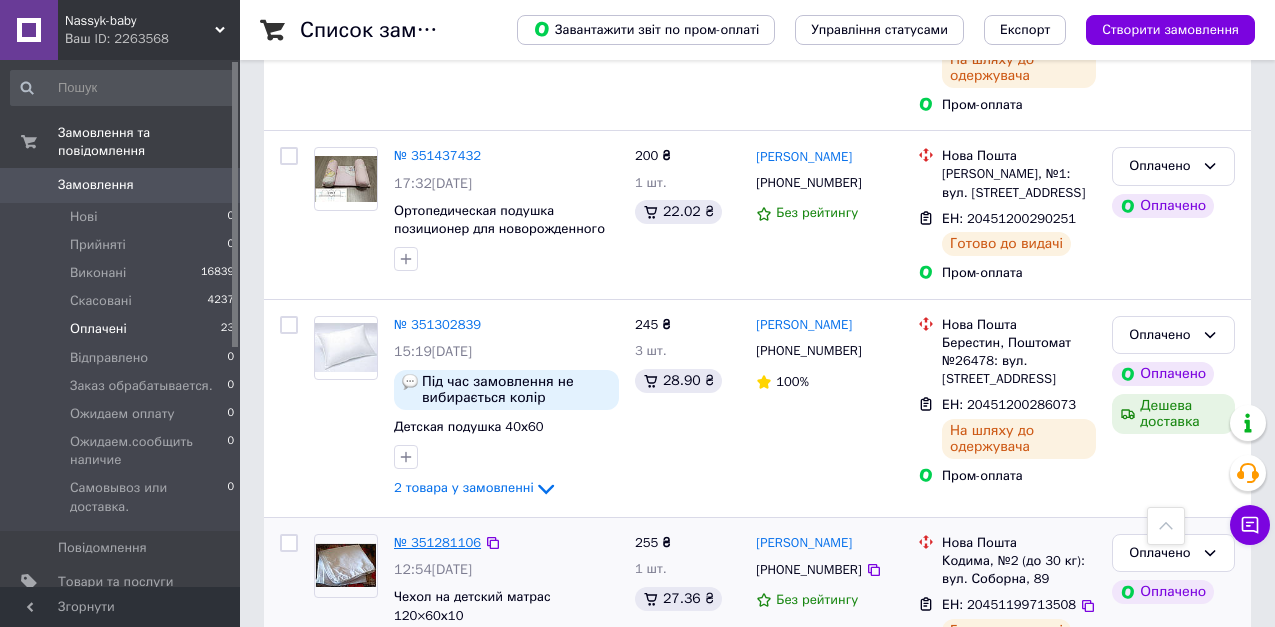 click on "№ 351281106" at bounding box center [437, 542] 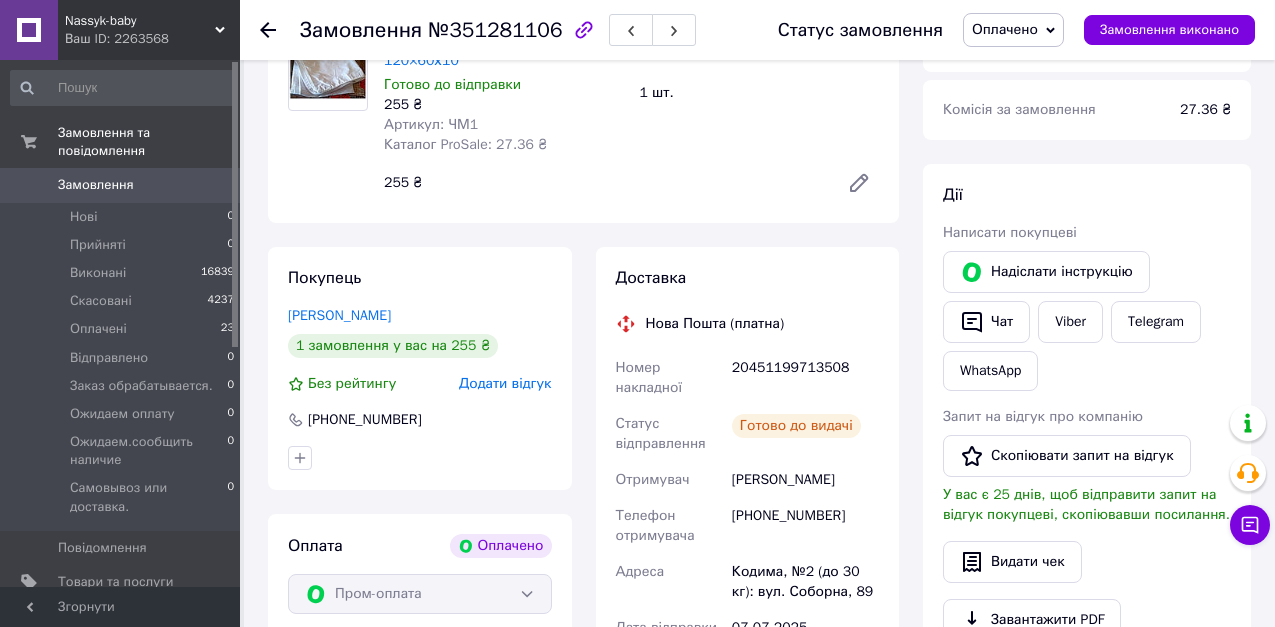scroll, scrollTop: 200, scrollLeft: 0, axis: vertical 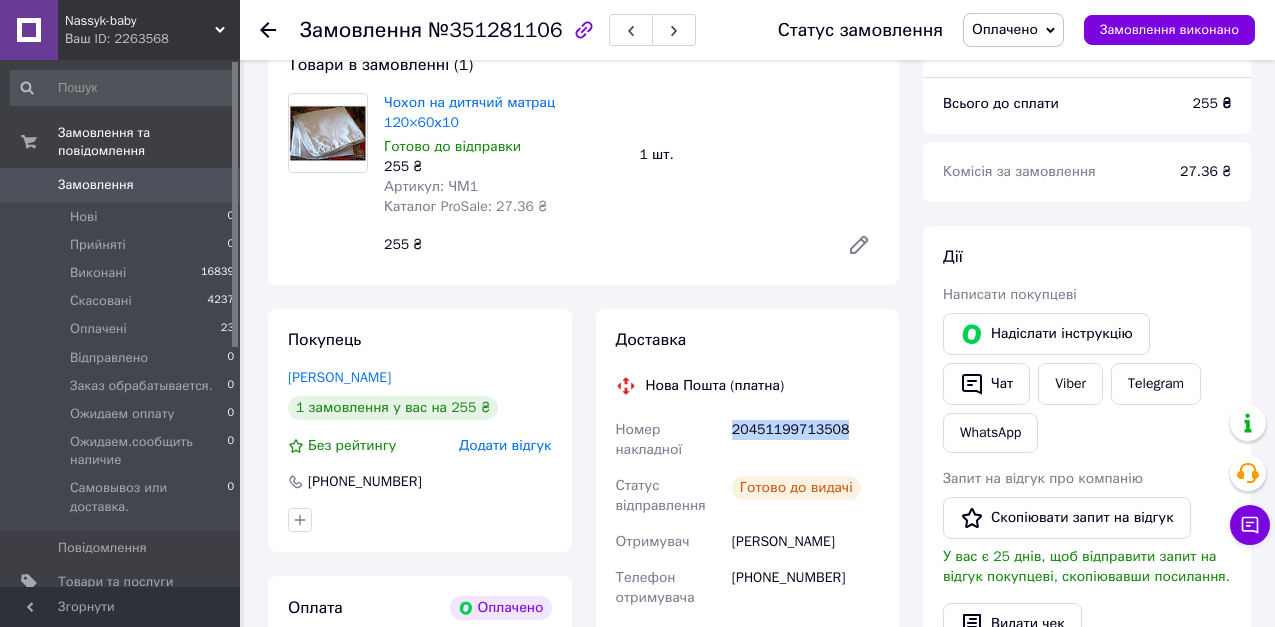 drag, startPoint x: 727, startPoint y: 374, endPoint x: 853, endPoint y: 386, distance: 126.57014 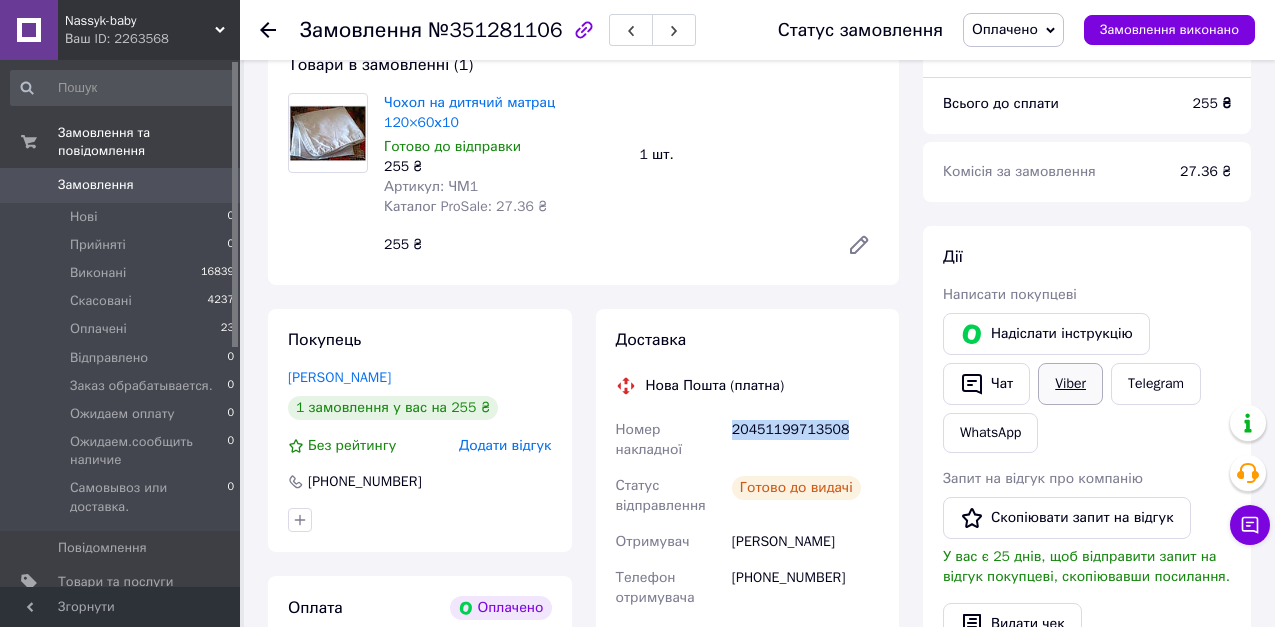 click on "Viber" at bounding box center [1070, 384] 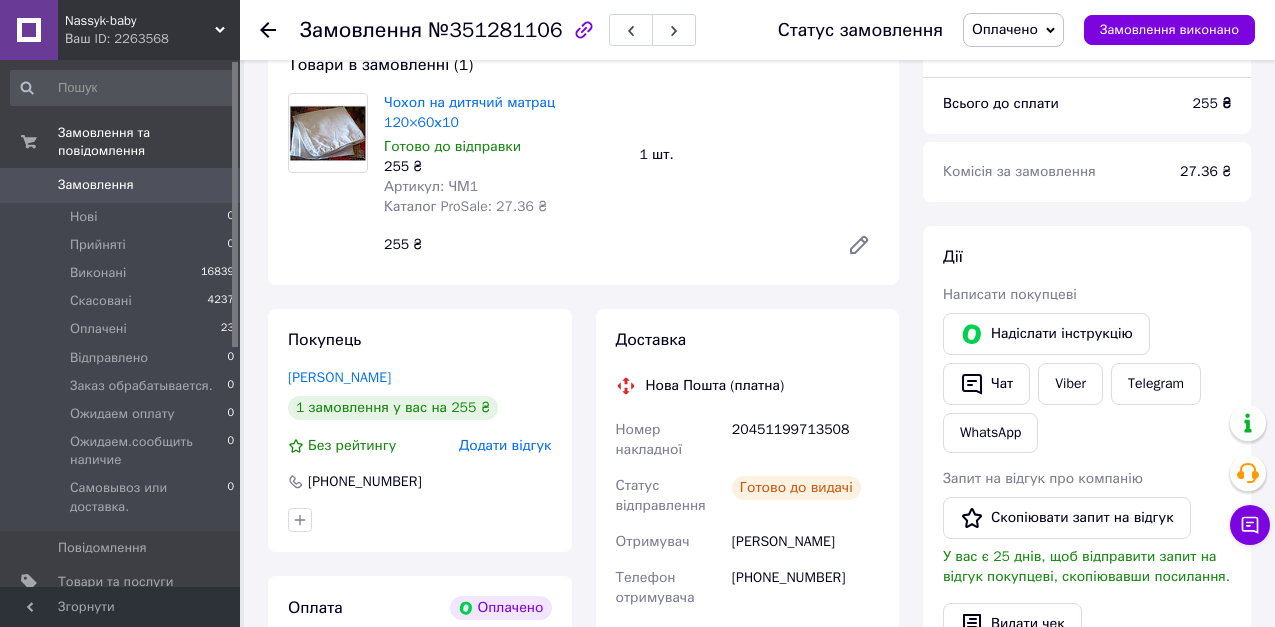 click 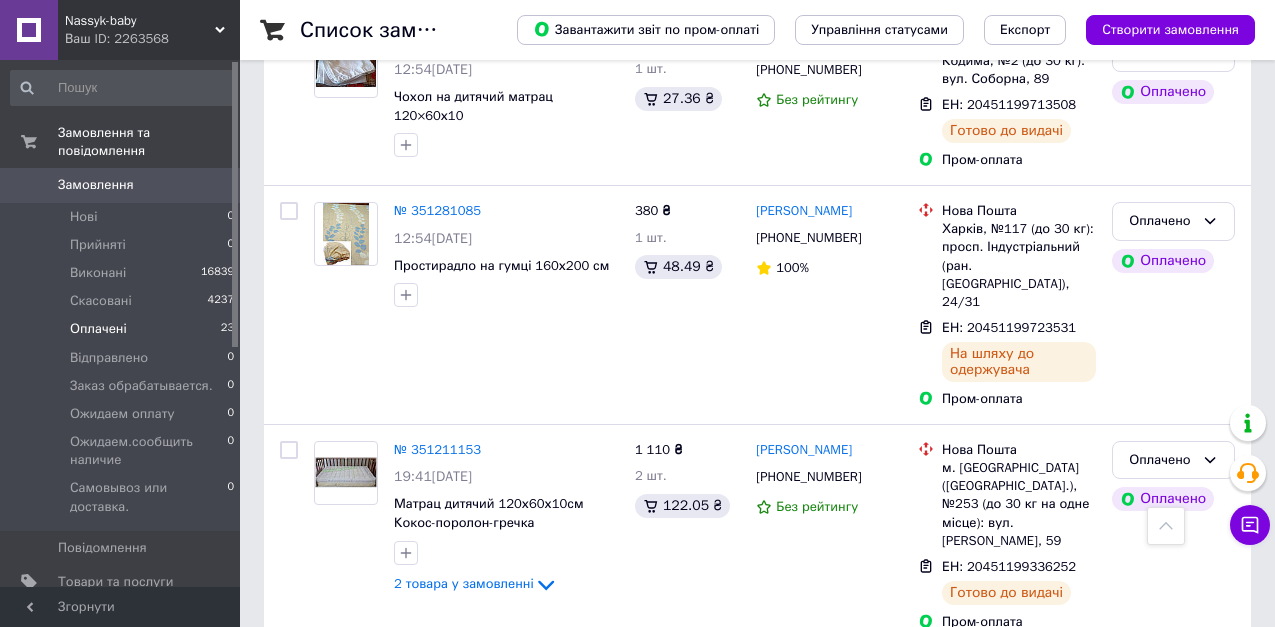 scroll, scrollTop: 3906, scrollLeft: 0, axis: vertical 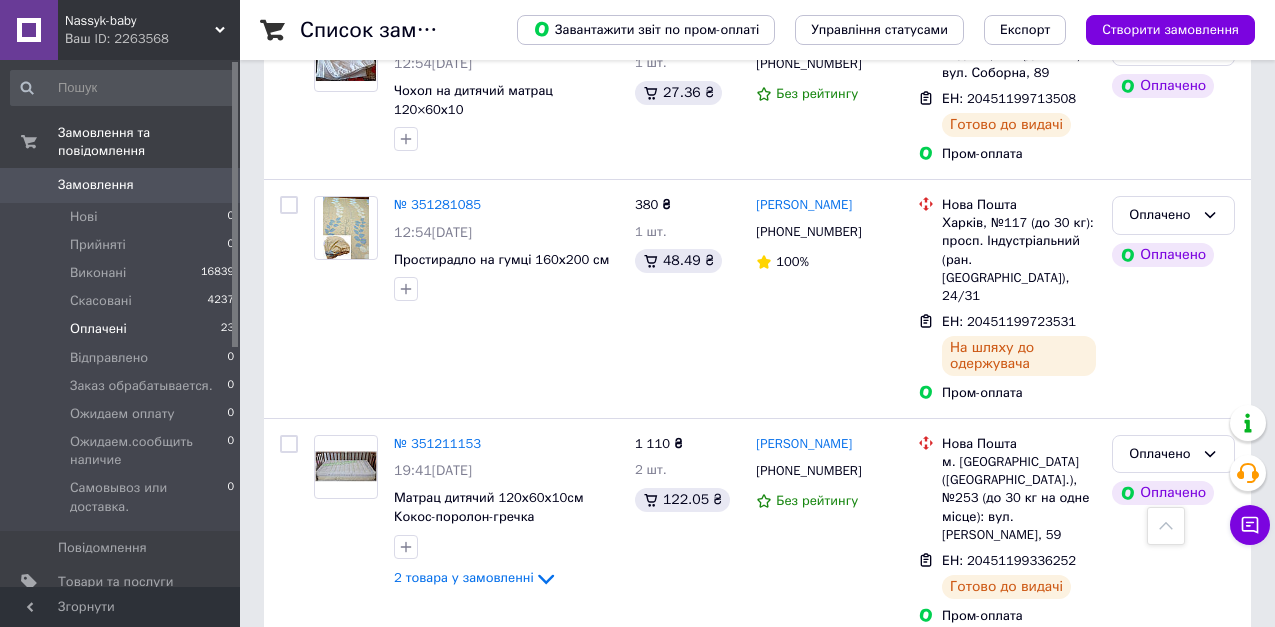 click on "Наступна" at bounding box center (405, 875) 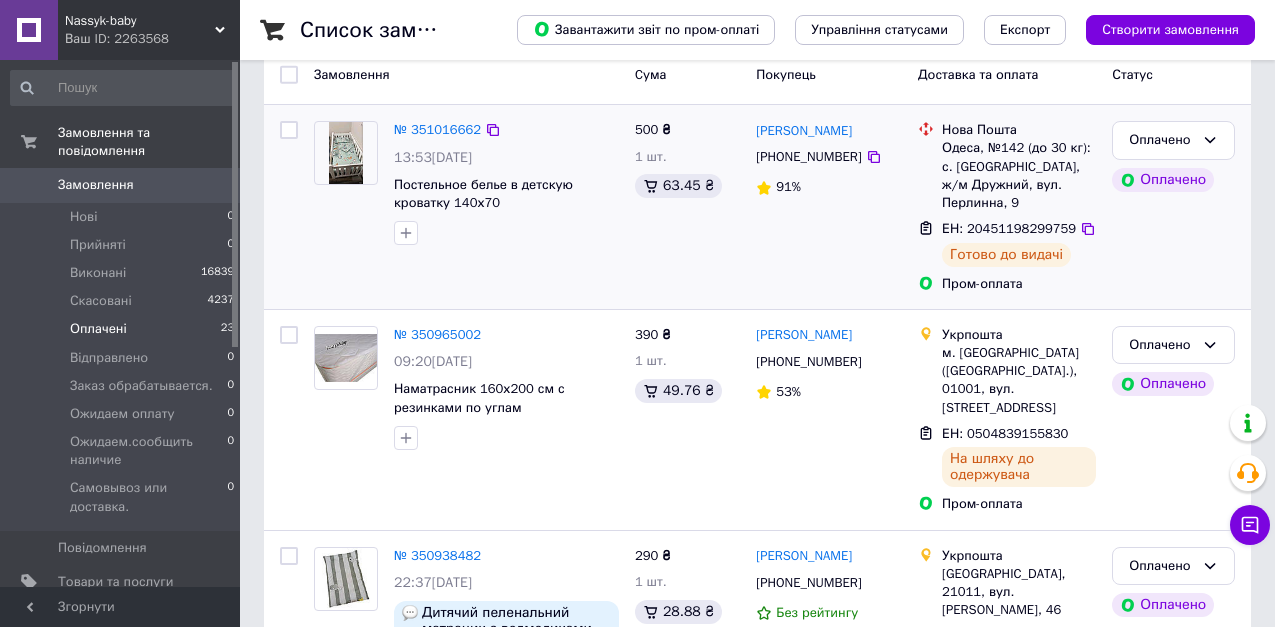 scroll, scrollTop: 3, scrollLeft: 0, axis: vertical 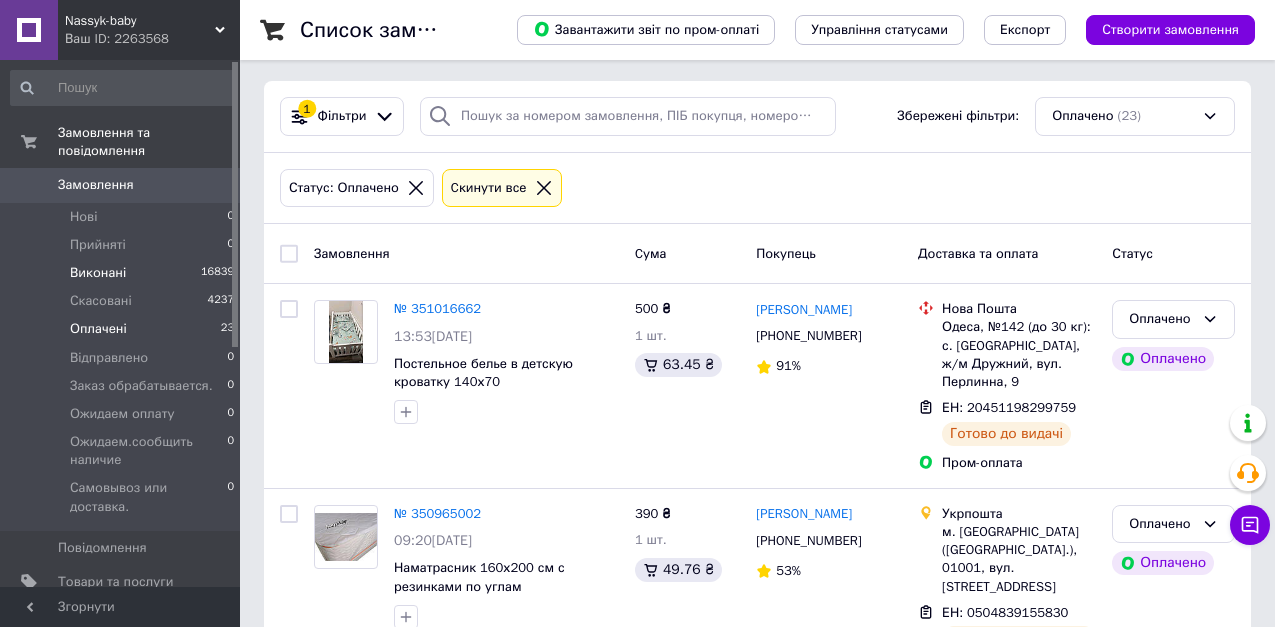 click on "Виконані" at bounding box center [98, 273] 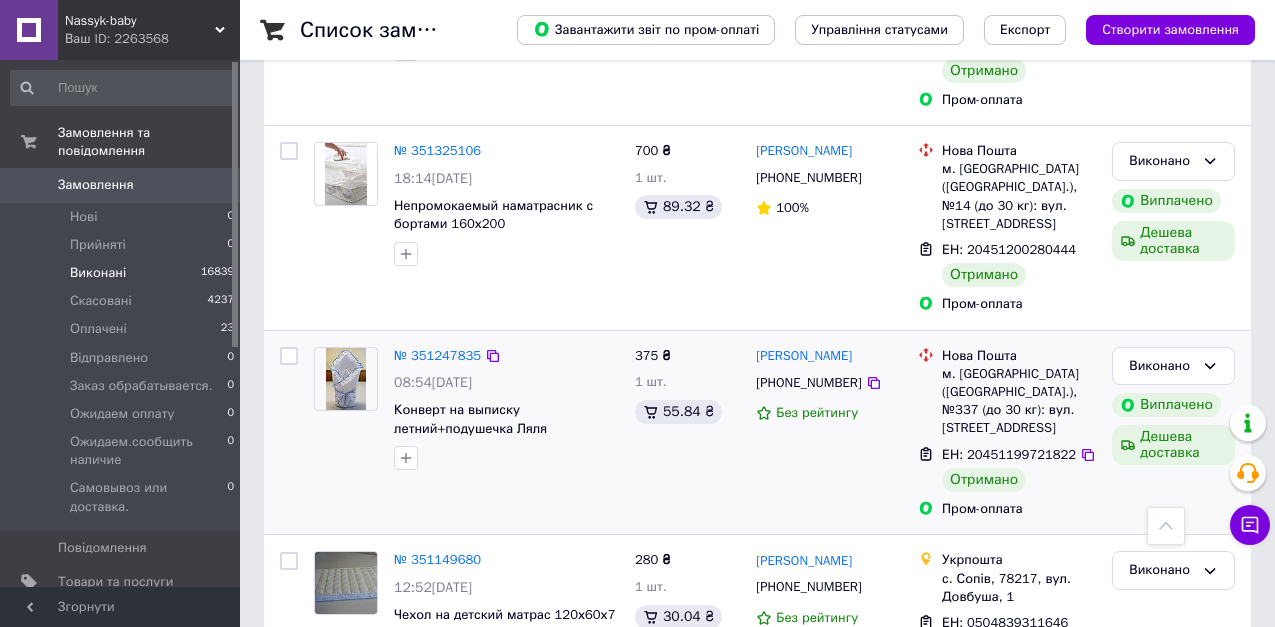 scroll, scrollTop: 1000, scrollLeft: 0, axis: vertical 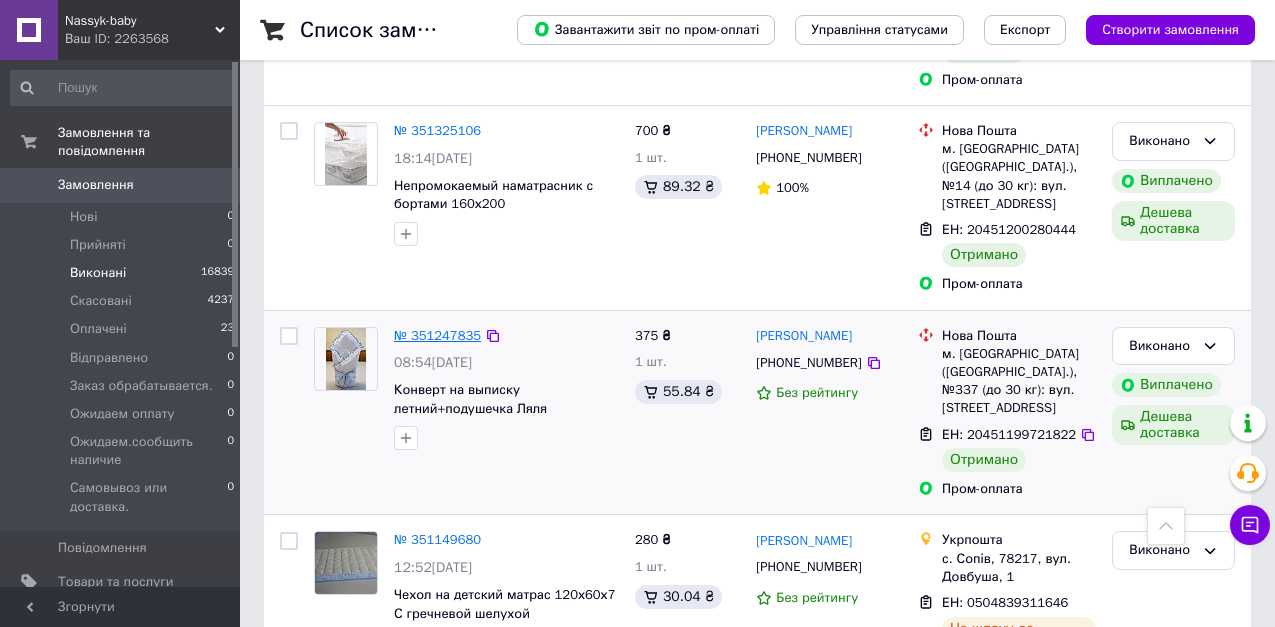 click on "№ 351247835" at bounding box center [437, 335] 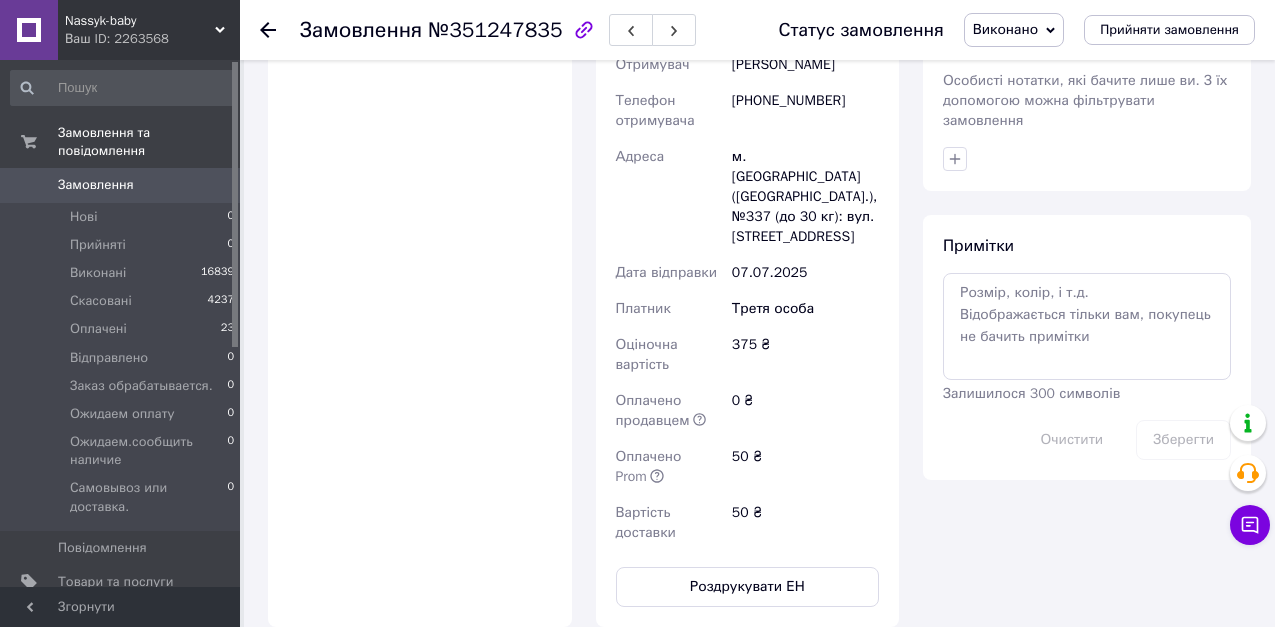 scroll, scrollTop: 656, scrollLeft: 0, axis: vertical 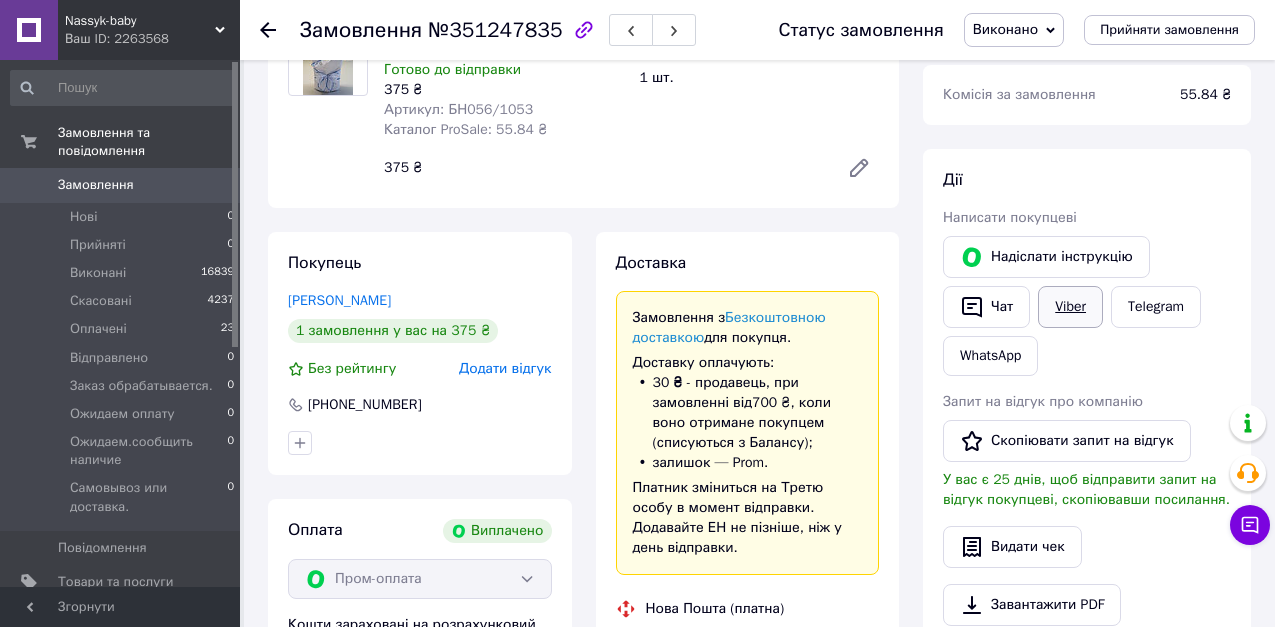 click on "Viber" at bounding box center [1070, 307] 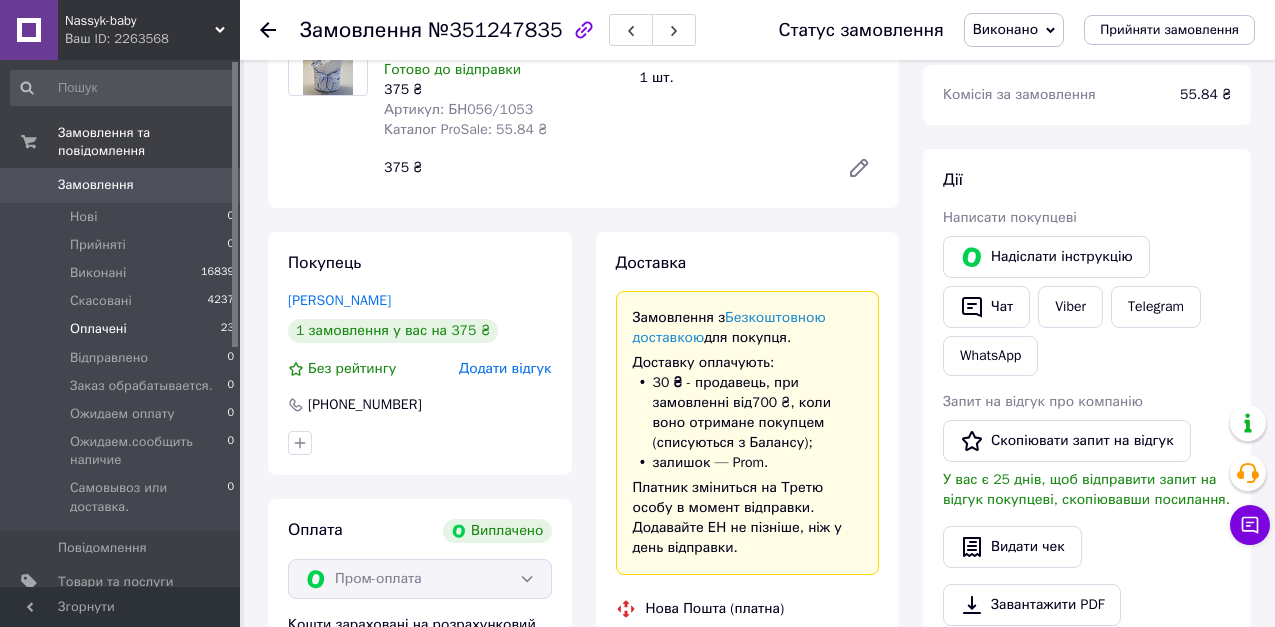 click on "Оплачені" at bounding box center [98, 329] 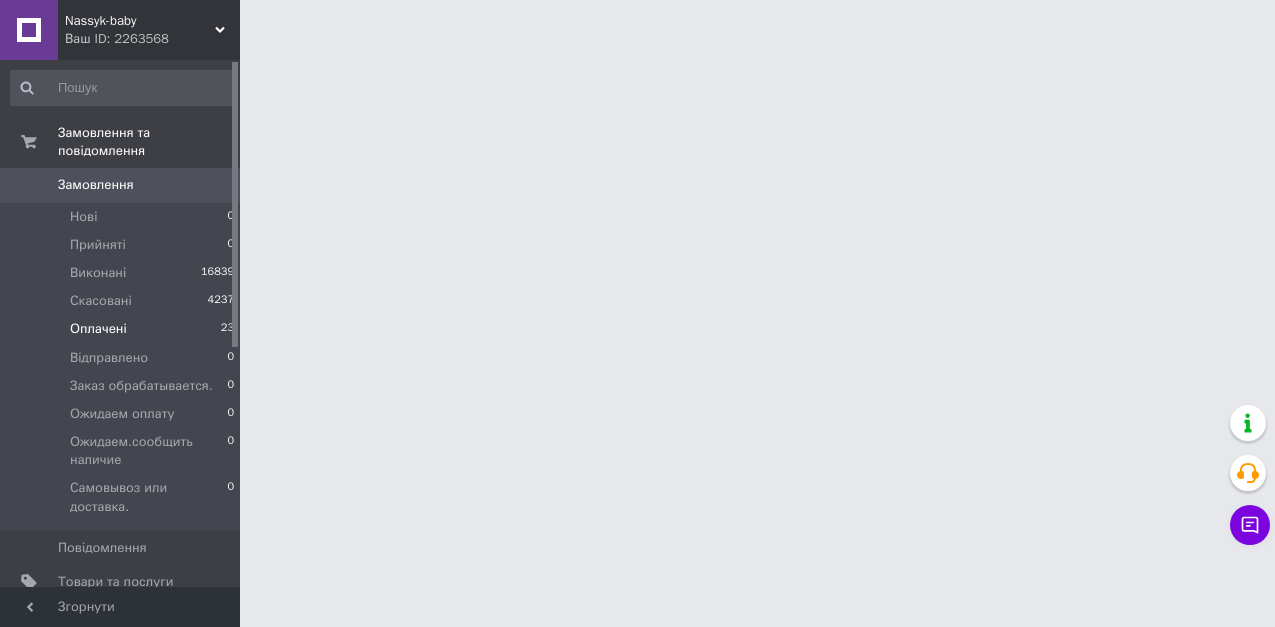 scroll, scrollTop: 0, scrollLeft: 0, axis: both 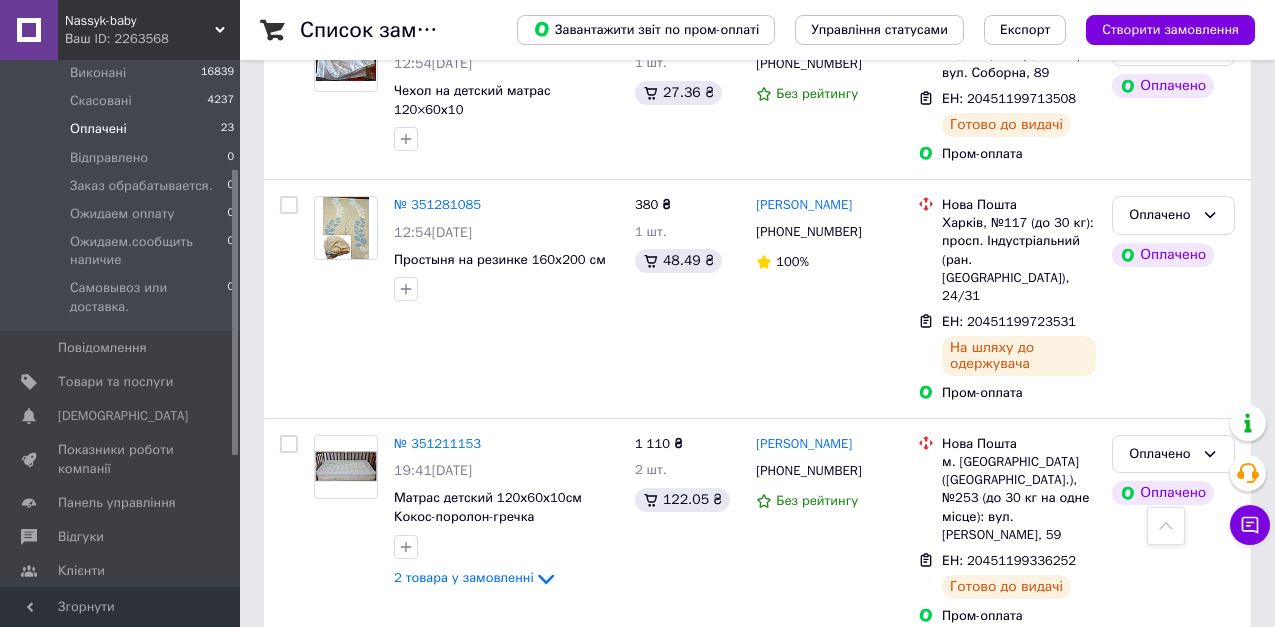 click on "Наступна" at bounding box center (405, 875) 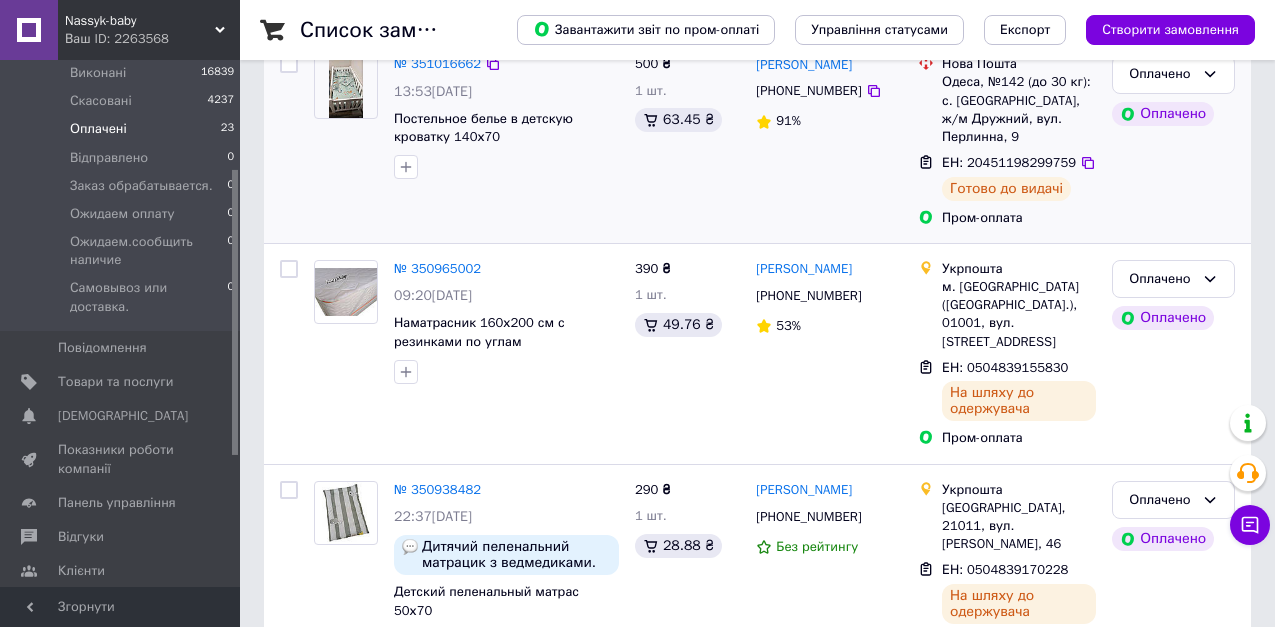 scroll, scrollTop: 303, scrollLeft: 0, axis: vertical 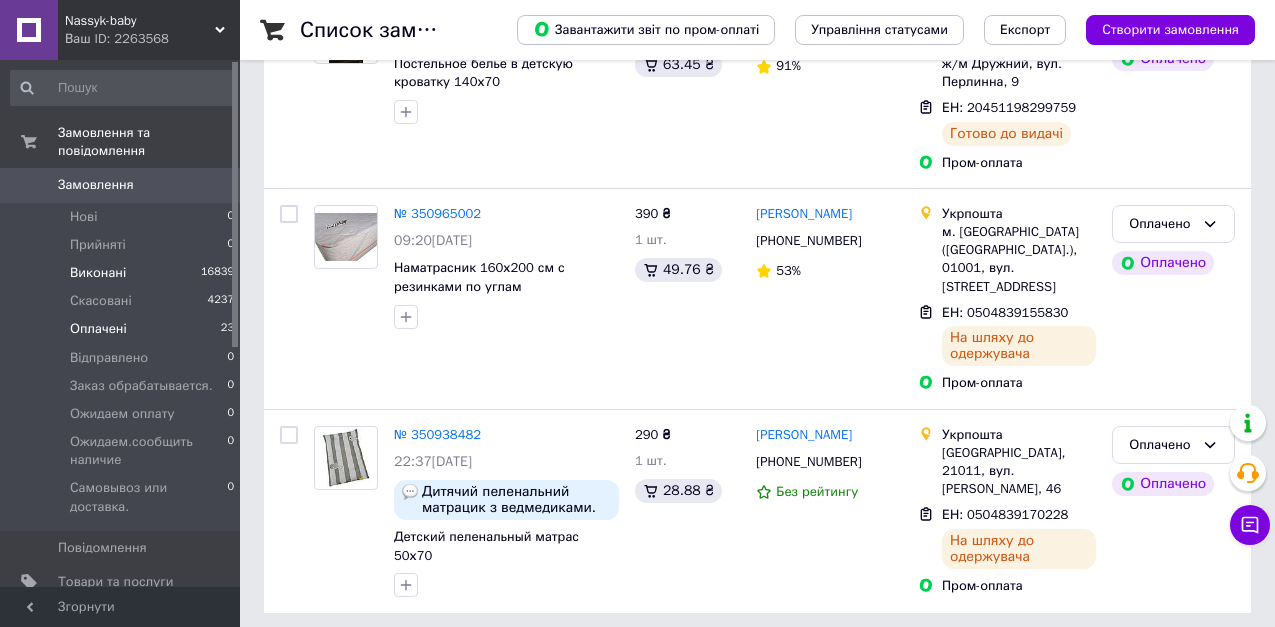 click on "Виконані" at bounding box center (98, 273) 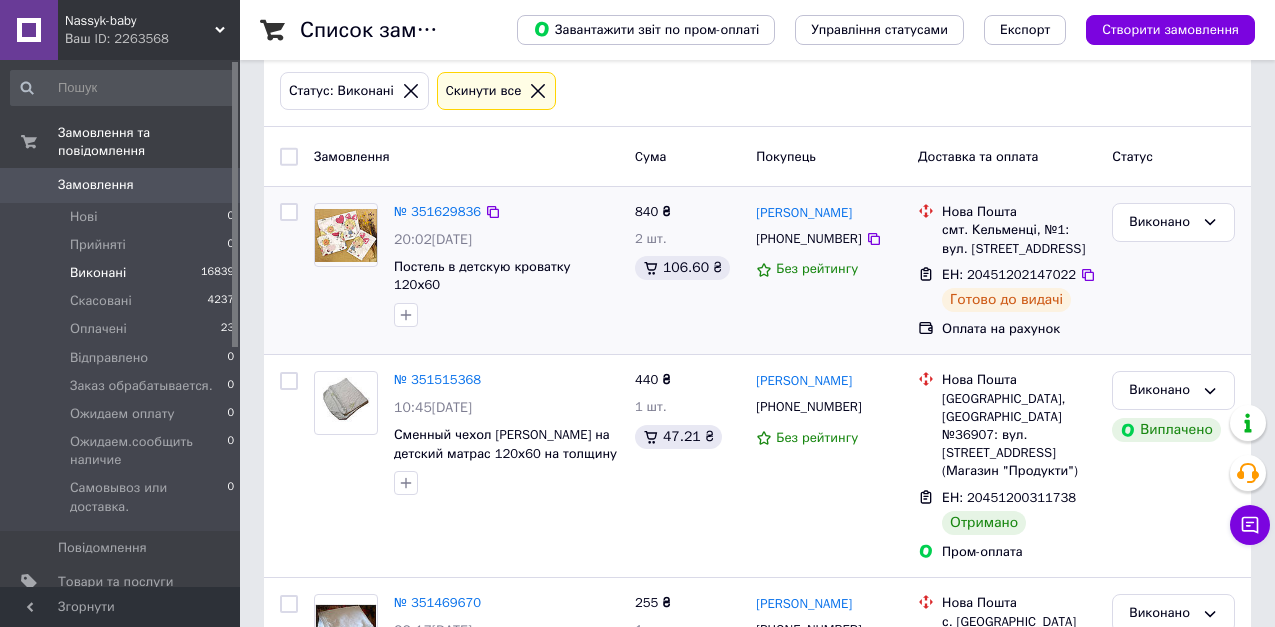 scroll, scrollTop: 200, scrollLeft: 0, axis: vertical 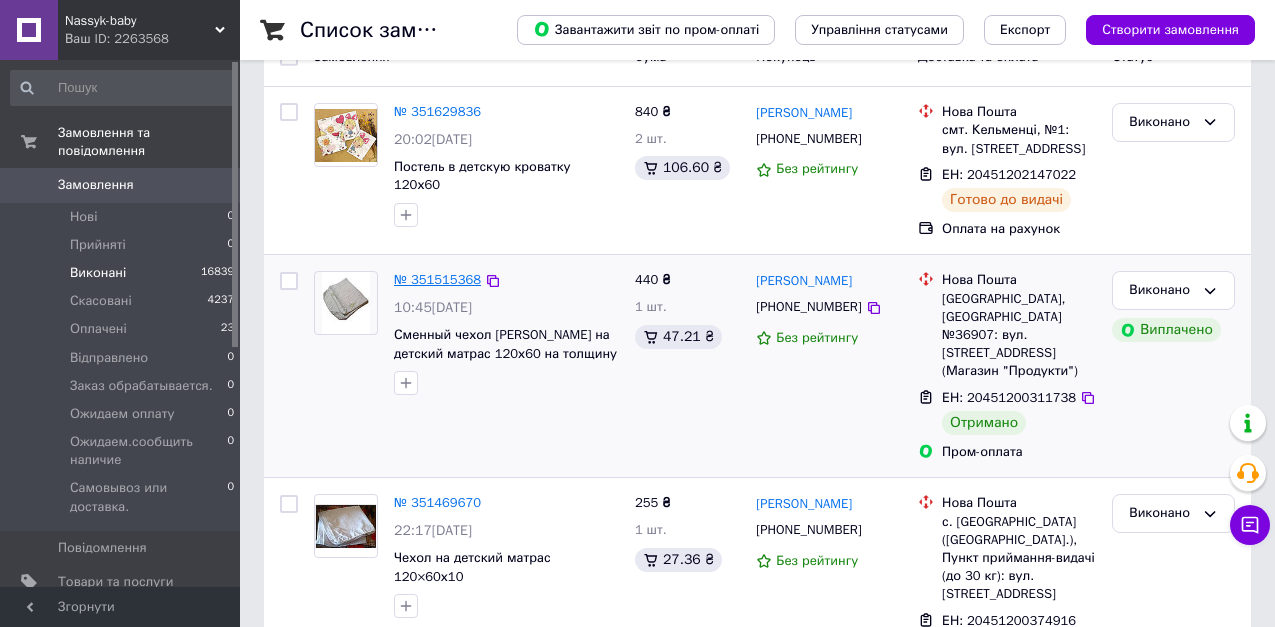 click on "№ 351515368" at bounding box center [437, 279] 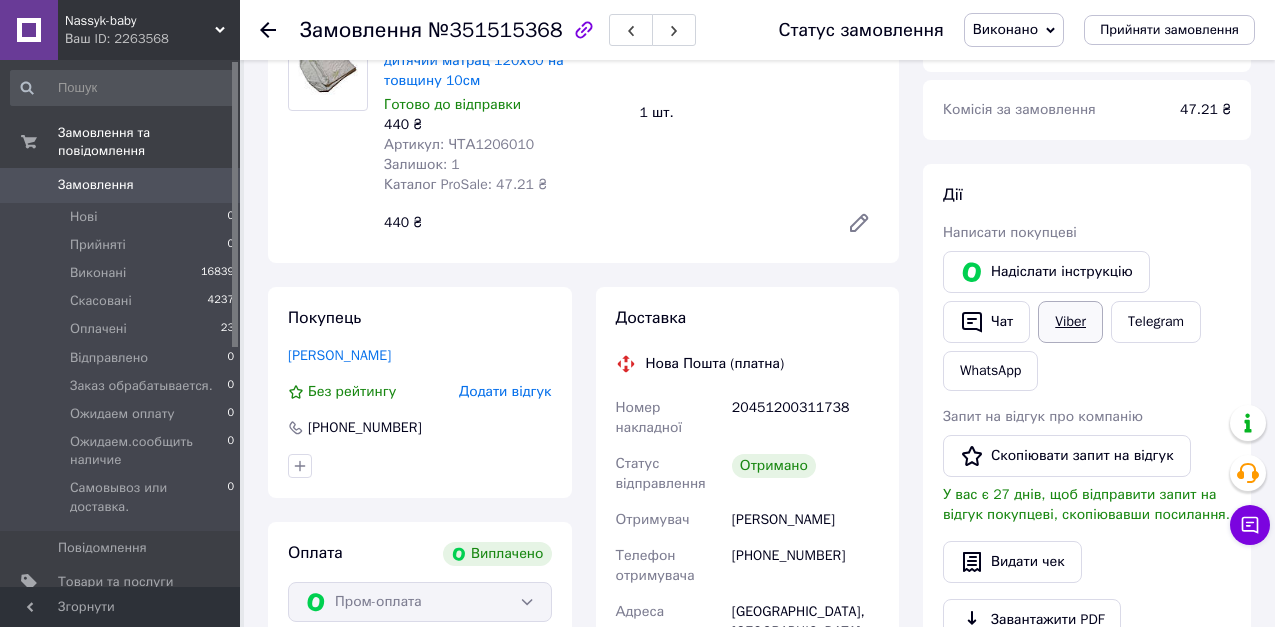 click on "Viber" at bounding box center (1070, 322) 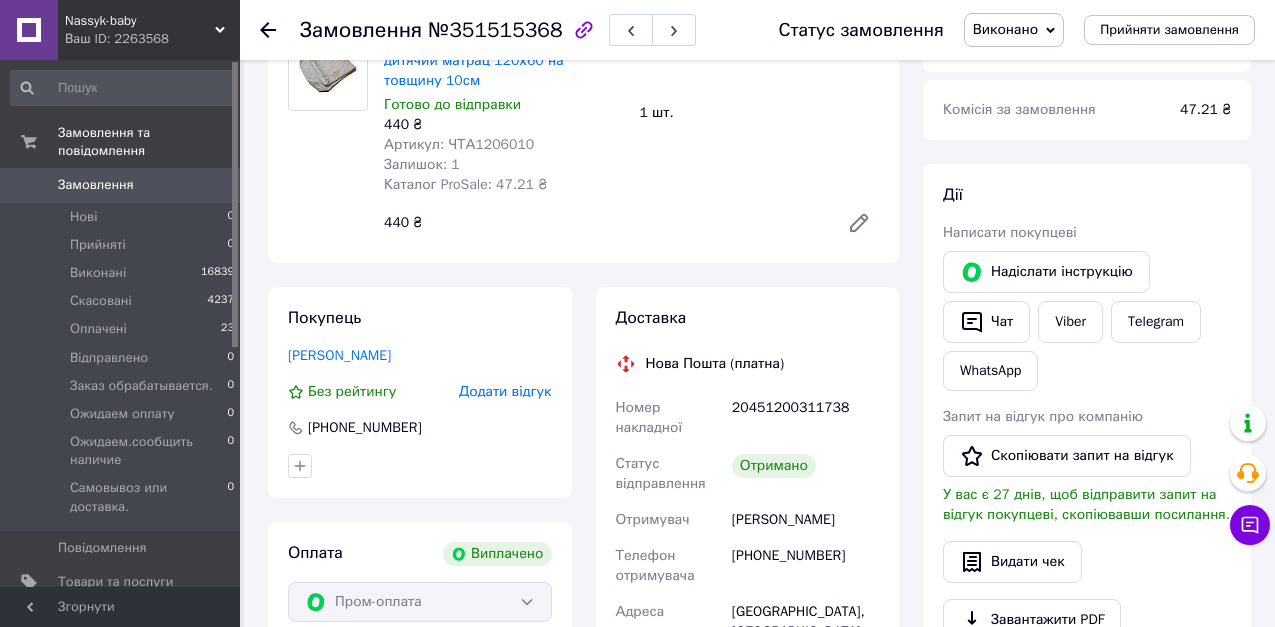 click 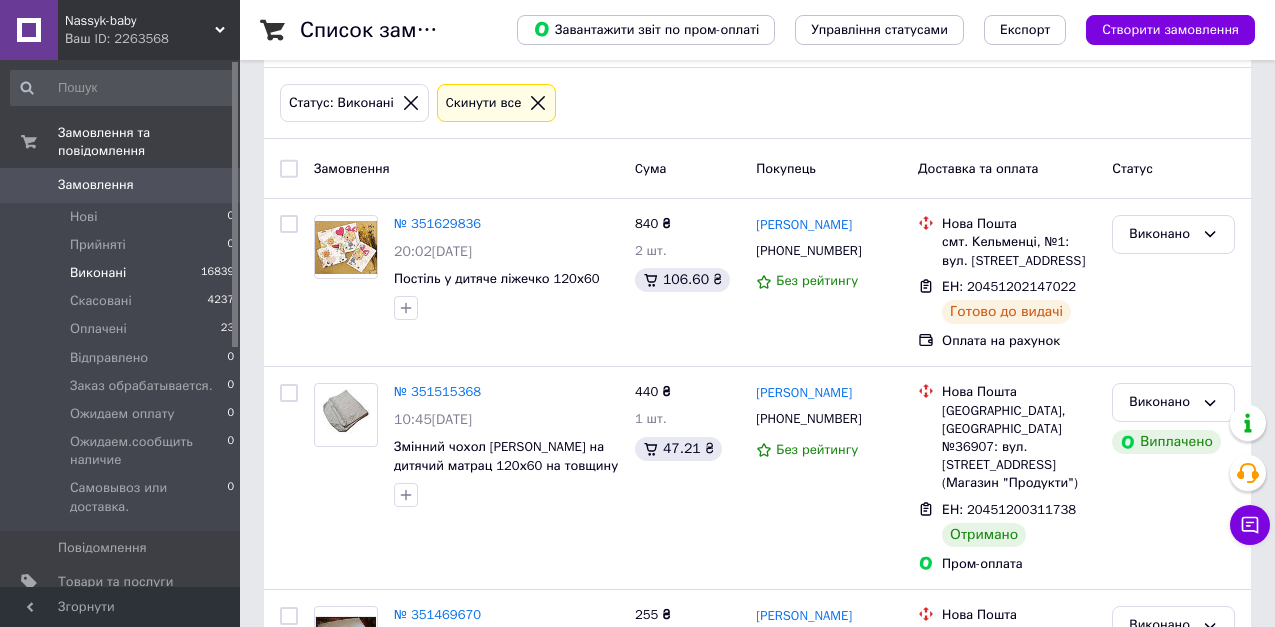 scroll, scrollTop: 100, scrollLeft: 0, axis: vertical 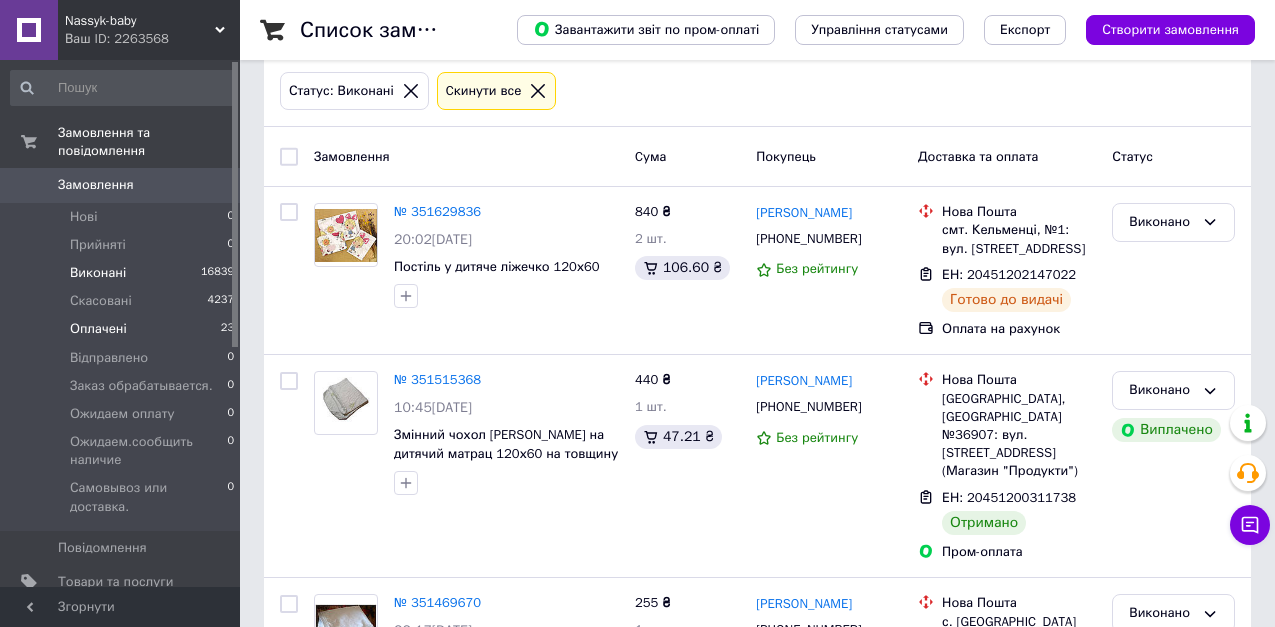 click on "Оплачені" at bounding box center [98, 329] 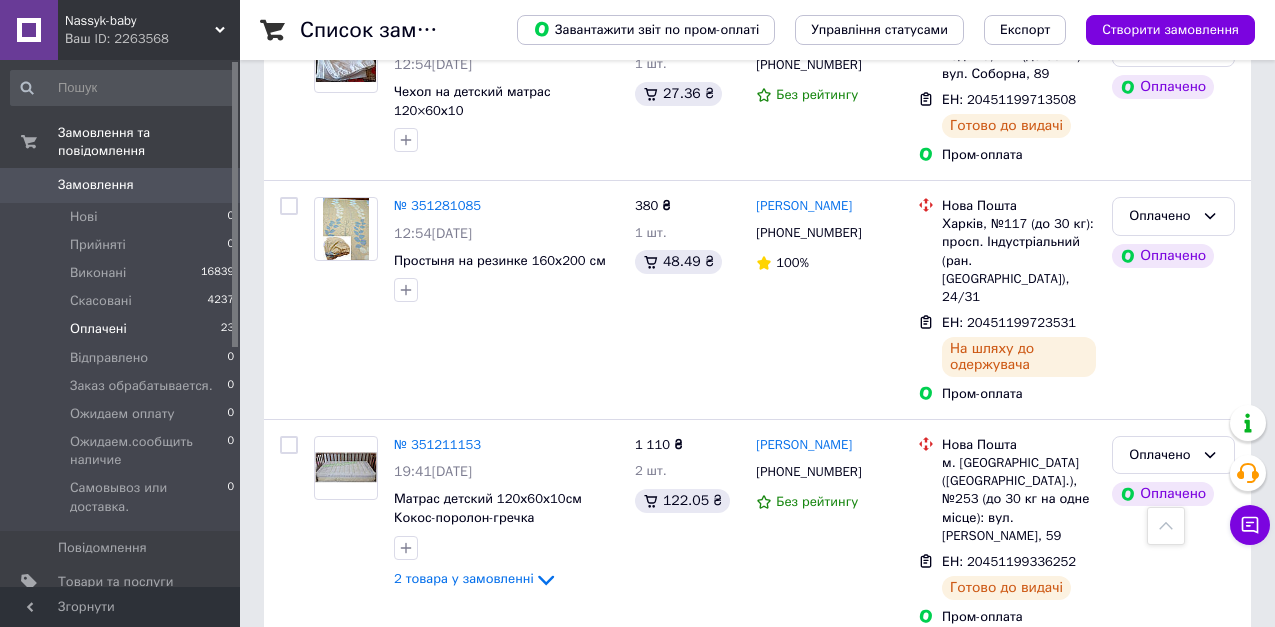 scroll, scrollTop: 3906, scrollLeft: 0, axis: vertical 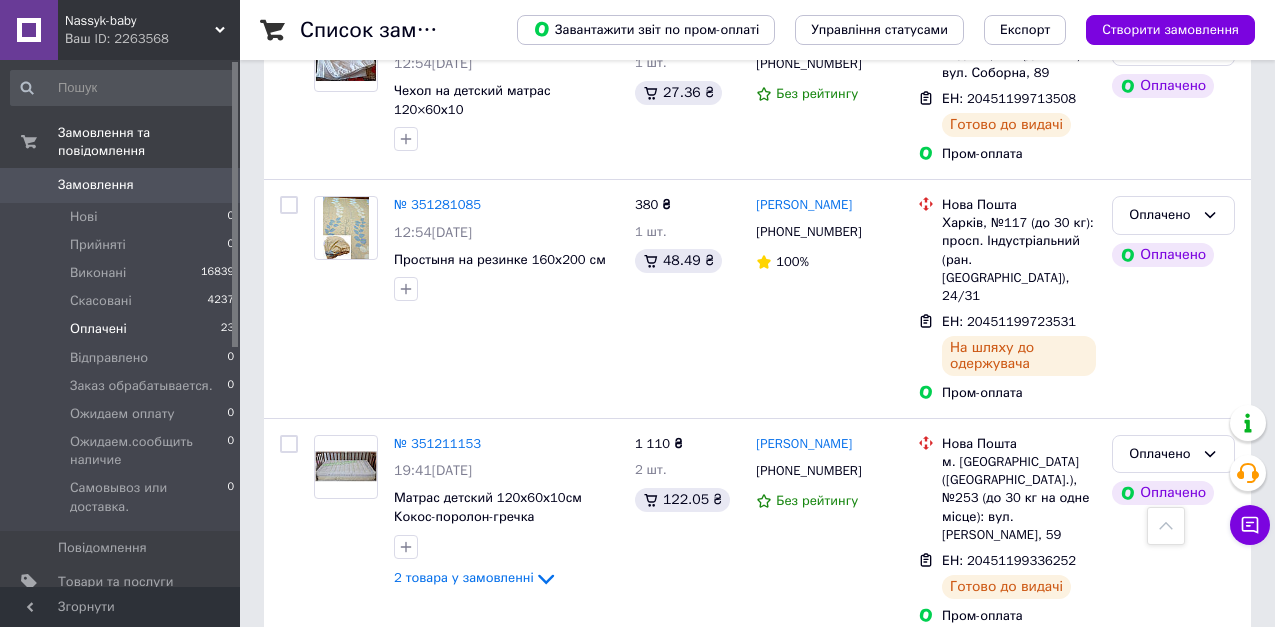 click on "Наступна" at bounding box center [405, 875] 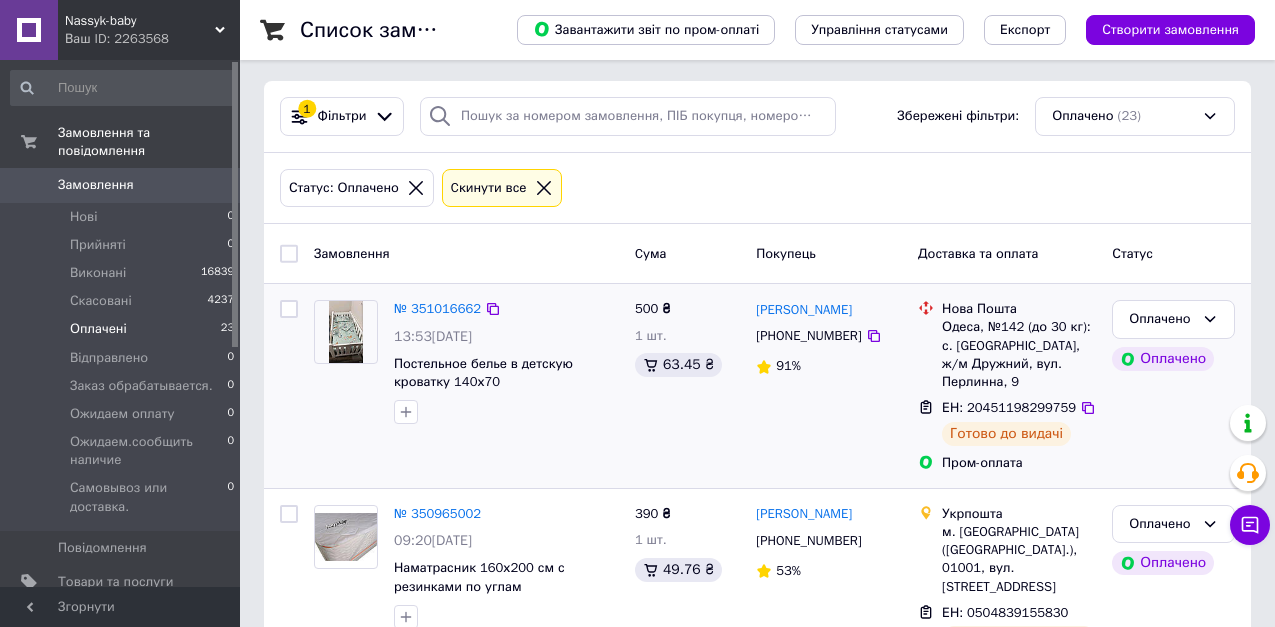 scroll, scrollTop: 0, scrollLeft: 0, axis: both 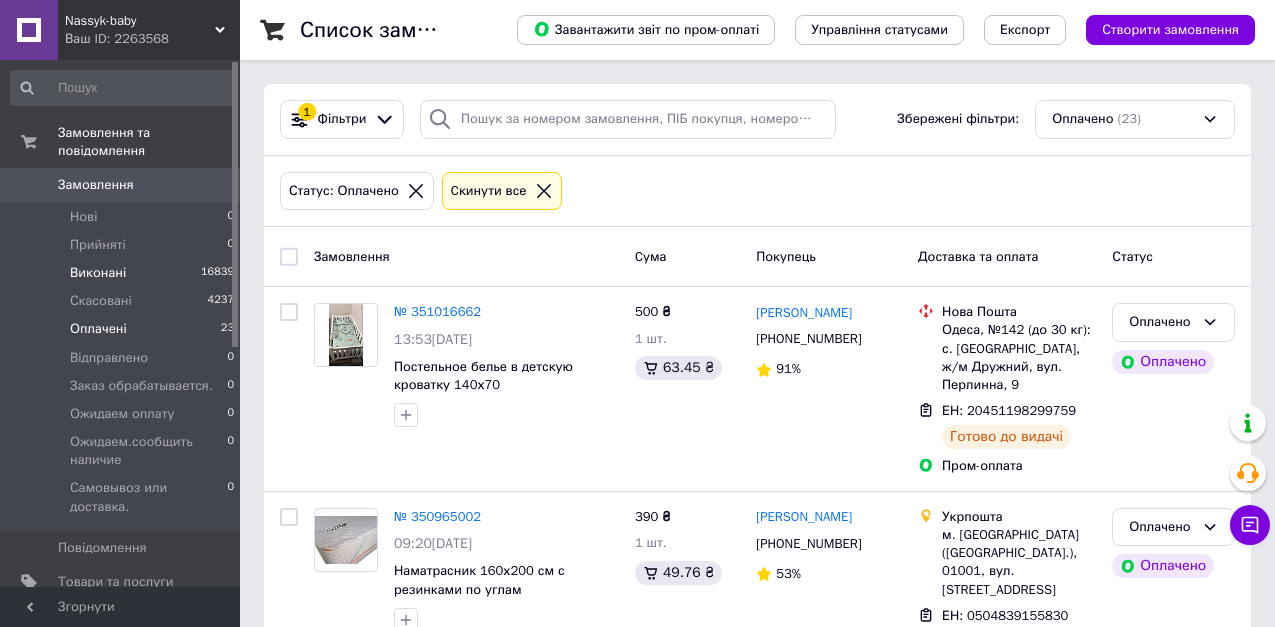 click on "Виконані" at bounding box center [98, 273] 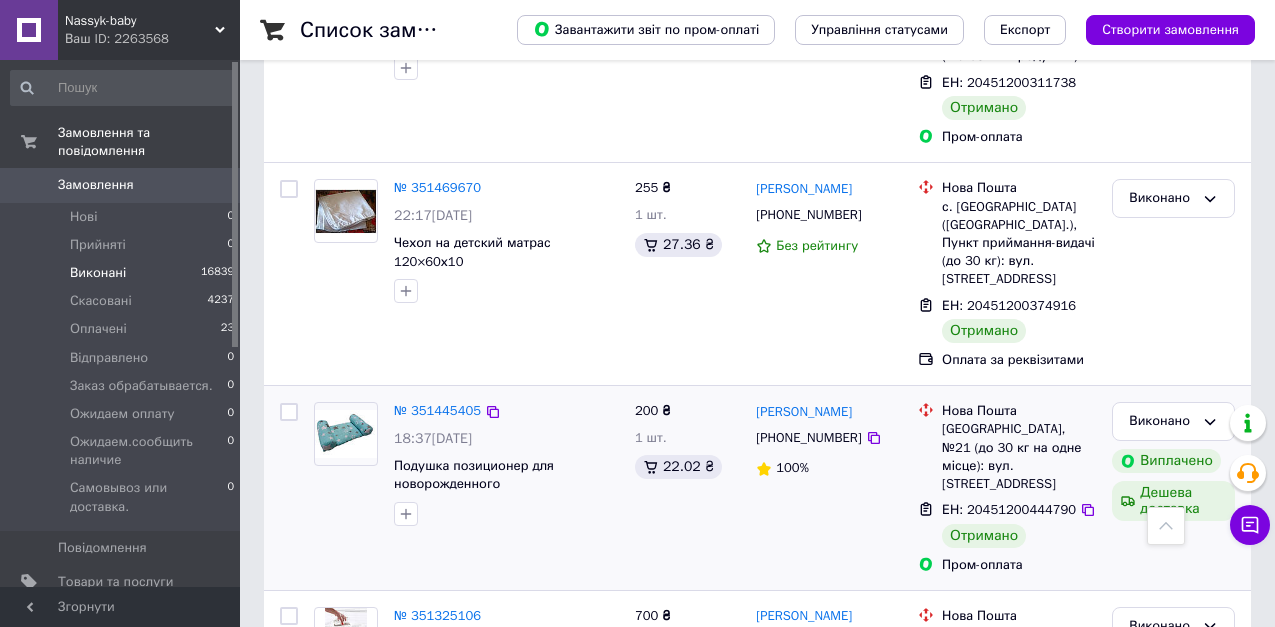 scroll, scrollTop: 600, scrollLeft: 0, axis: vertical 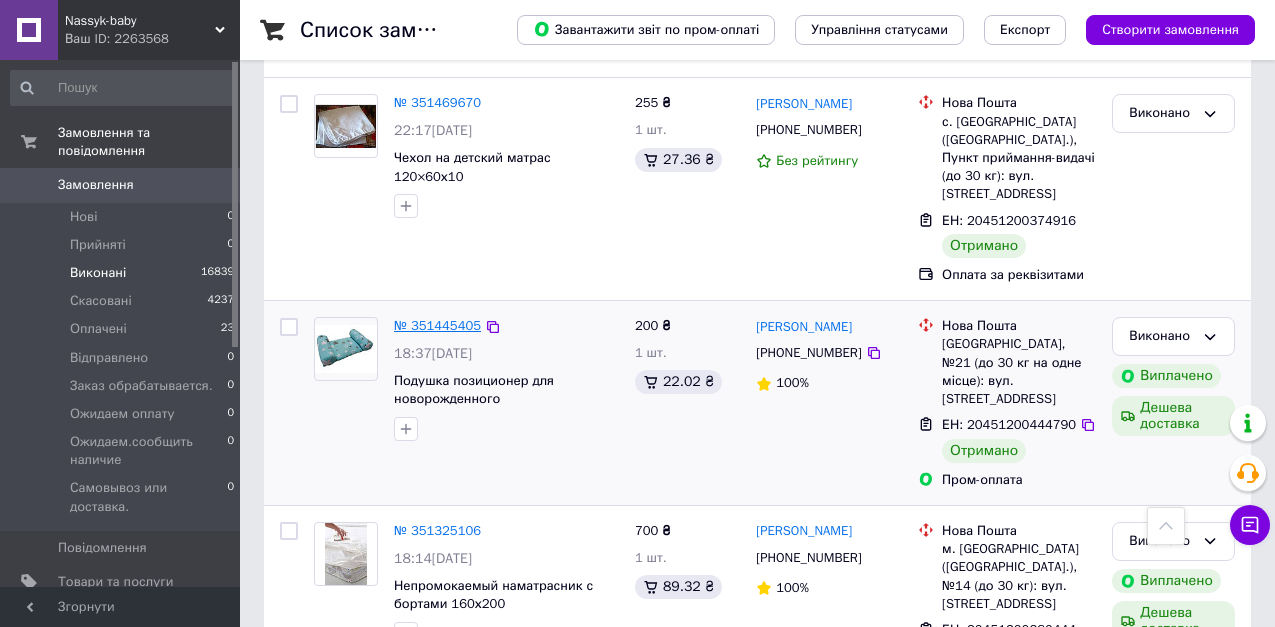 click on "№ 351445405" at bounding box center (437, 325) 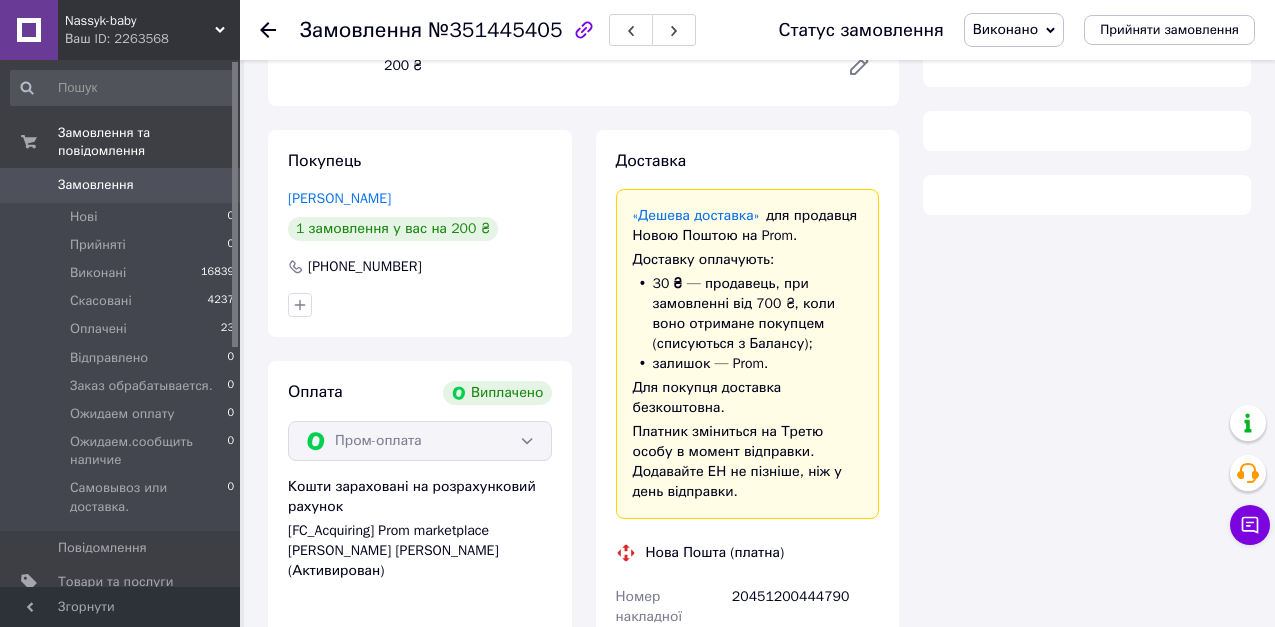 scroll, scrollTop: 600, scrollLeft: 0, axis: vertical 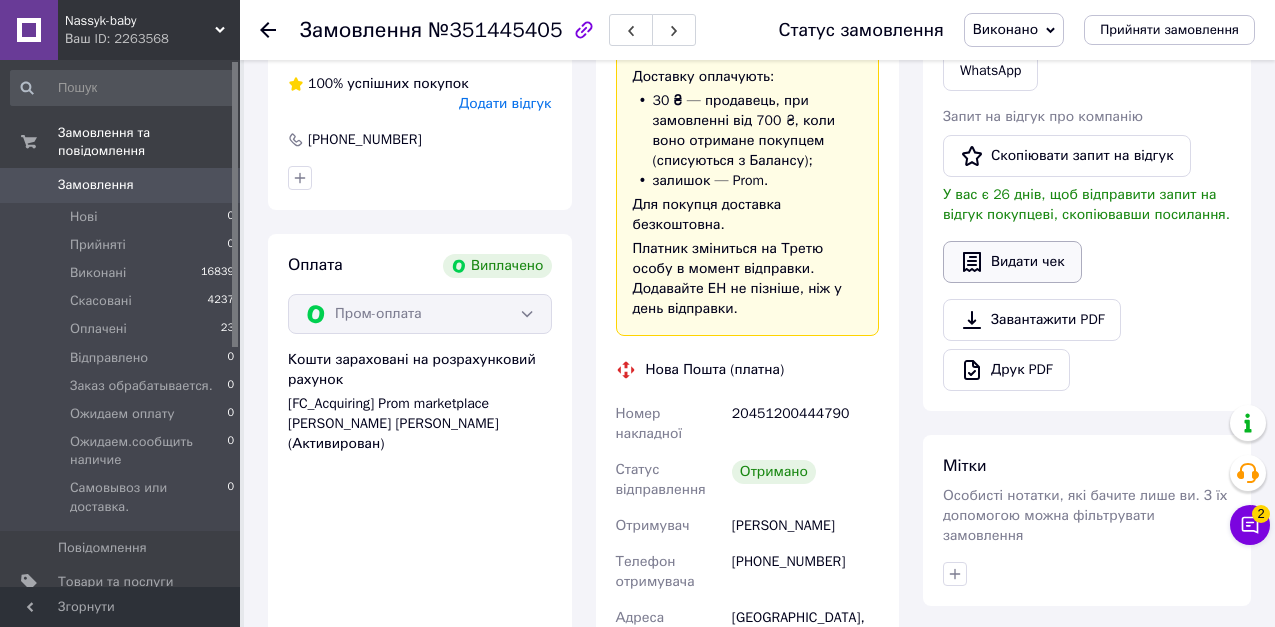 click on "Видати чек" at bounding box center [1012, 262] 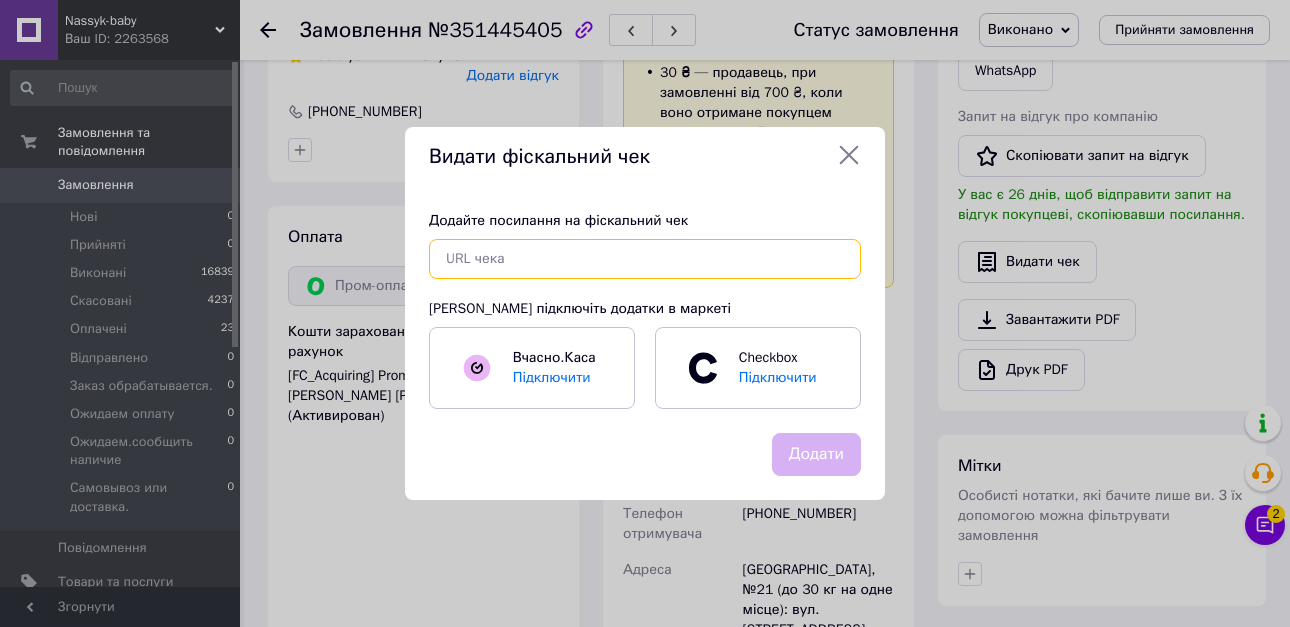 click at bounding box center (645, 259) 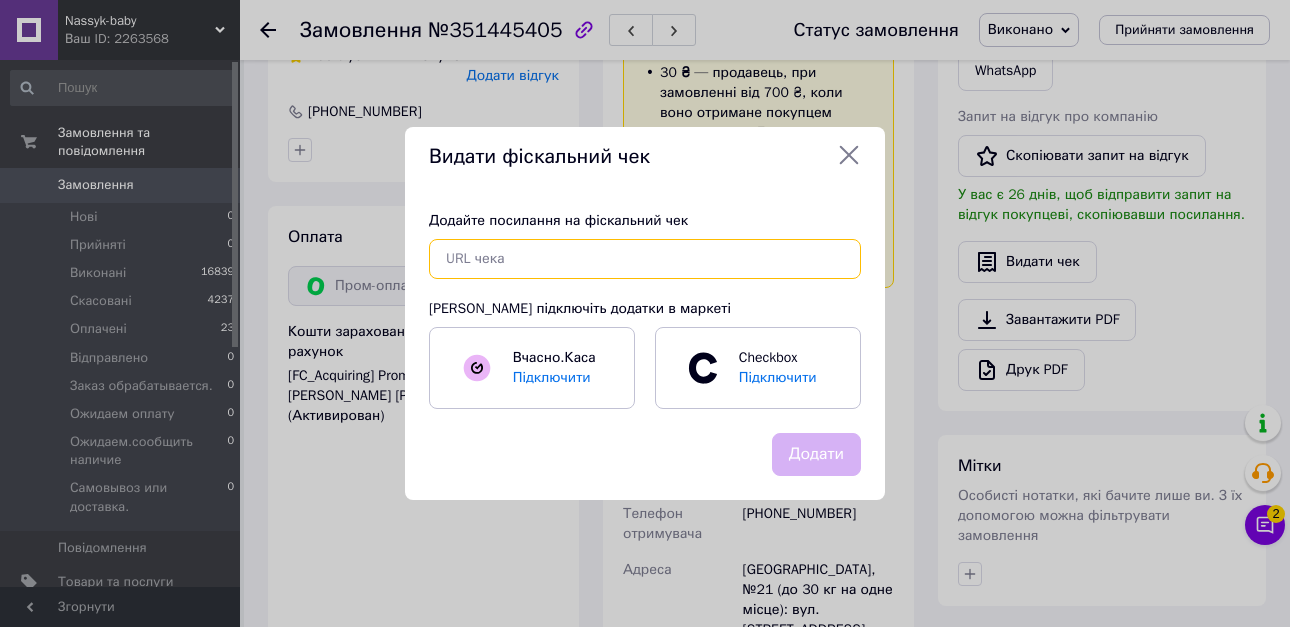 paste on "https://check.checkbox.ua/0e408886-7d45-43cb-aaff-0448b43675a3" 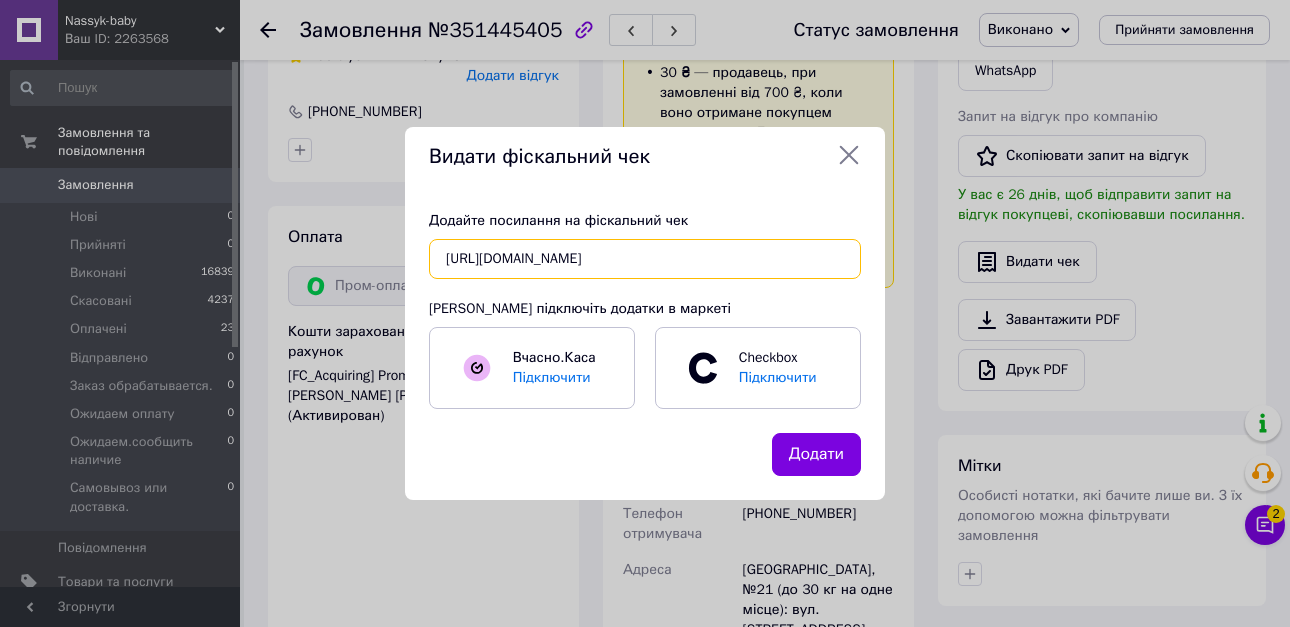scroll, scrollTop: 0, scrollLeft: 24, axis: horizontal 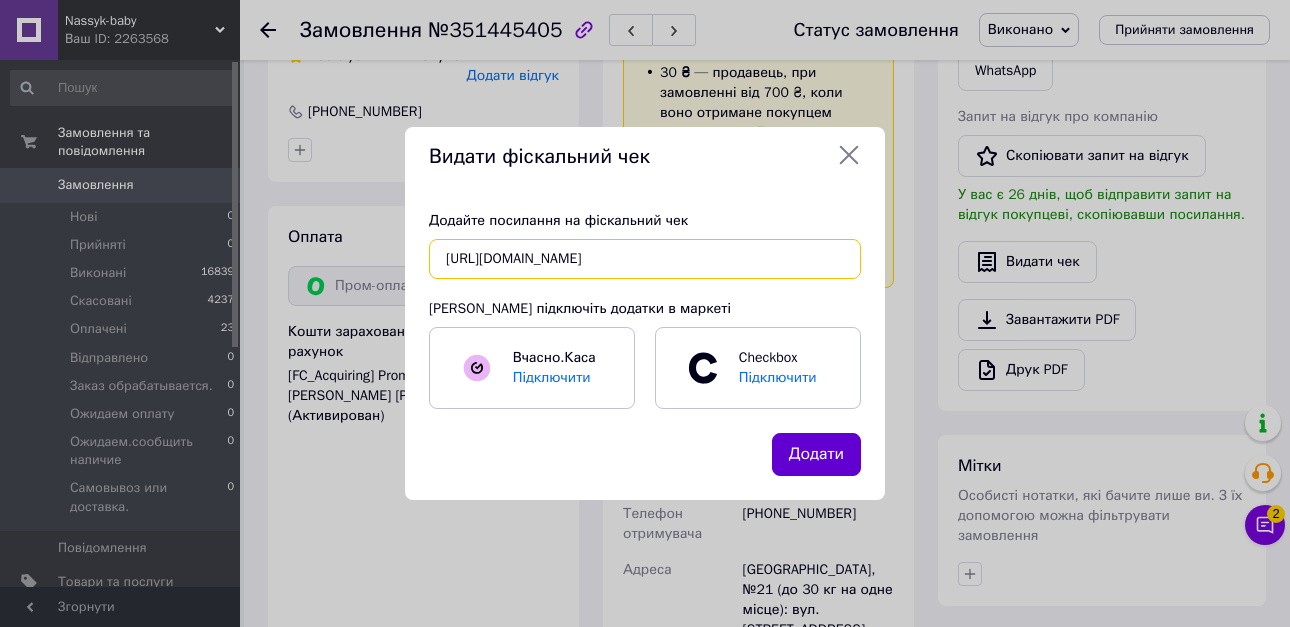 type on "https://check.checkbox.ua/0e408886-7d45-43cb-aaff-0448b43675a3" 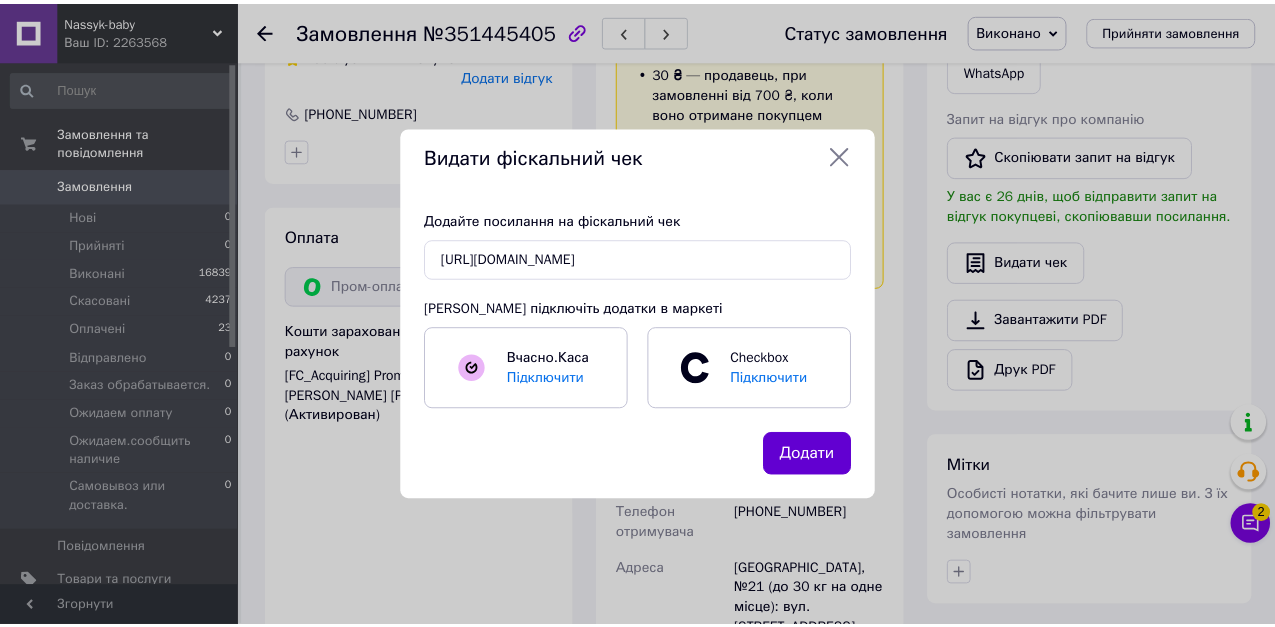 scroll, scrollTop: 0, scrollLeft: 0, axis: both 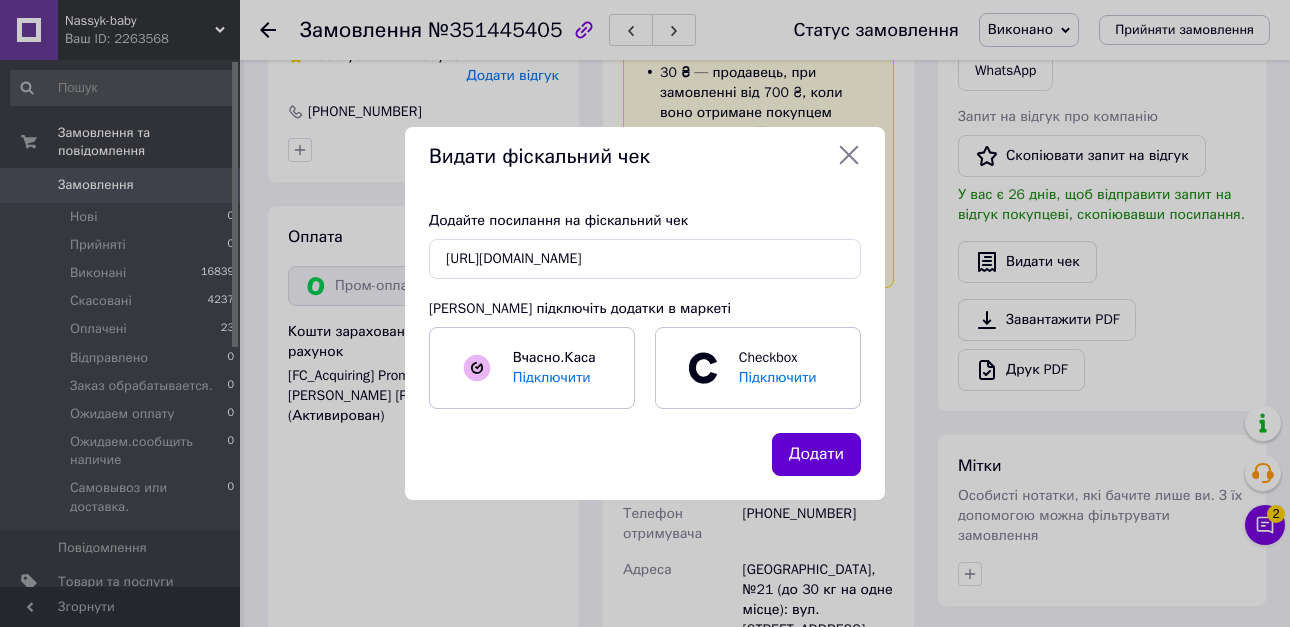 click on "Додати" at bounding box center (816, 454) 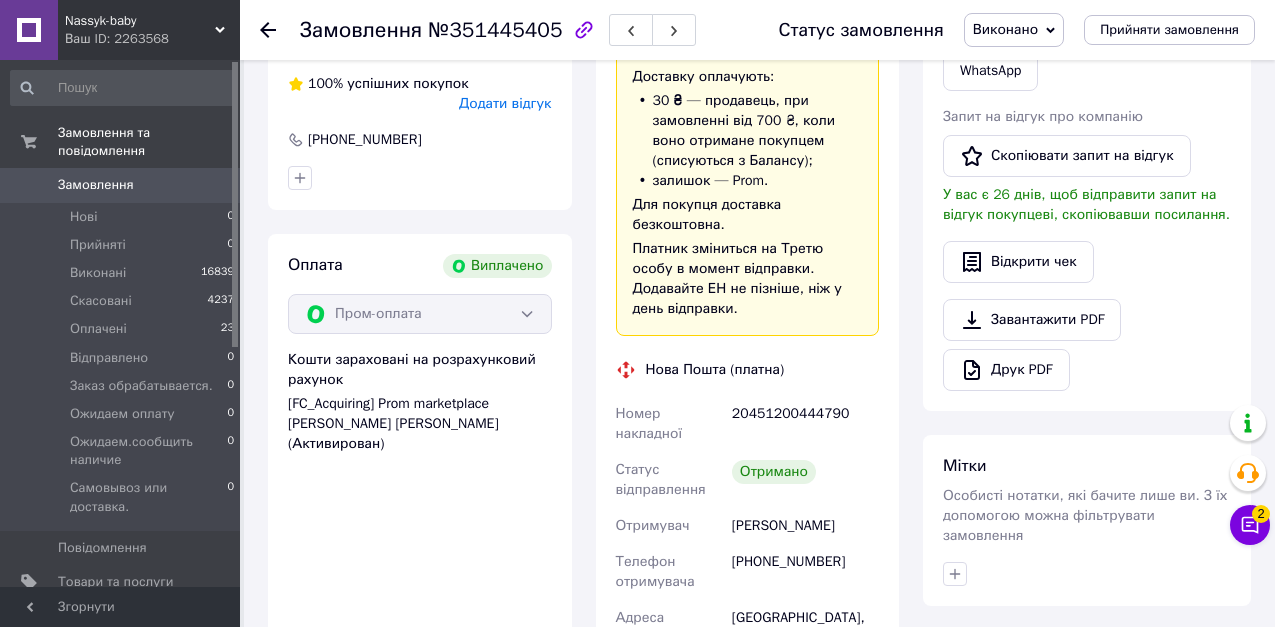 click 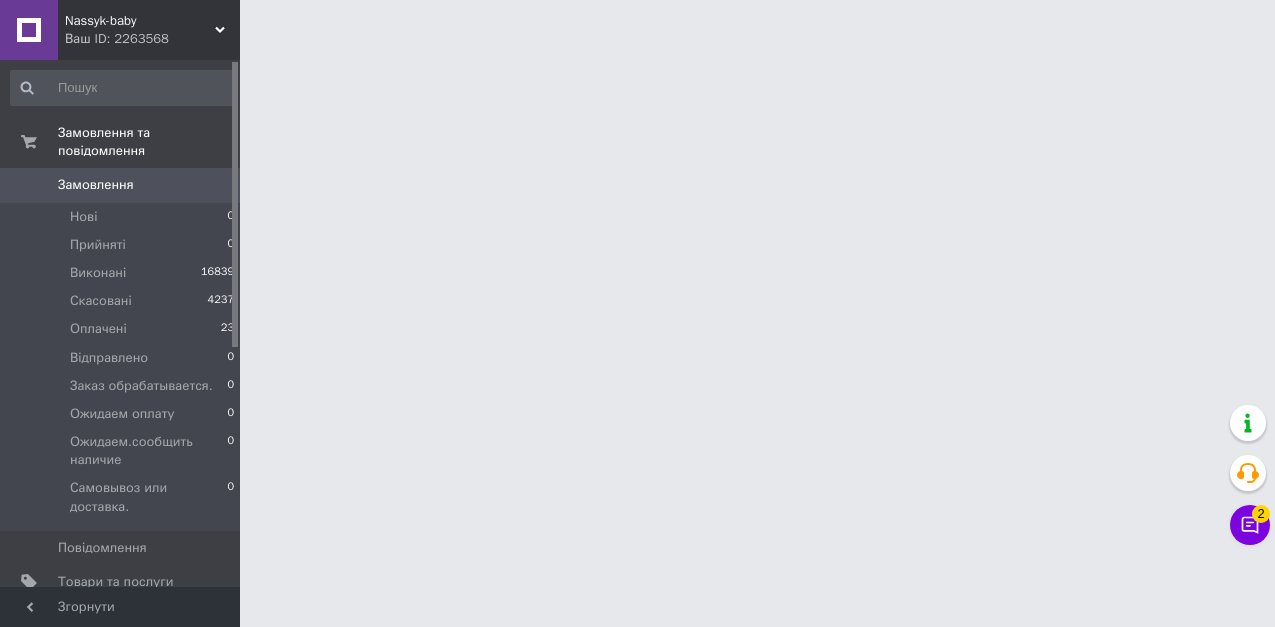 scroll, scrollTop: 0, scrollLeft: 0, axis: both 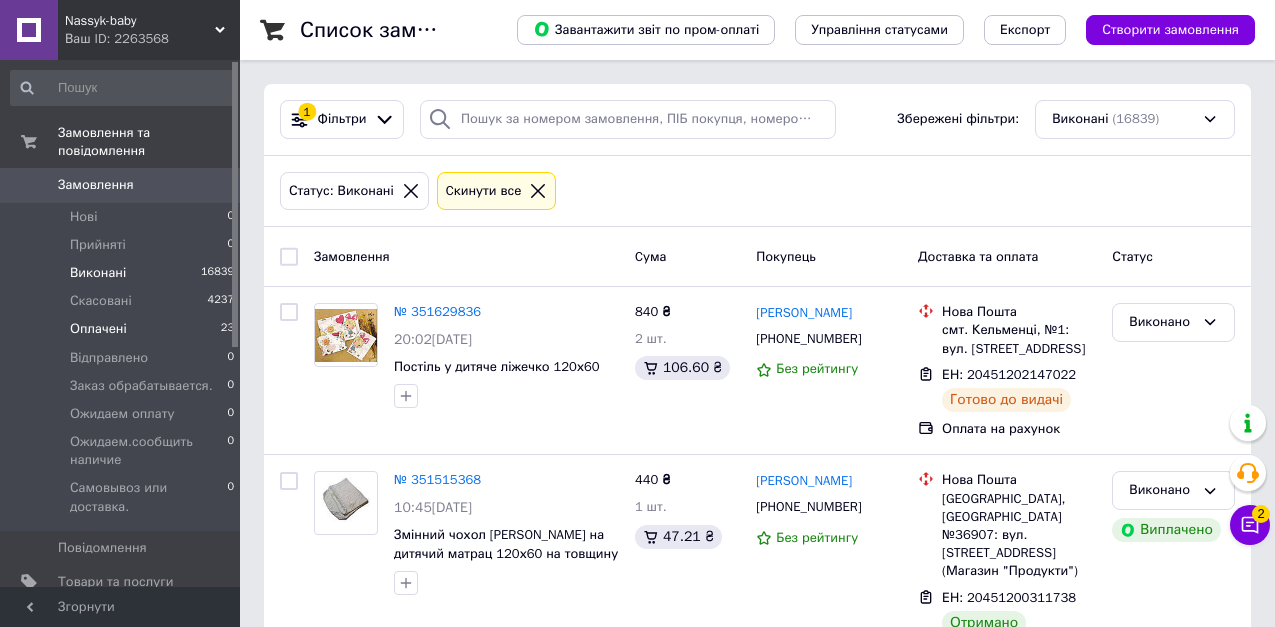 click on "Оплачені" at bounding box center [98, 329] 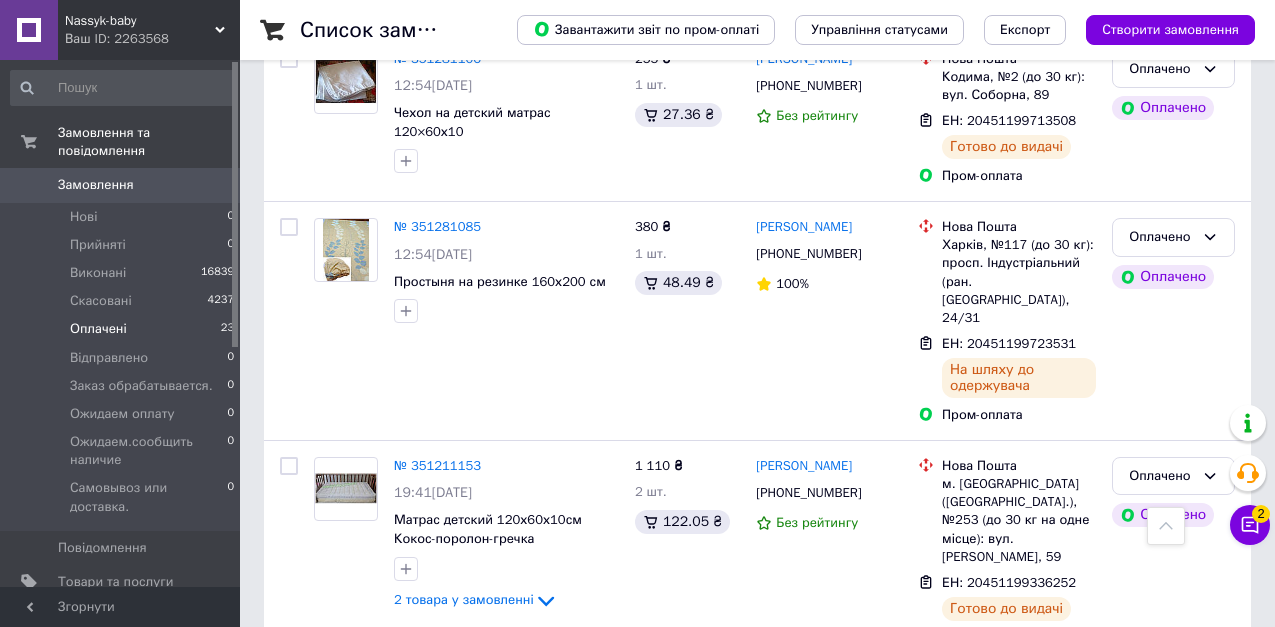 scroll, scrollTop: 3906, scrollLeft: 0, axis: vertical 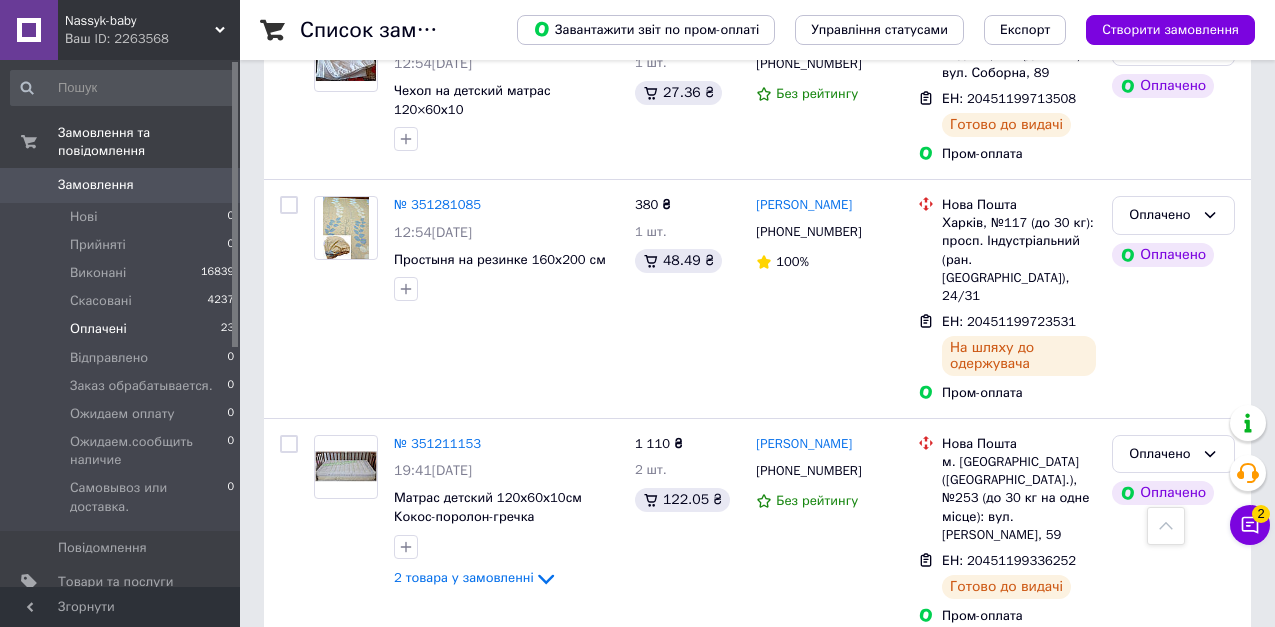 click on "№ 351193790" at bounding box center [437, 666] 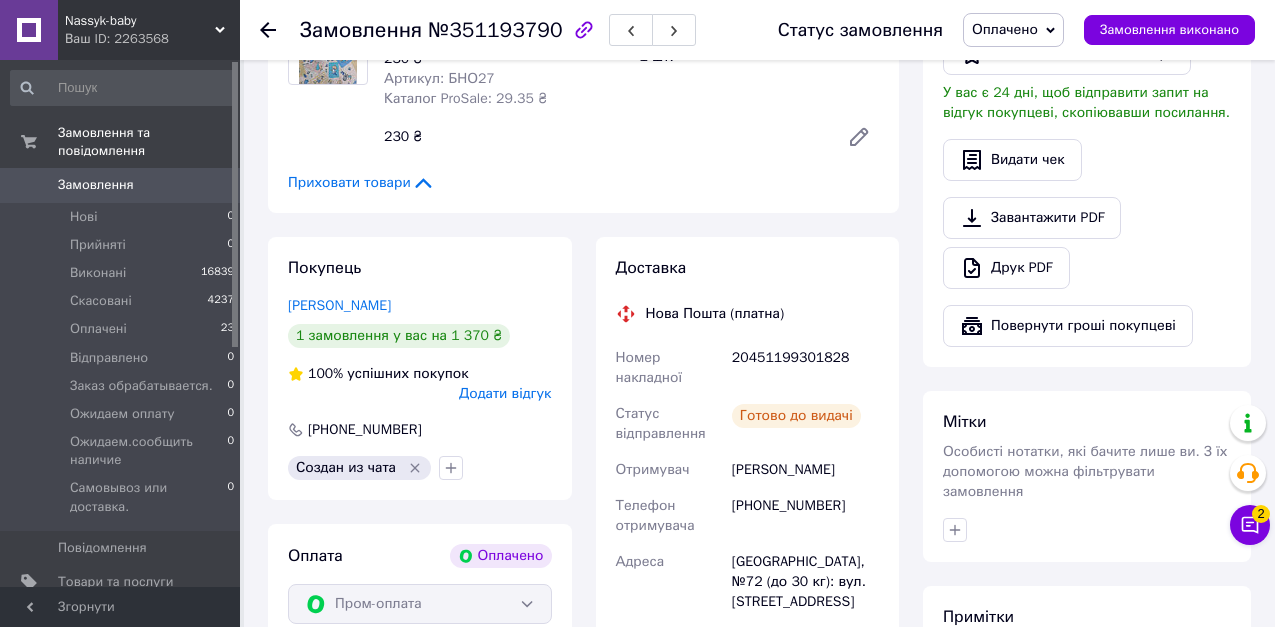 scroll, scrollTop: 504, scrollLeft: 0, axis: vertical 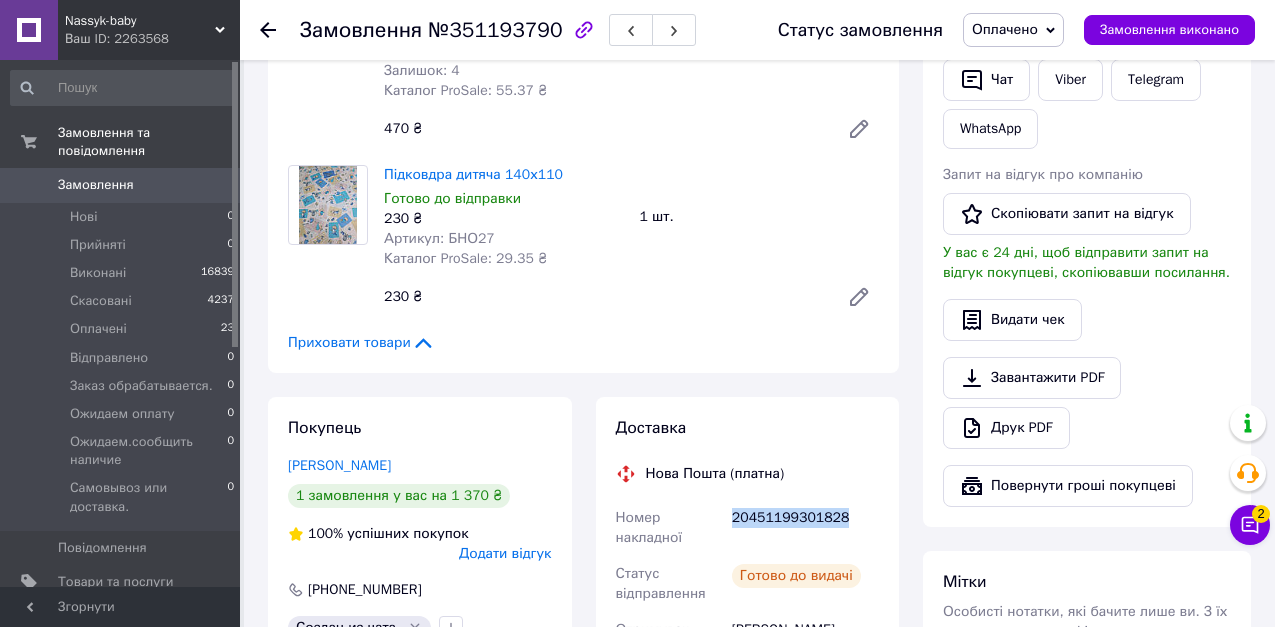 drag, startPoint x: 729, startPoint y: 453, endPoint x: 858, endPoint y: 463, distance: 129.38702 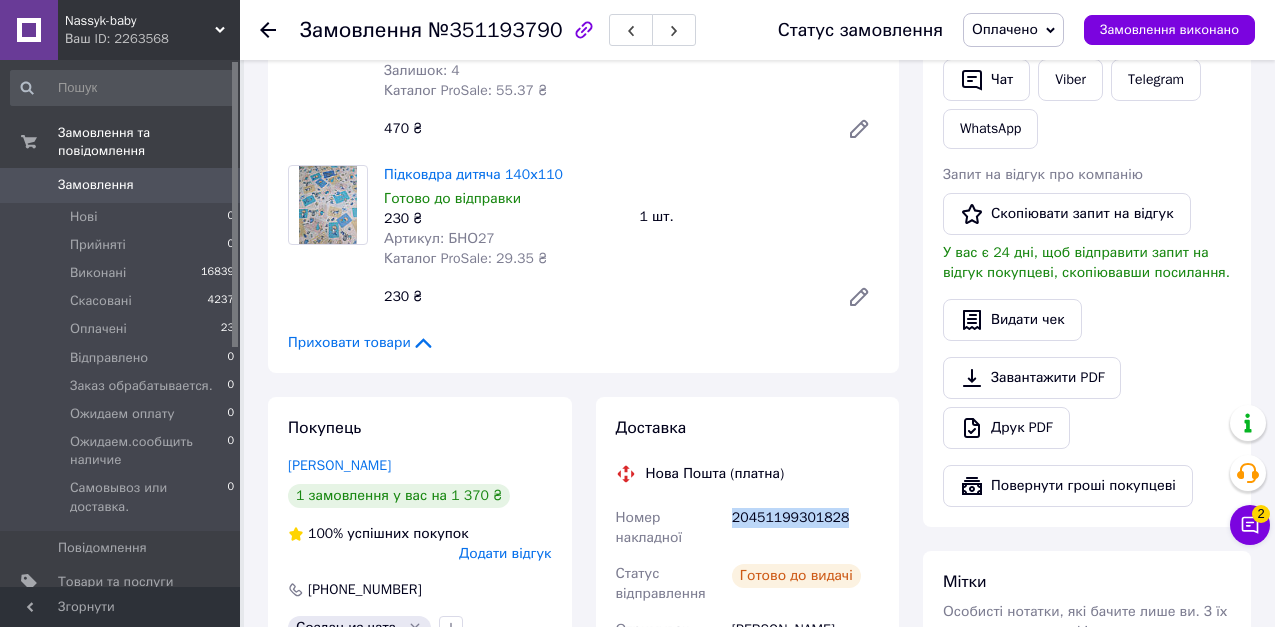 copy on "20451199301828" 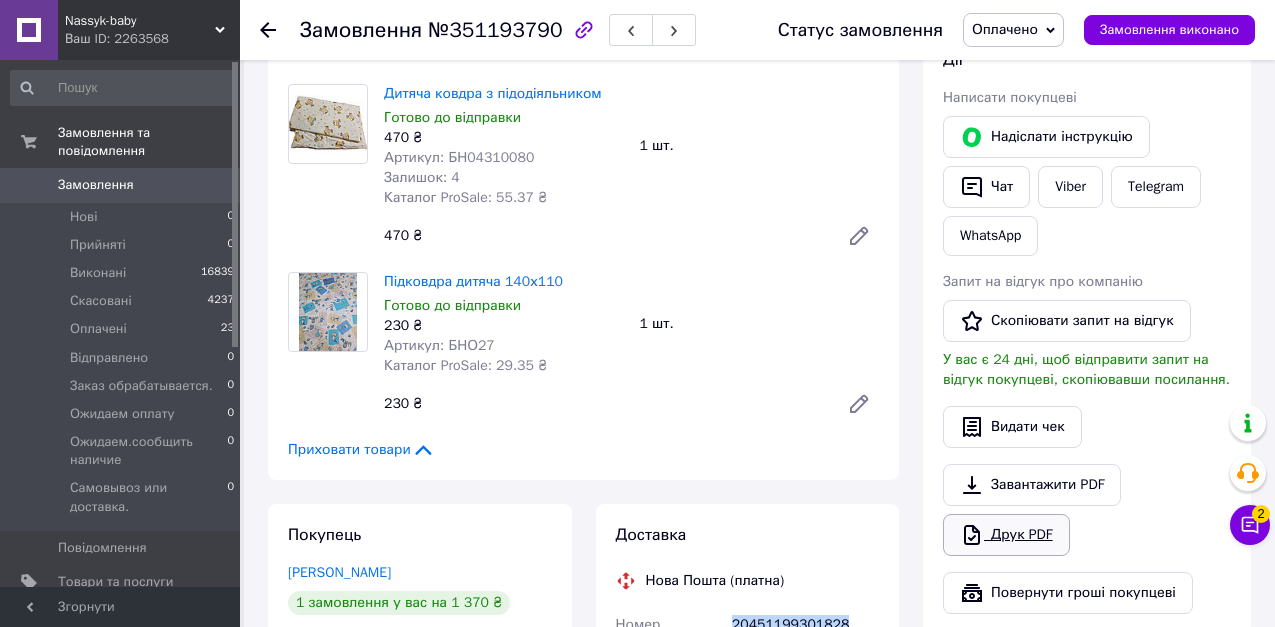 scroll, scrollTop: 204, scrollLeft: 0, axis: vertical 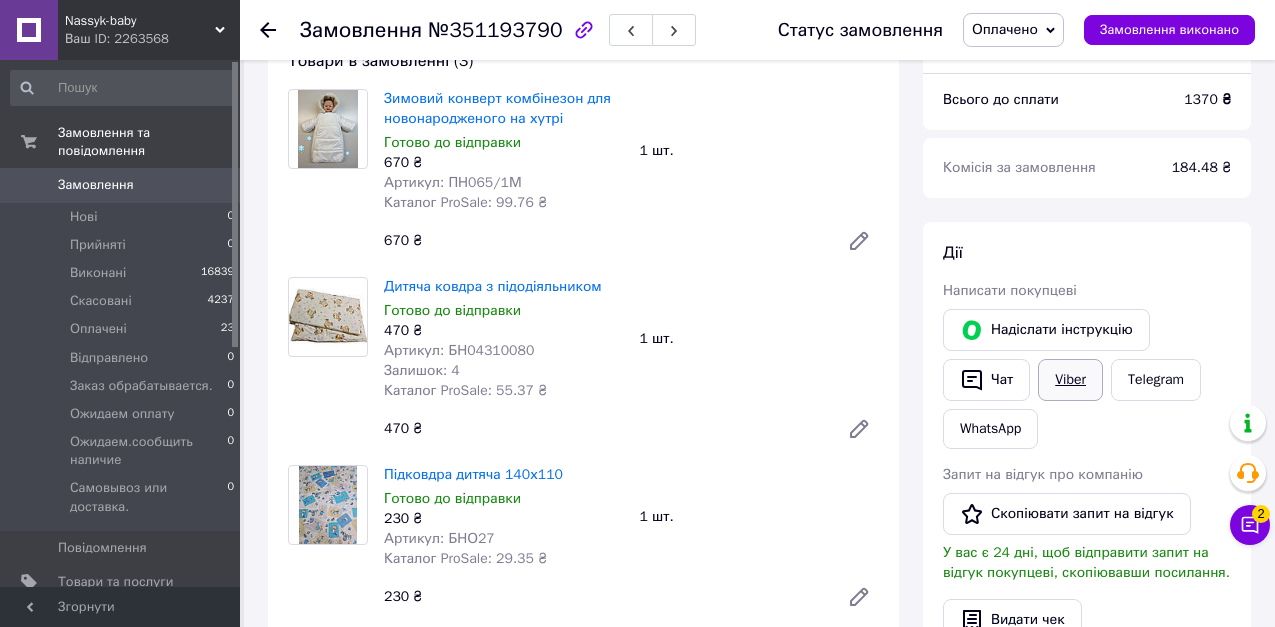 click on "Viber" at bounding box center [1070, 380] 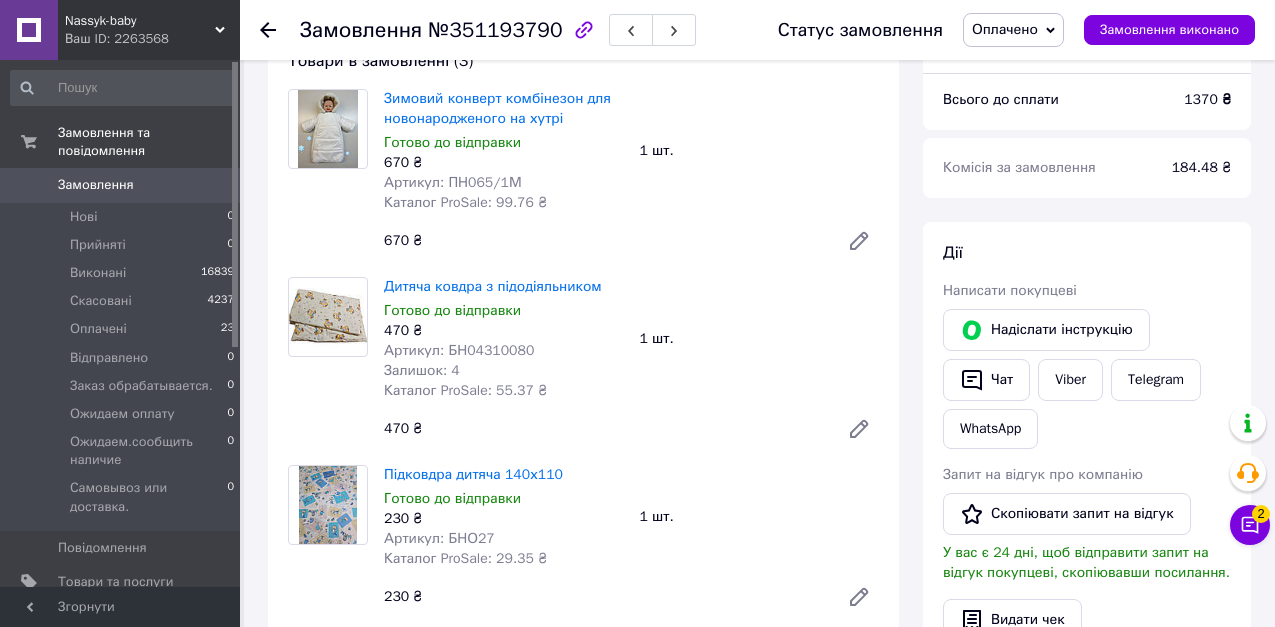 click 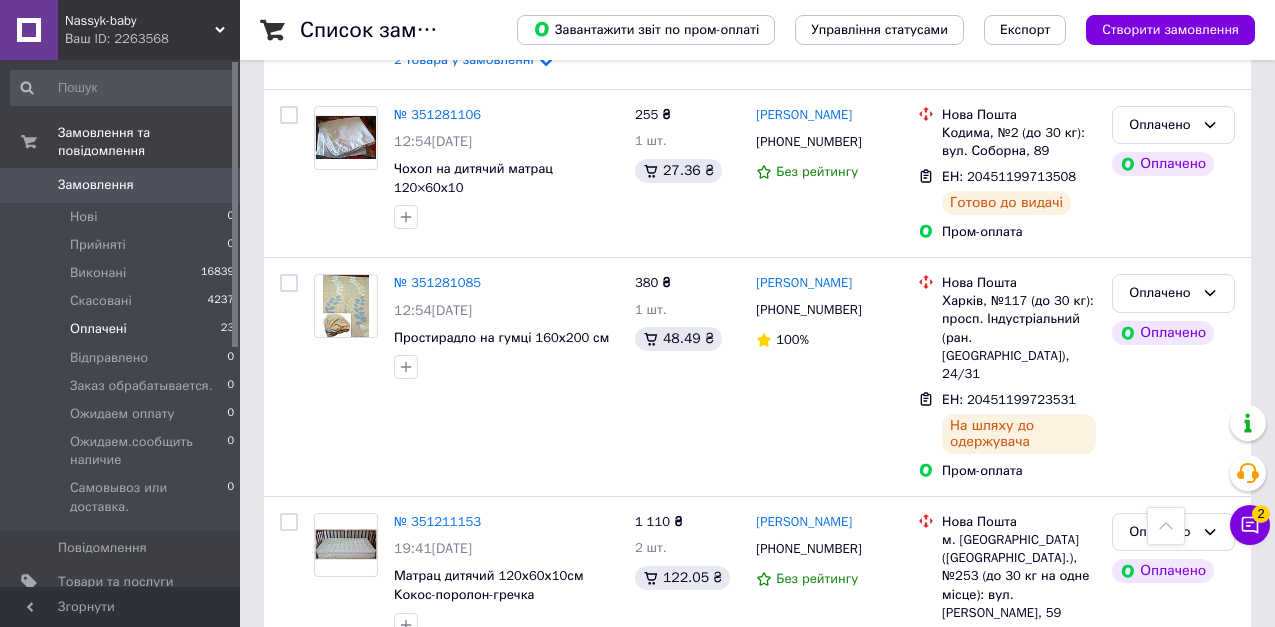 scroll, scrollTop: 3800, scrollLeft: 0, axis: vertical 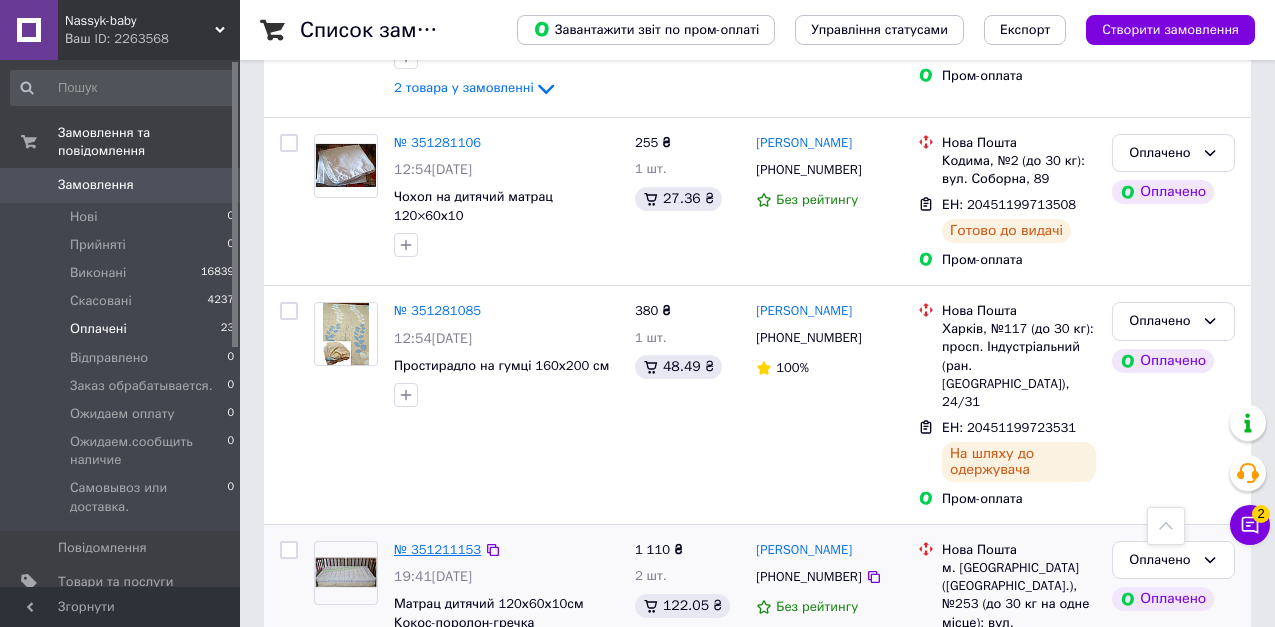click on "№ 351211153" at bounding box center (437, 549) 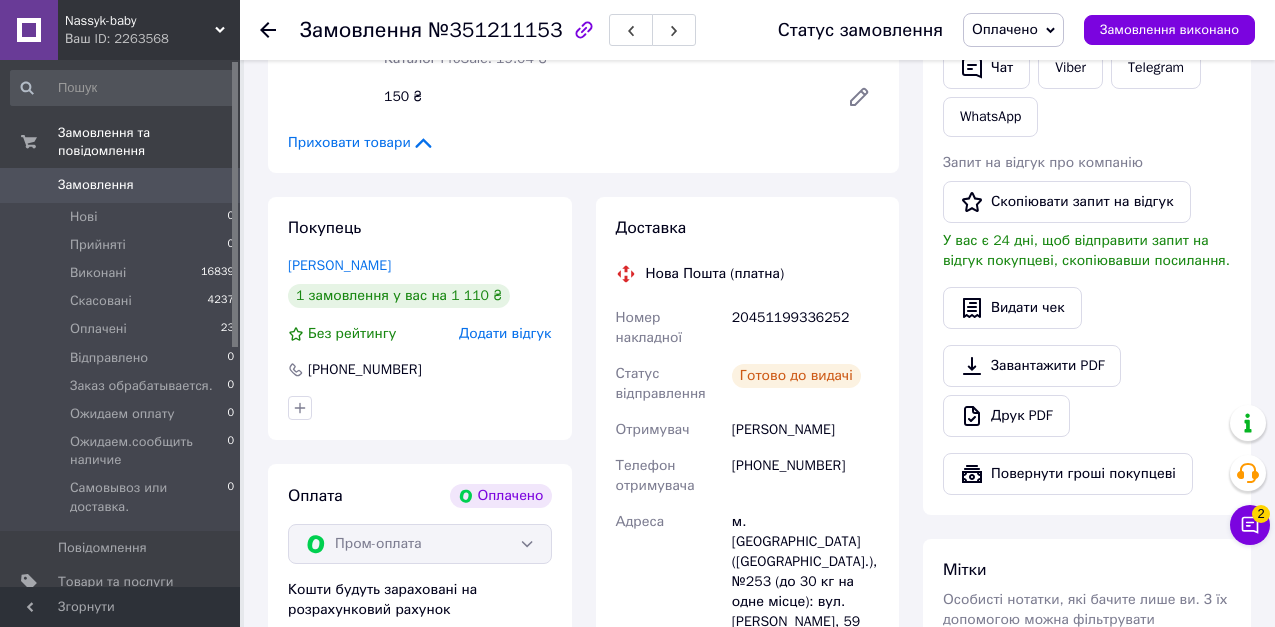 scroll, scrollTop: 416, scrollLeft: 0, axis: vertical 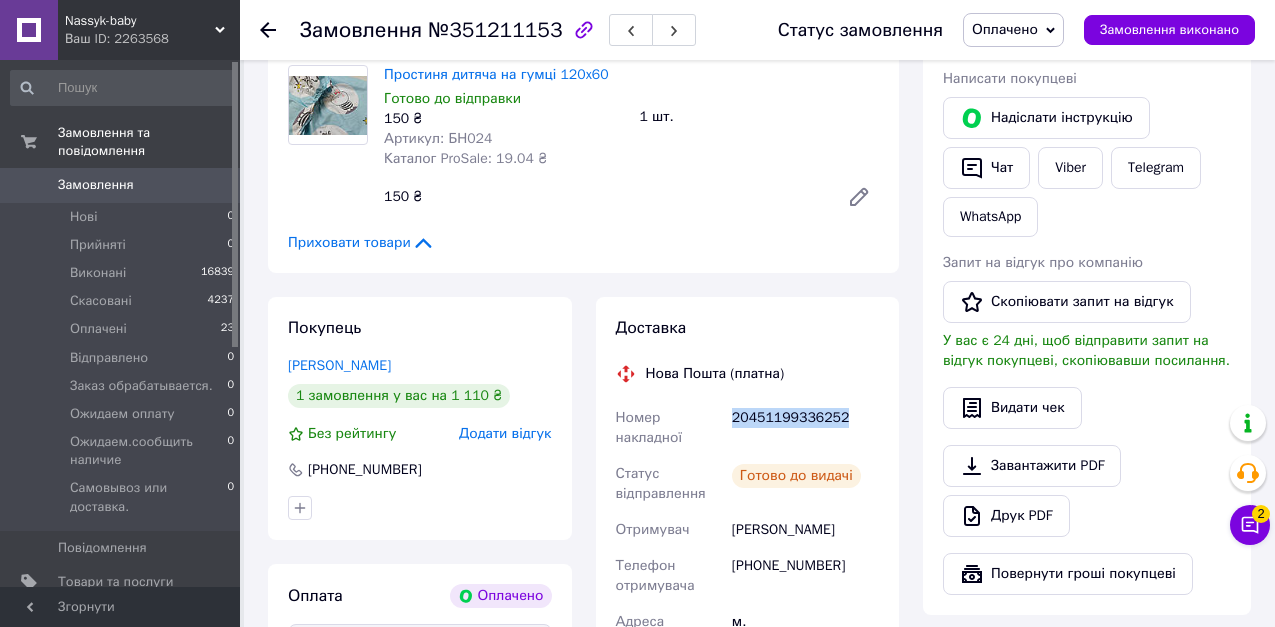 drag, startPoint x: 728, startPoint y: 376, endPoint x: 875, endPoint y: 363, distance: 147.57372 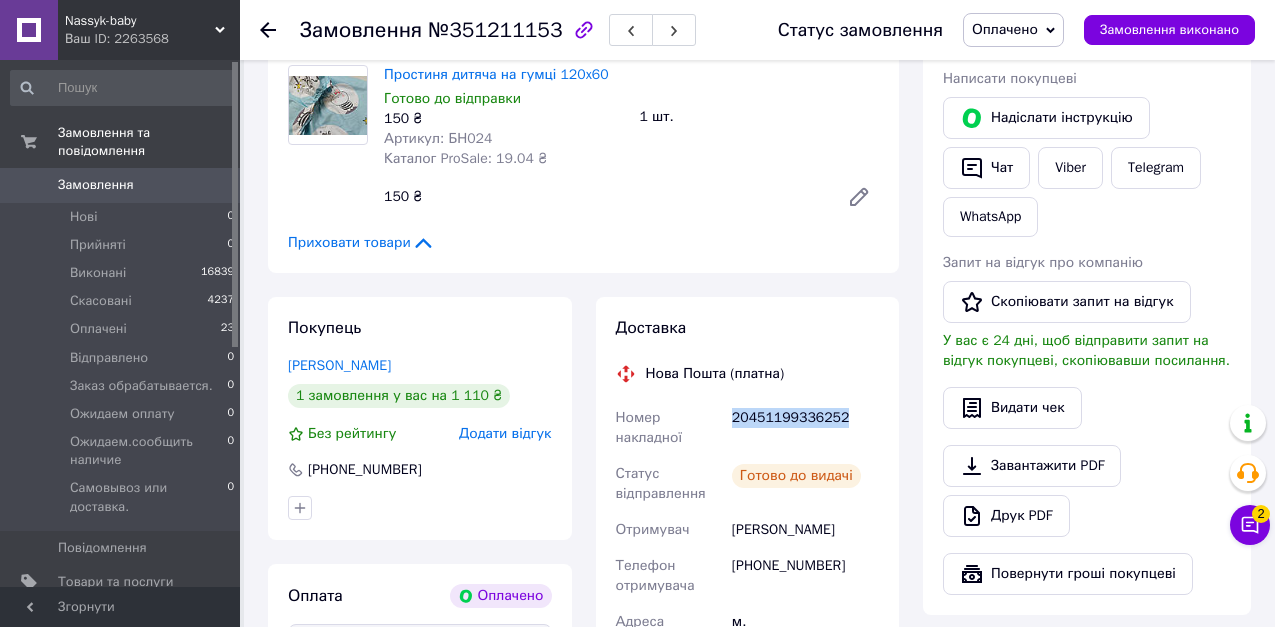copy on "20451199336252" 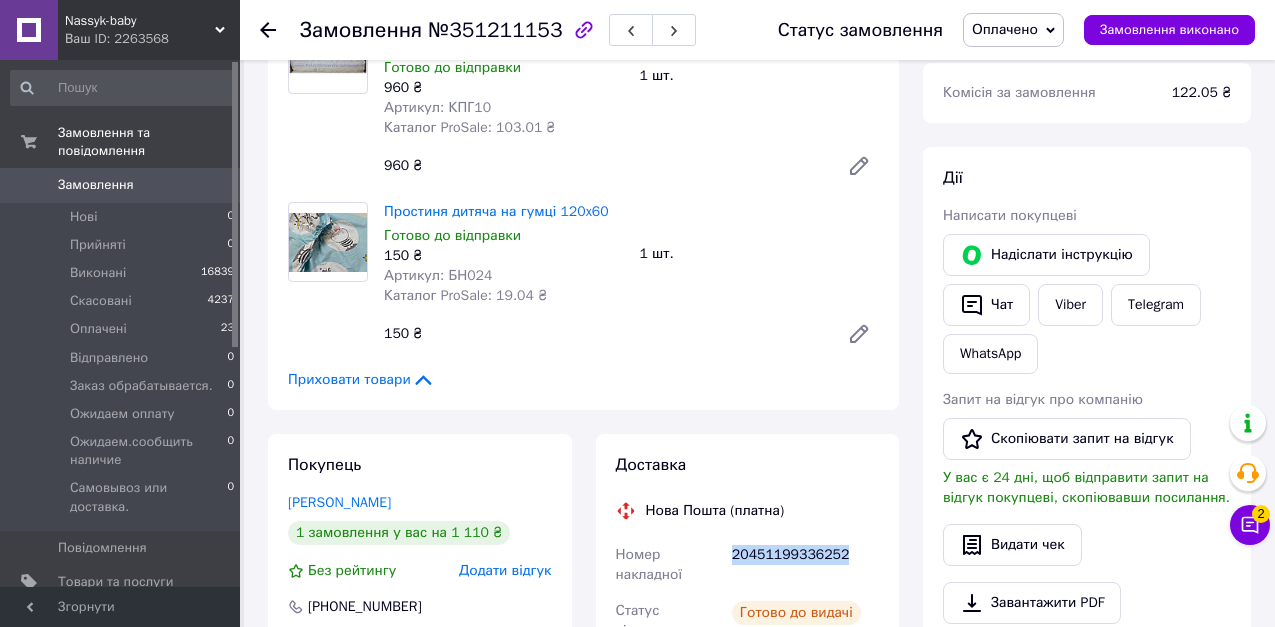 scroll, scrollTop: 216, scrollLeft: 0, axis: vertical 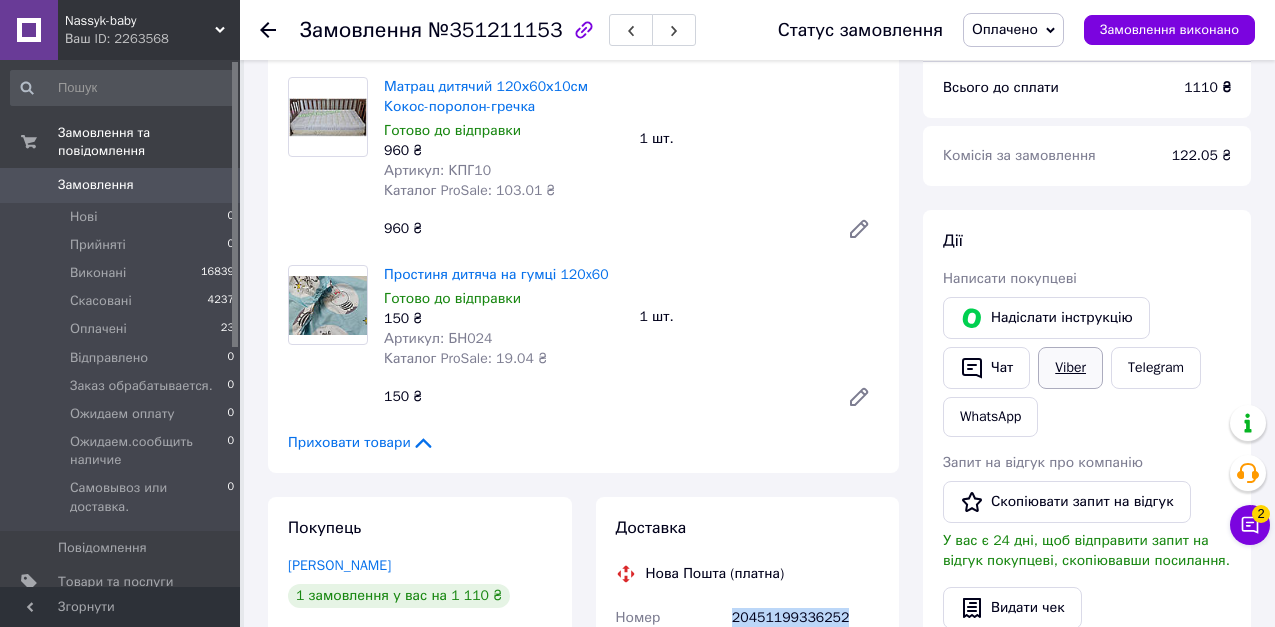 click on "Viber" at bounding box center (1070, 368) 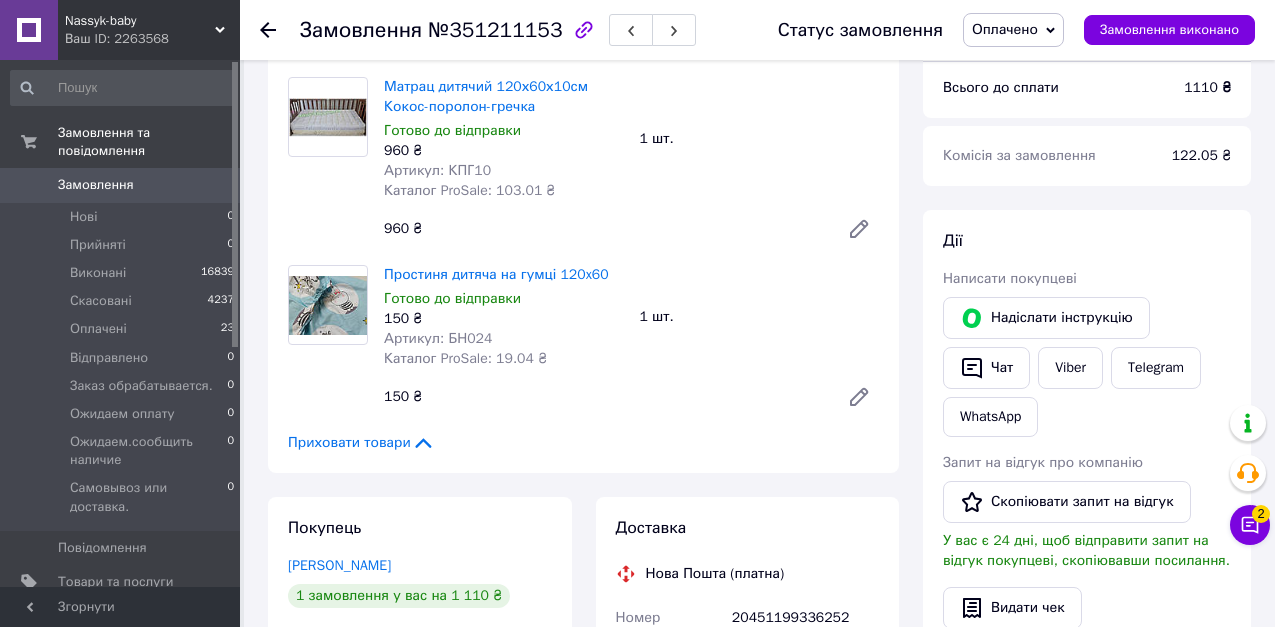 click 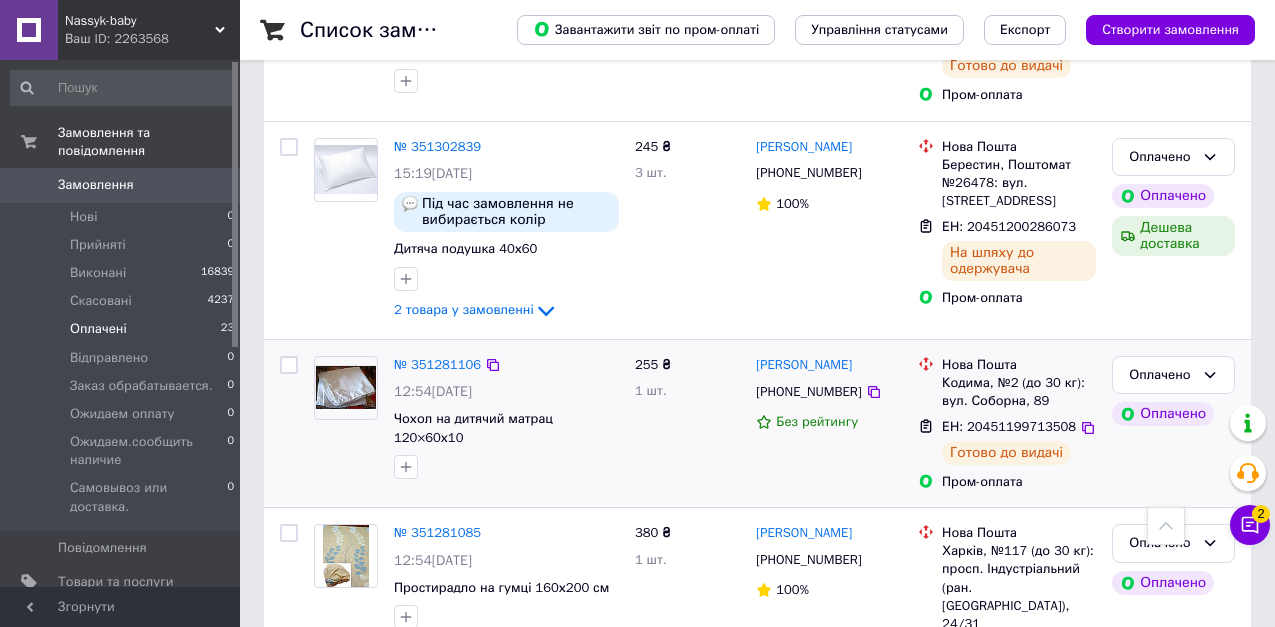 scroll, scrollTop: 3500, scrollLeft: 0, axis: vertical 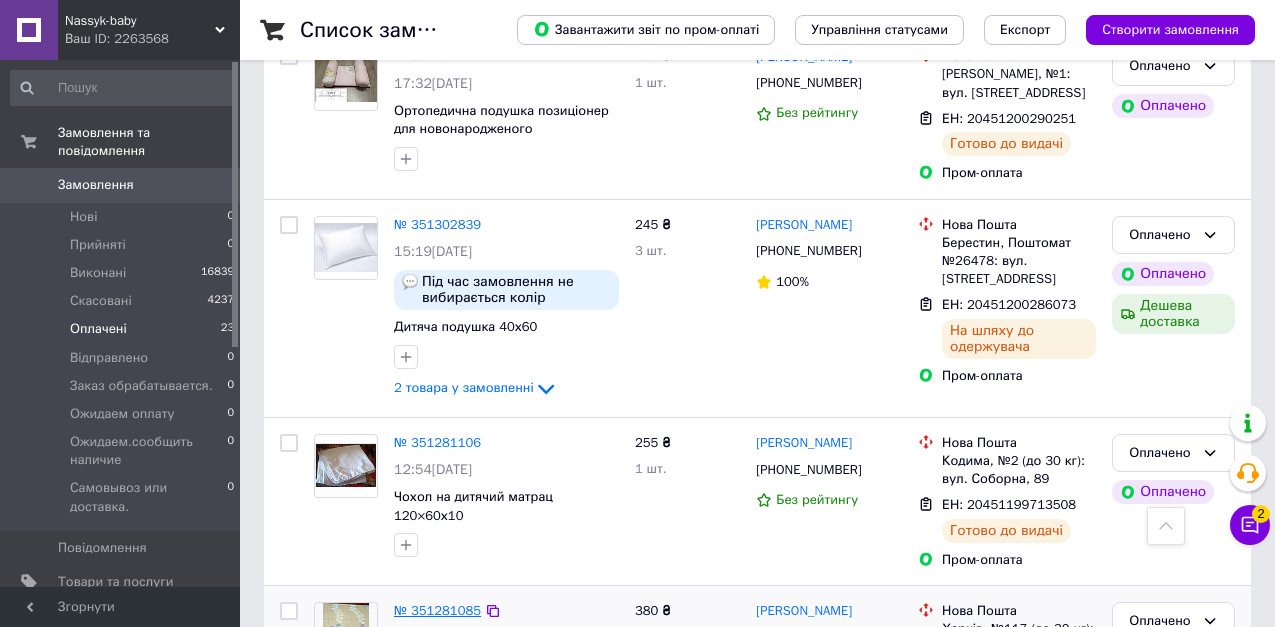 click on "№ 351281085" at bounding box center (437, 610) 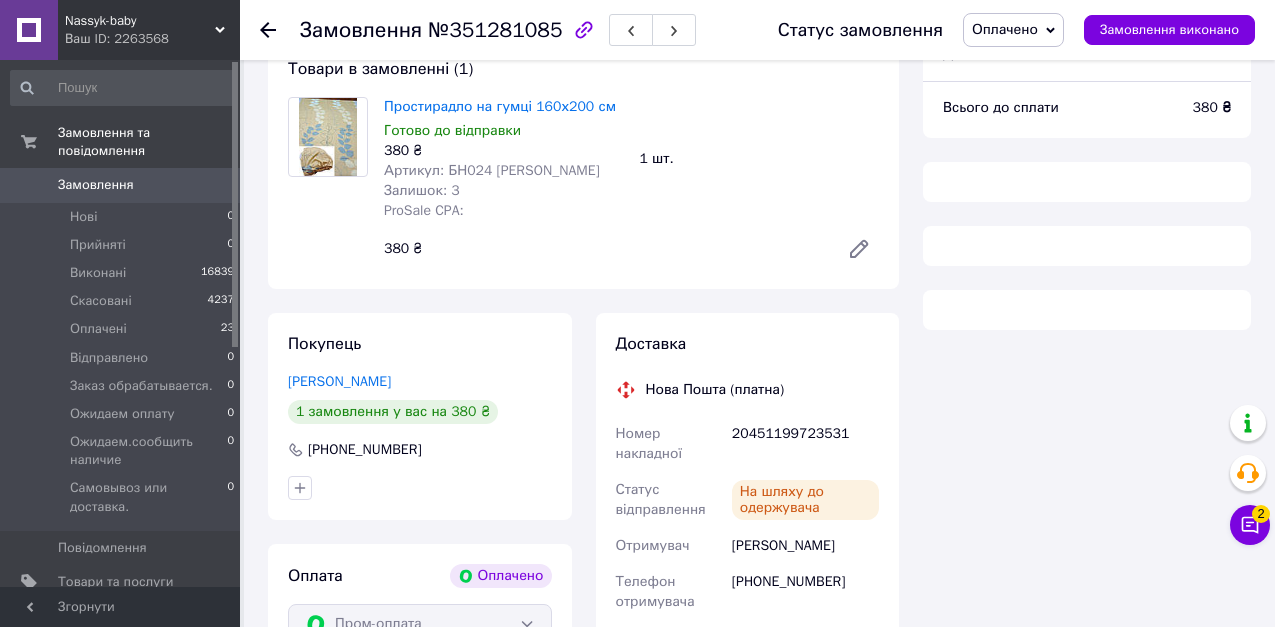 scroll, scrollTop: 200, scrollLeft: 0, axis: vertical 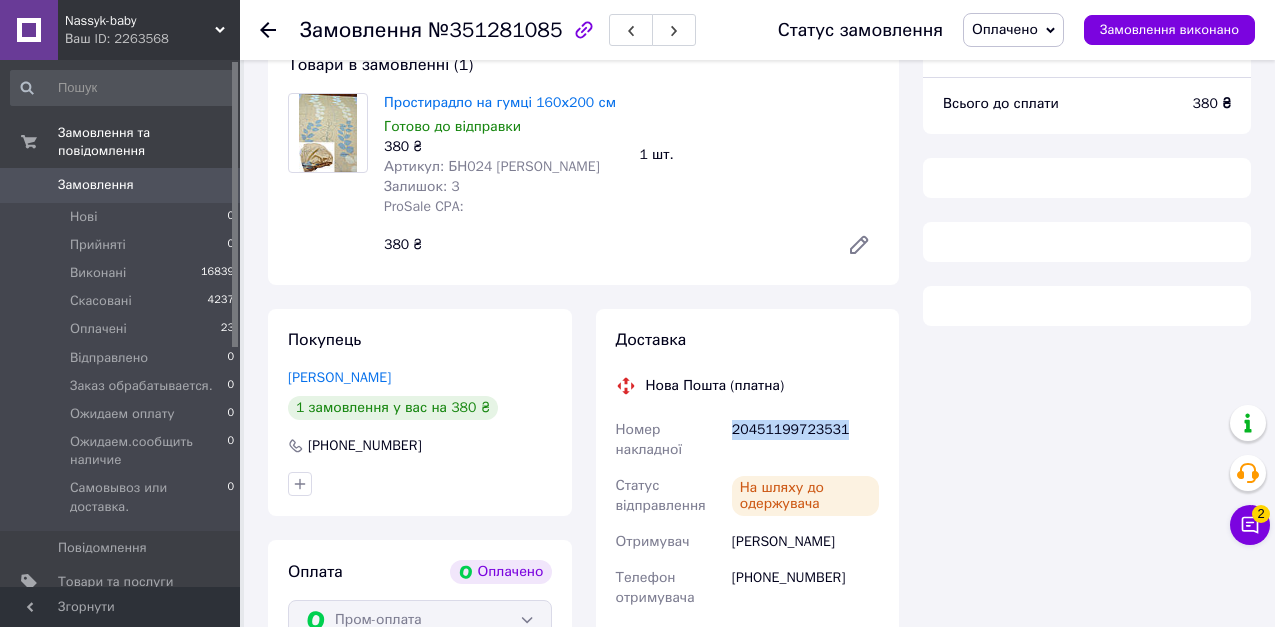 drag, startPoint x: 729, startPoint y: 397, endPoint x: 844, endPoint y: 380, distance: 116.24973 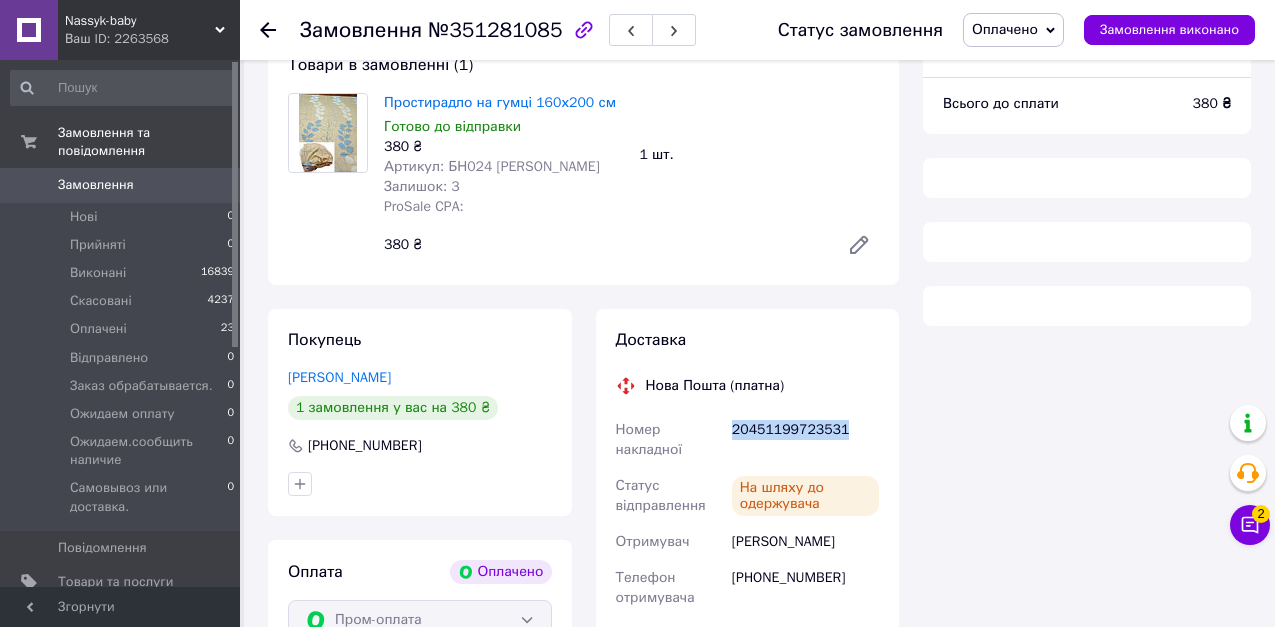 copy on "20451199723531" 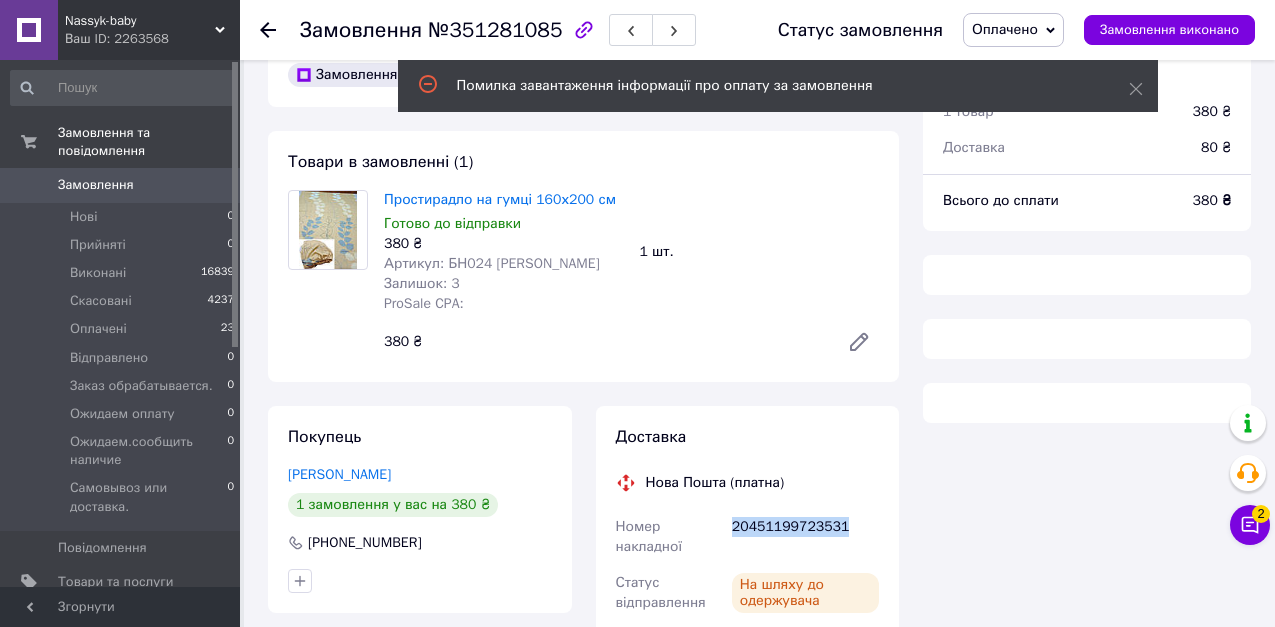 scroll, scrollTop: 0, scrollLeft: 0, axis: both 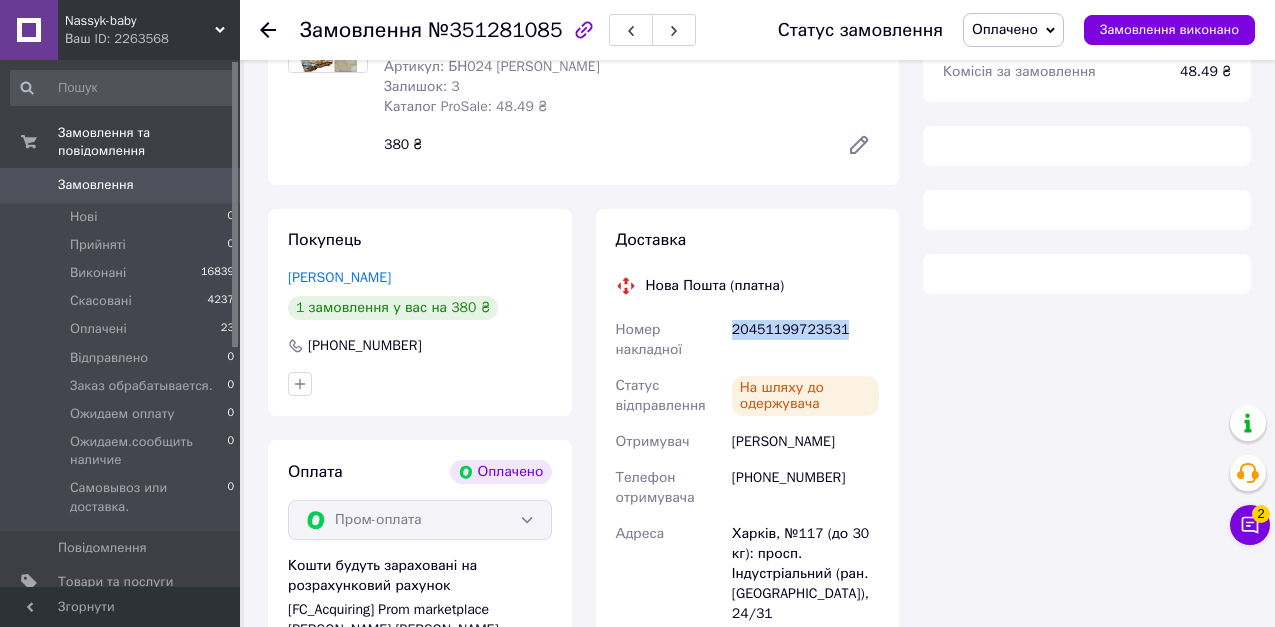 drag, startPoint x: 837, startPoint y: 297, endPoint x: 710, endPoint y: 313, distance: 128.0039 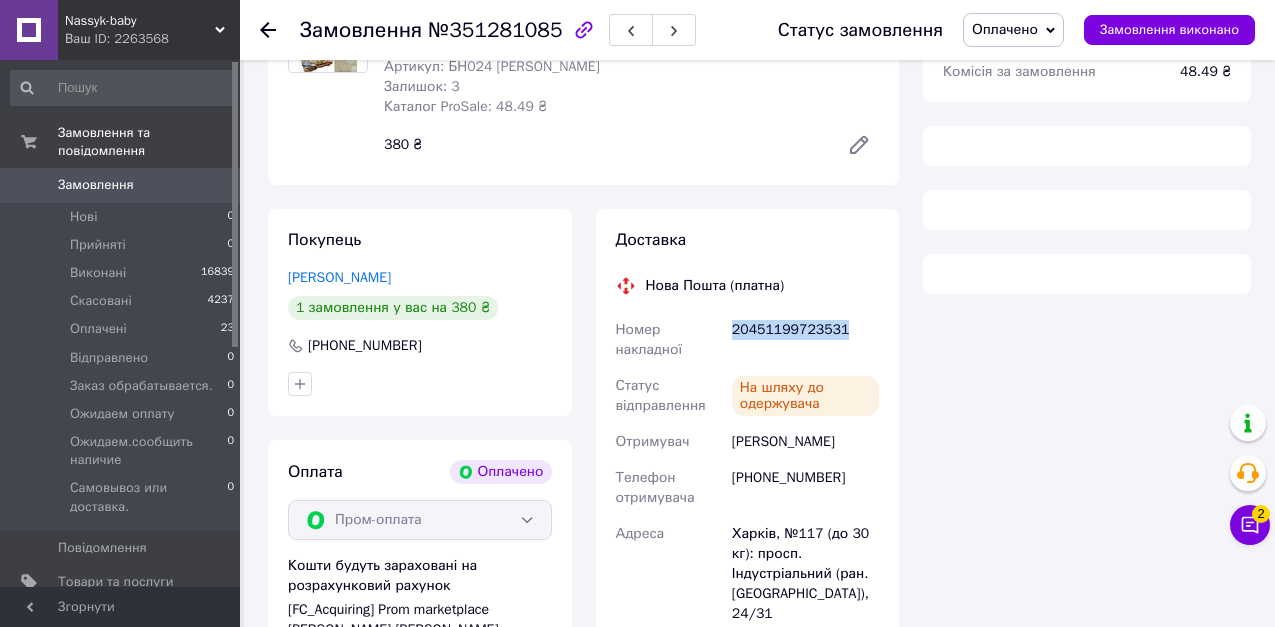 copy on "Номер накладної 20451199723531" 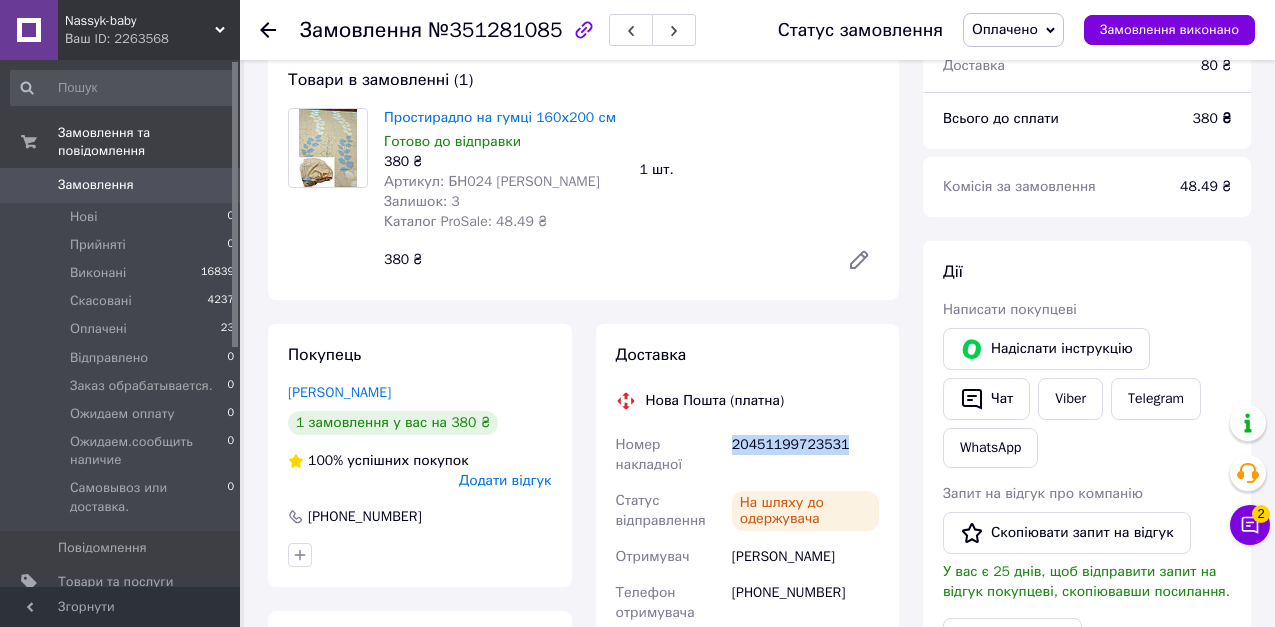 scroll, scrollTop: 0, scrollLeft: 0, axis: both 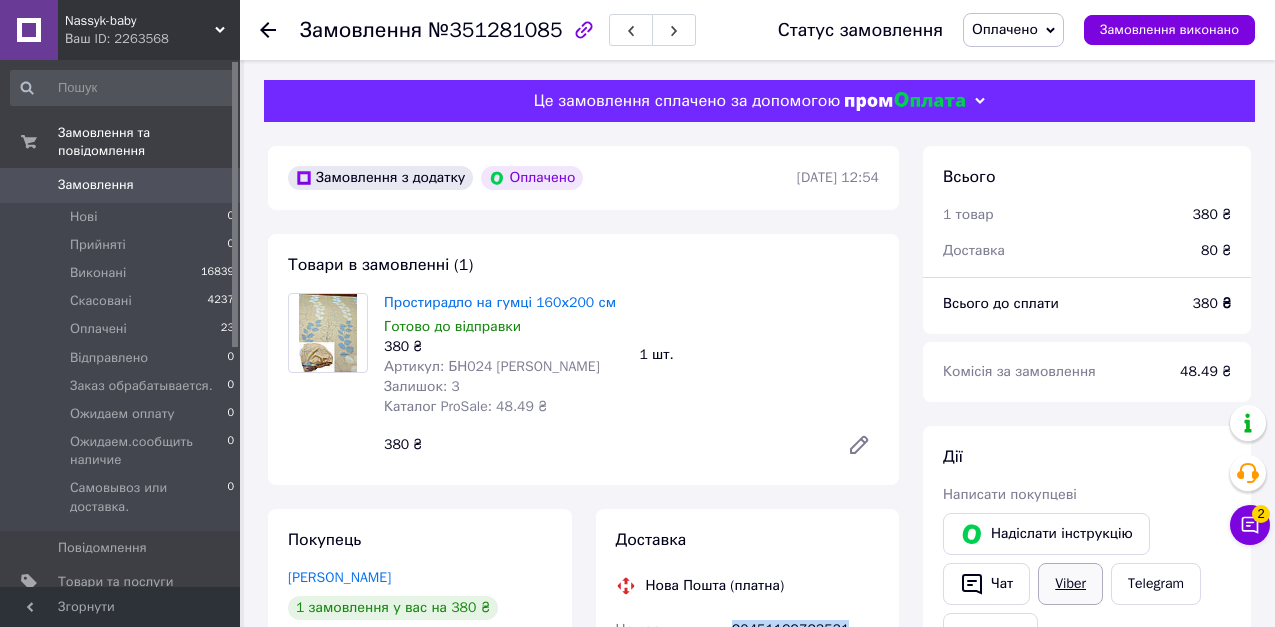 click on "Viber" at bounding box center [1070, 584] 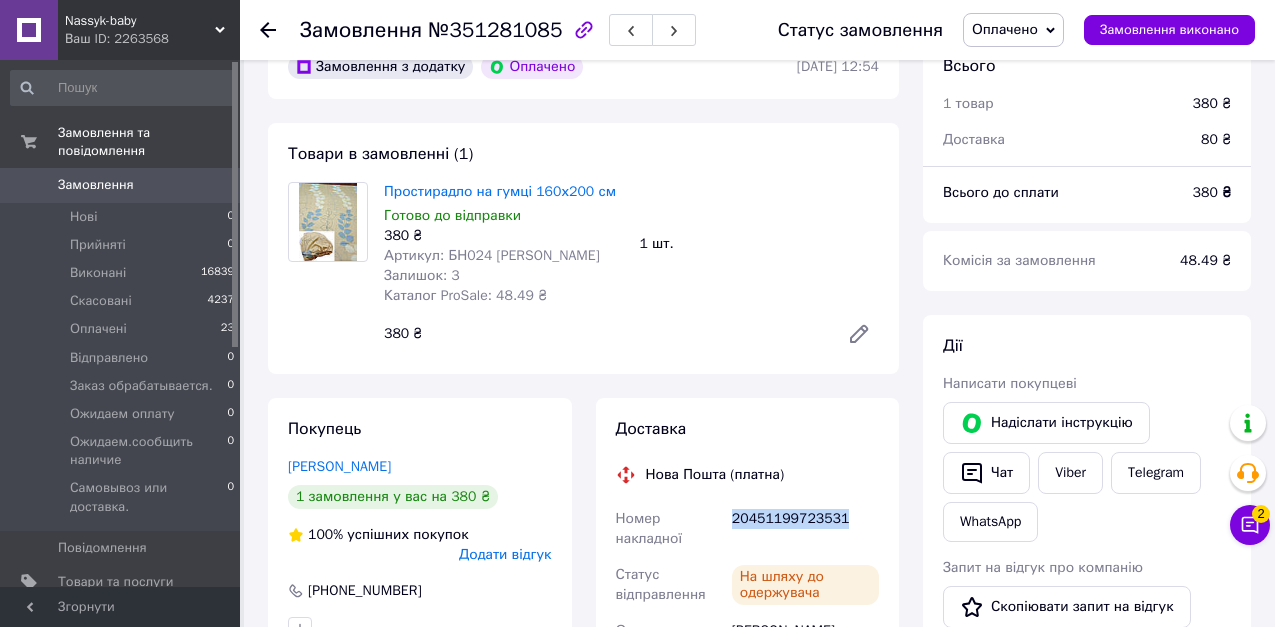 scroll, scrollTop: 200, scrollLeft: 0, axis: vertical 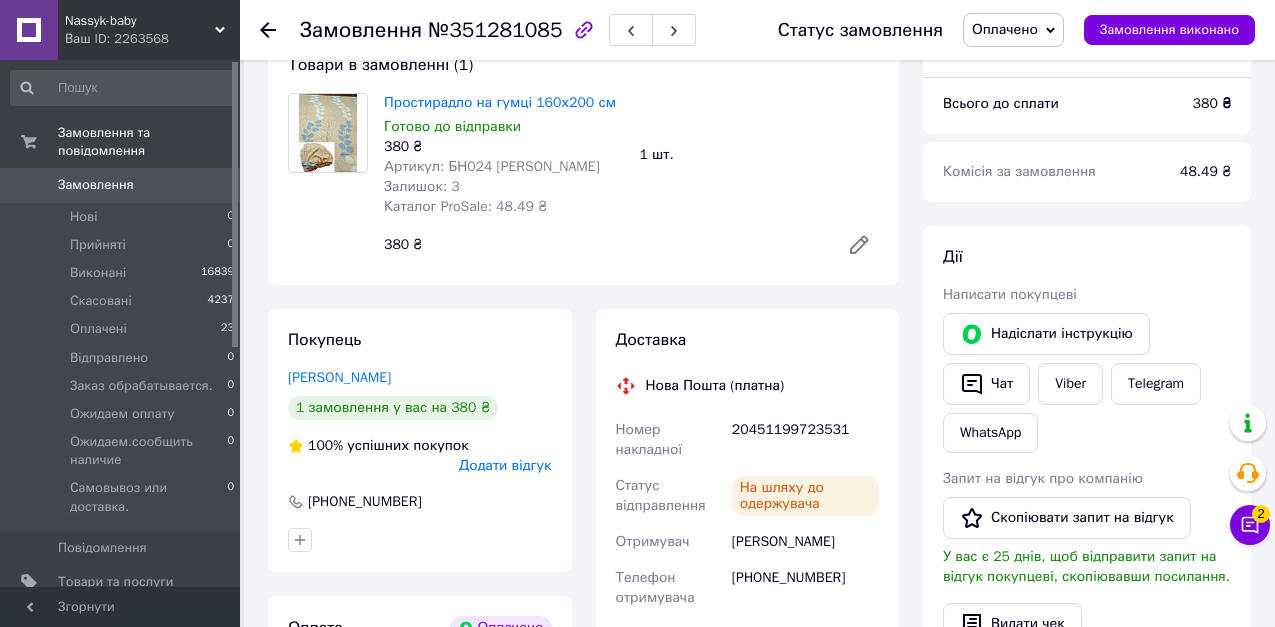 click on "Покупець [PERSON_NAME] 1 замовлення у вас на 380 ₴ 100%   успішних покупок Додати відгук [PHONE_NUMBER]" at bounding box center (420, 440) 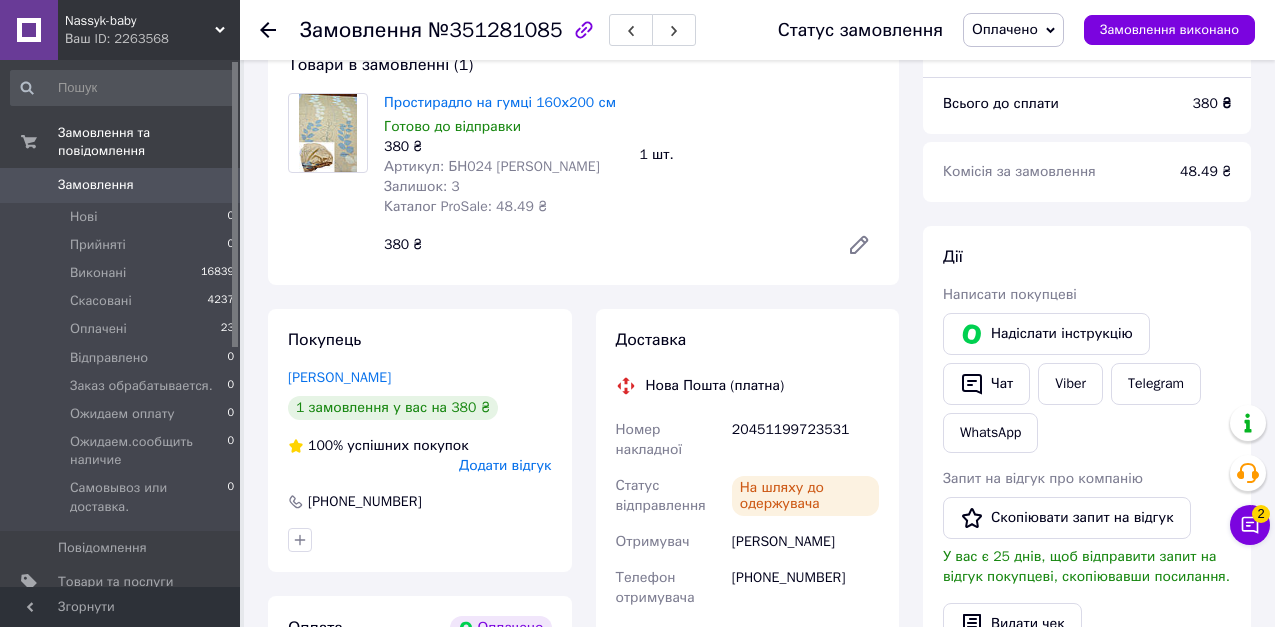 click 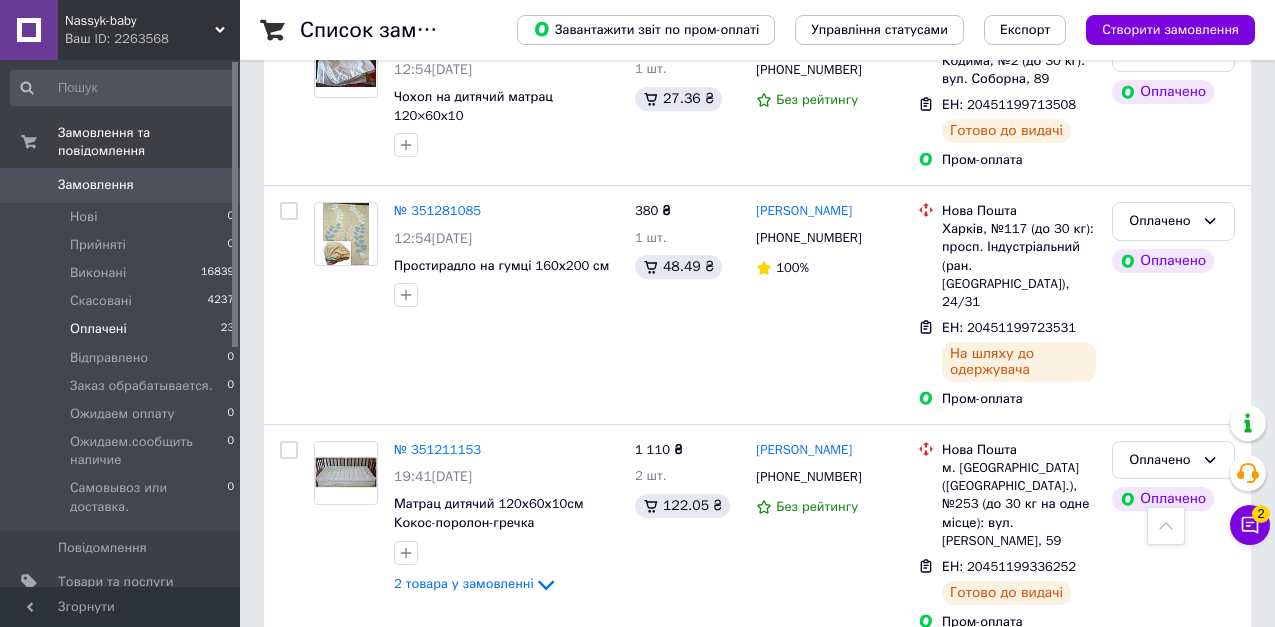 scroll, scrollTop: 3906, scrollLeft: 0, axis: vertical 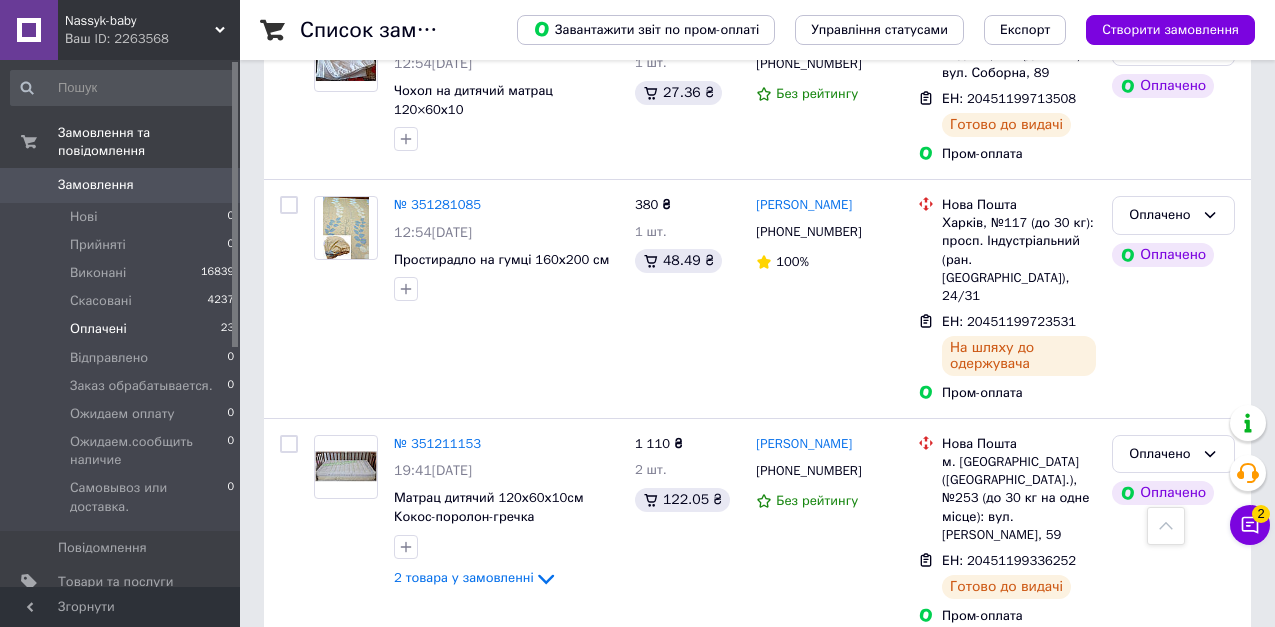 click on "Наступна" at bounding box center (405, 875) 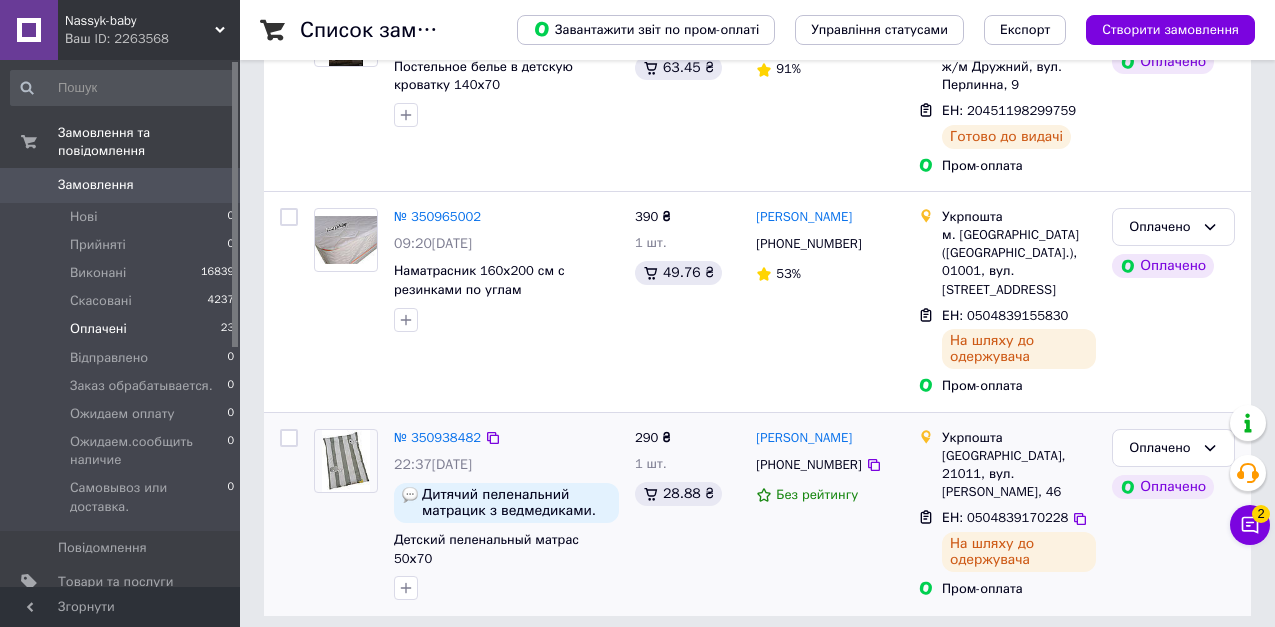 scroll, scrollTop: 303, scrollLeft: 0, axis: vertical 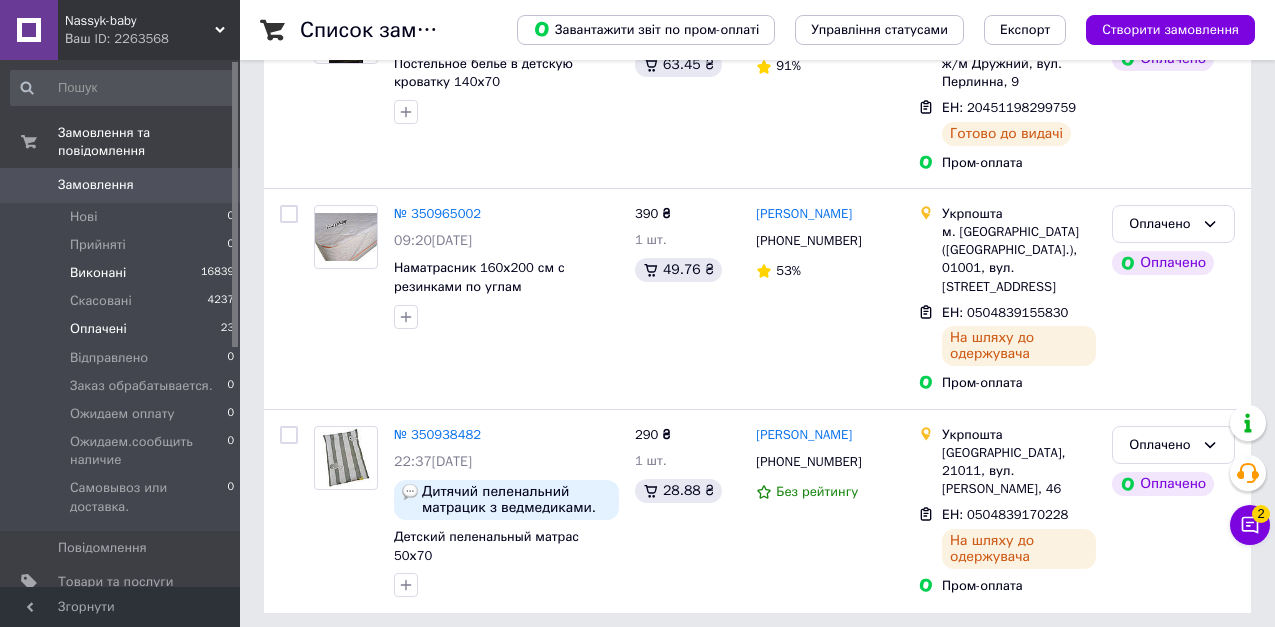 click on "Виконані" at bounding box center [98, 273] 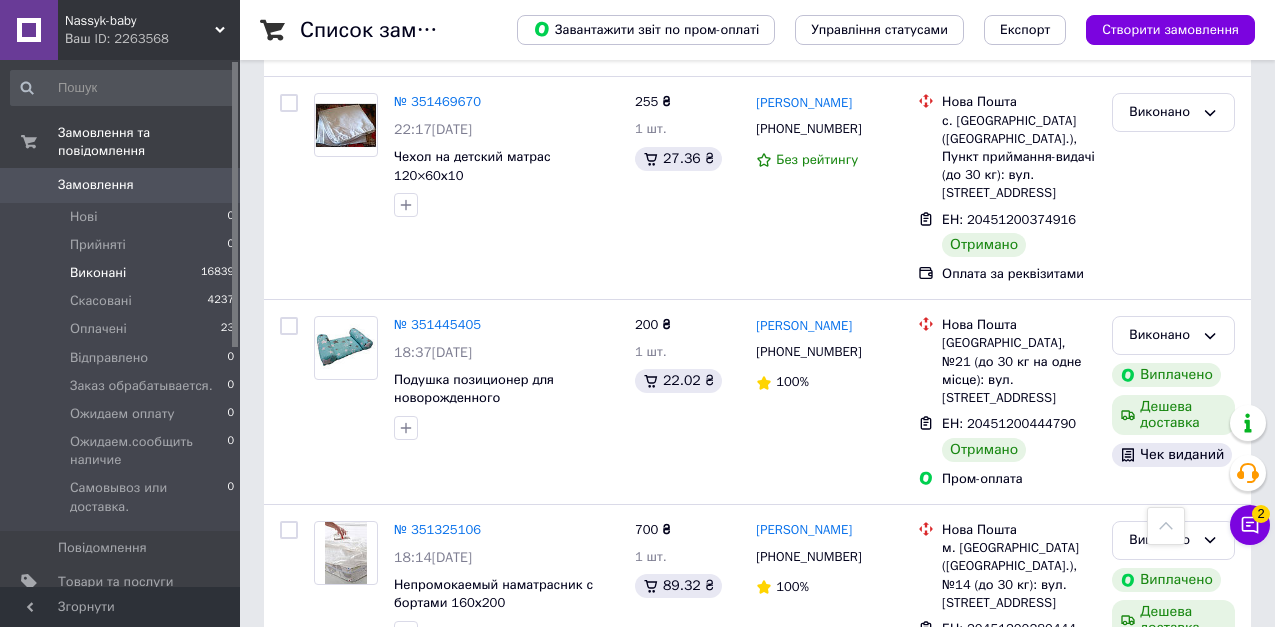 scroll, scrollTop: 700, scrollLeft: 0, axis: vertical 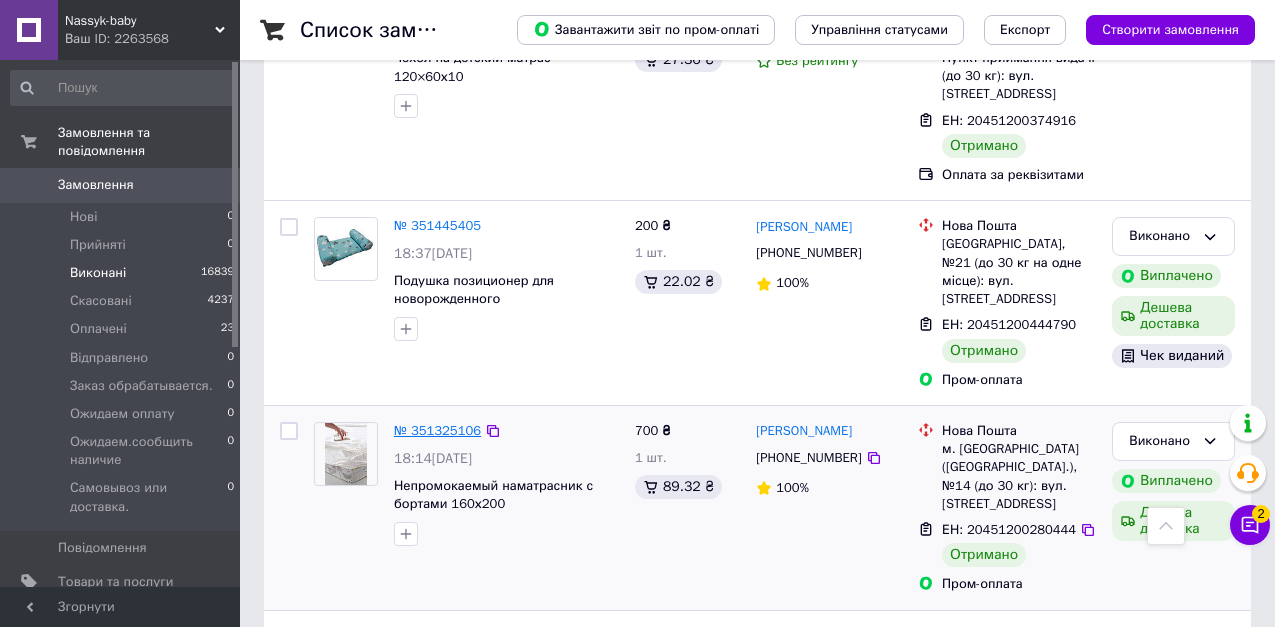 click on "№ 351325106" at bounding box center (437, 430) 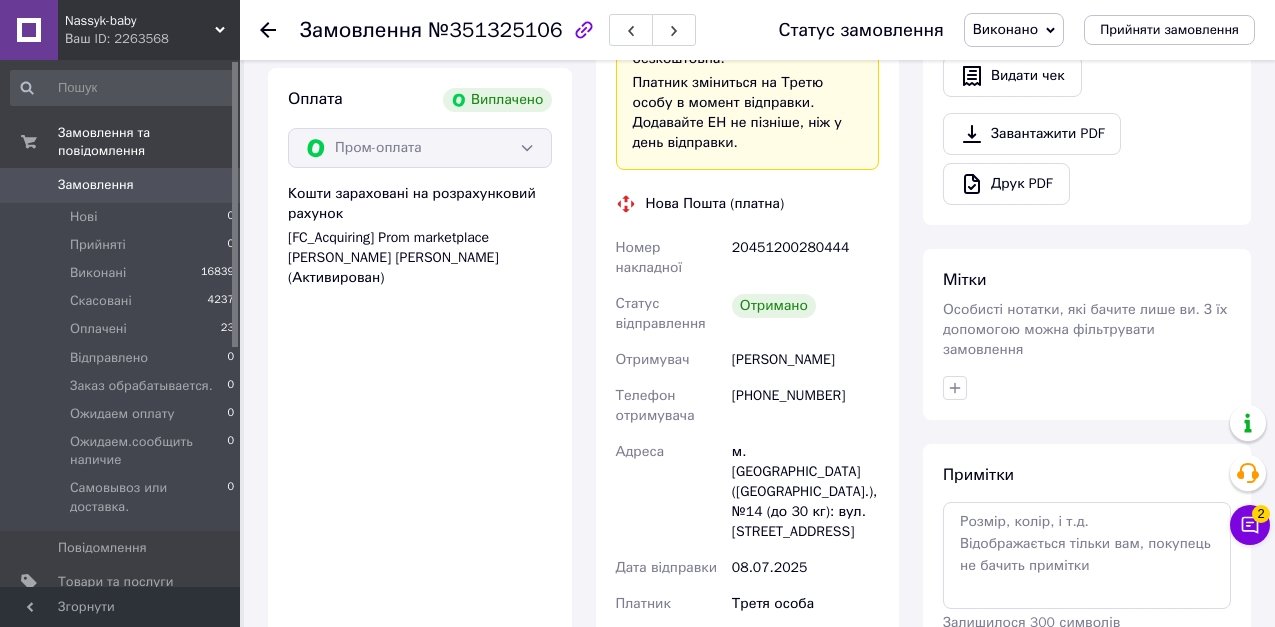 scroll, scrollTop: 525, scrollLeft: 0, axis: vertical 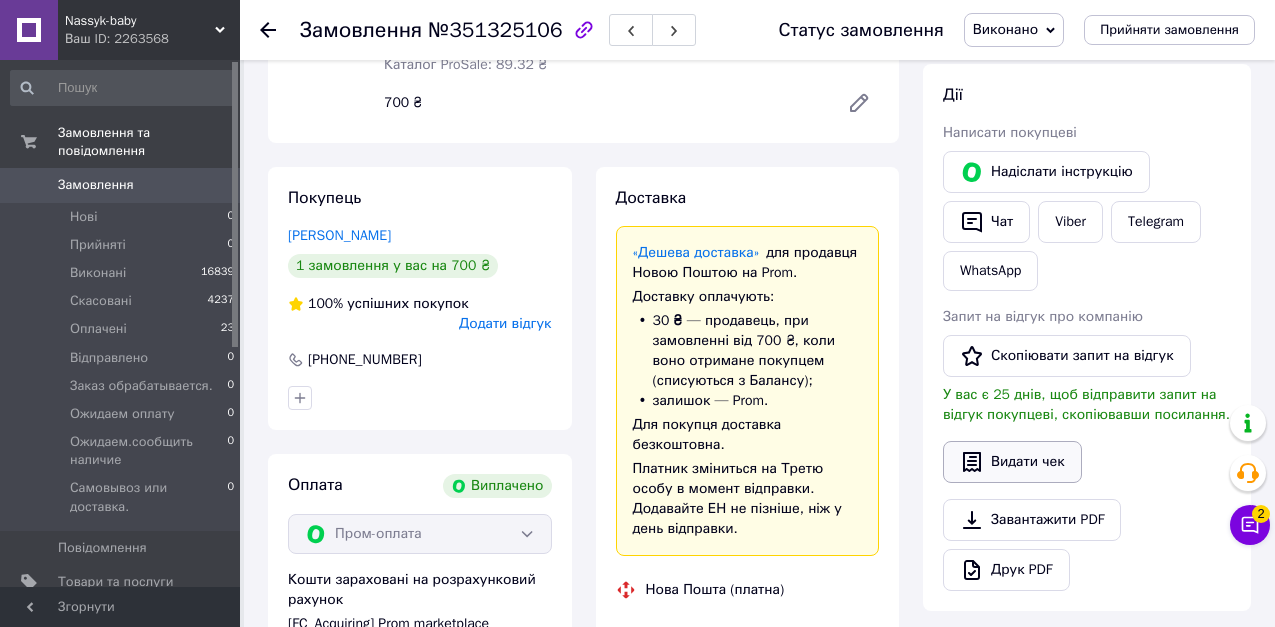 click on "Видати чек" at bounding box center (1012, 462) 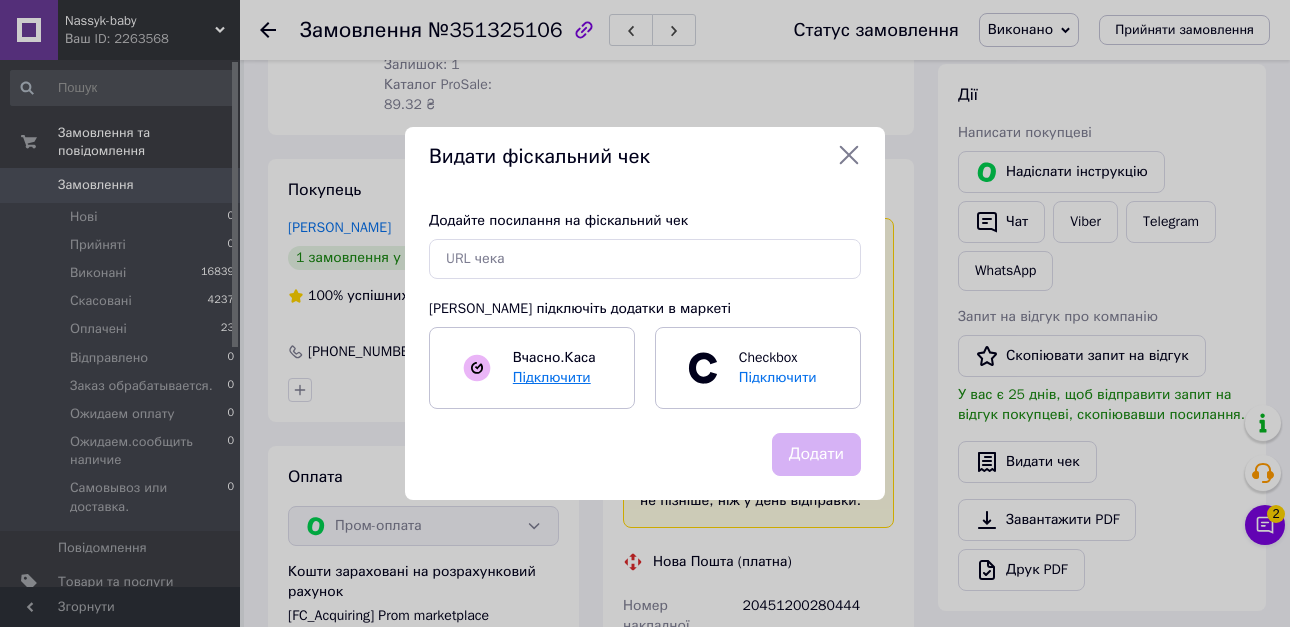 scroll, scrollTop: 156, scrollLeft: 0, axis: vertical 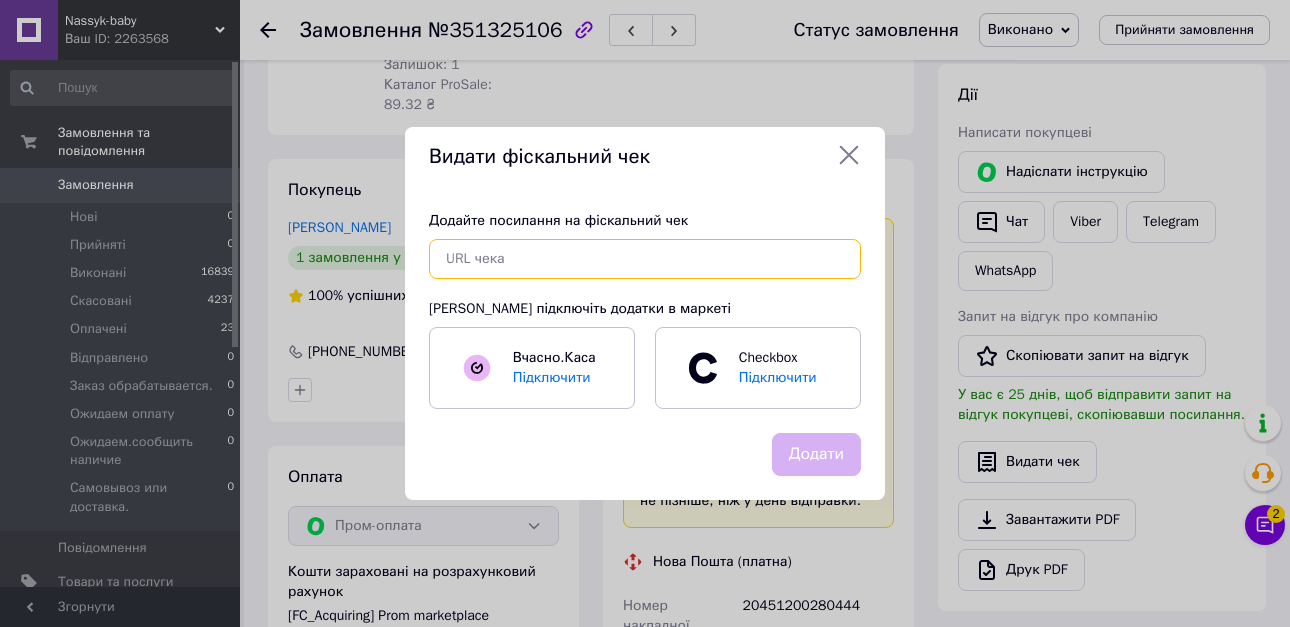 click at bounding box center [645, 259] 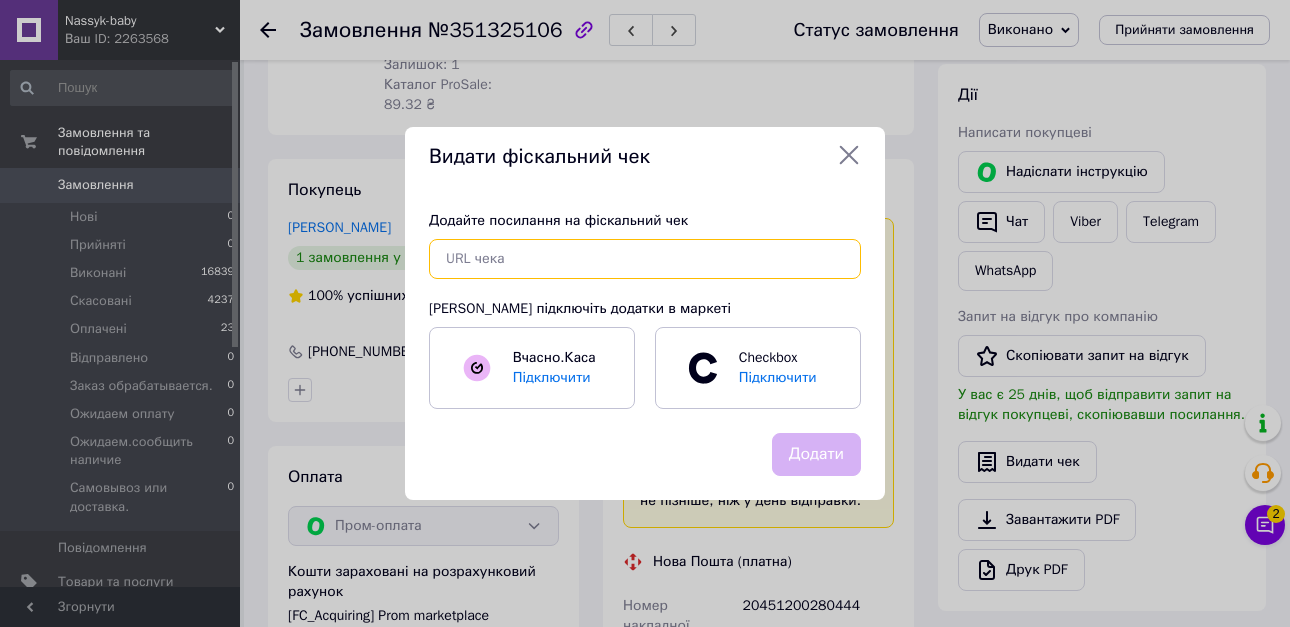 paste on "[URL][DOMAIN_NAME]" 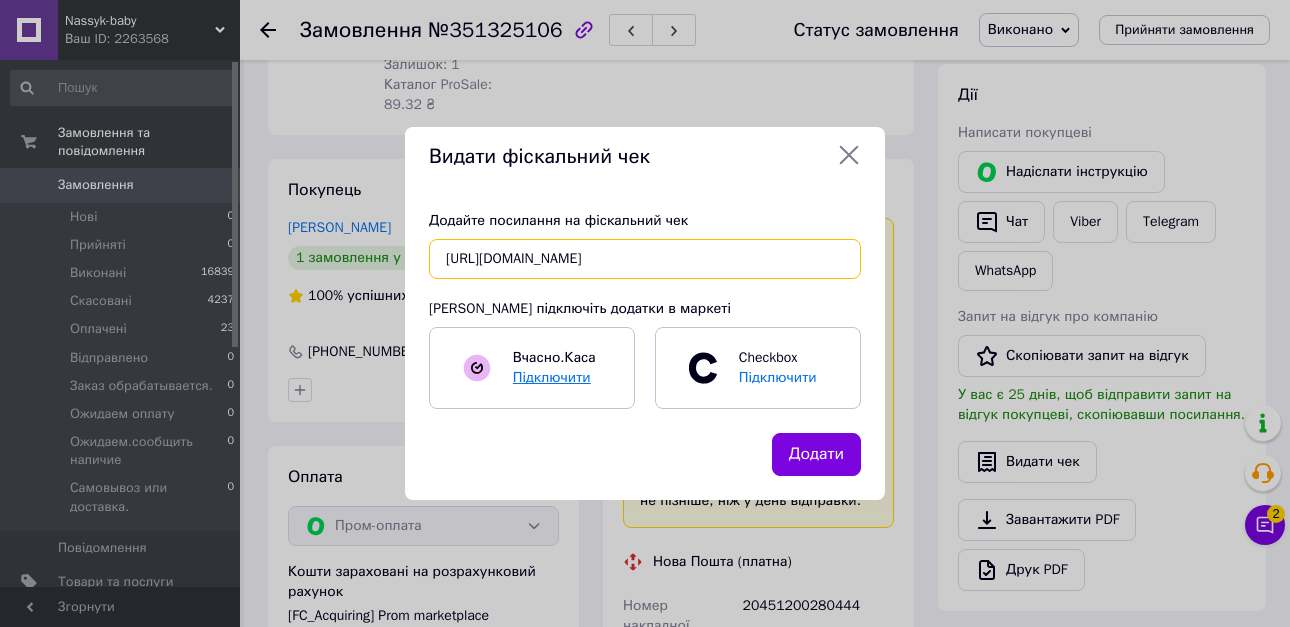 scroll, scrollTop: 0, scrollLeft: 29, axis: horizontal 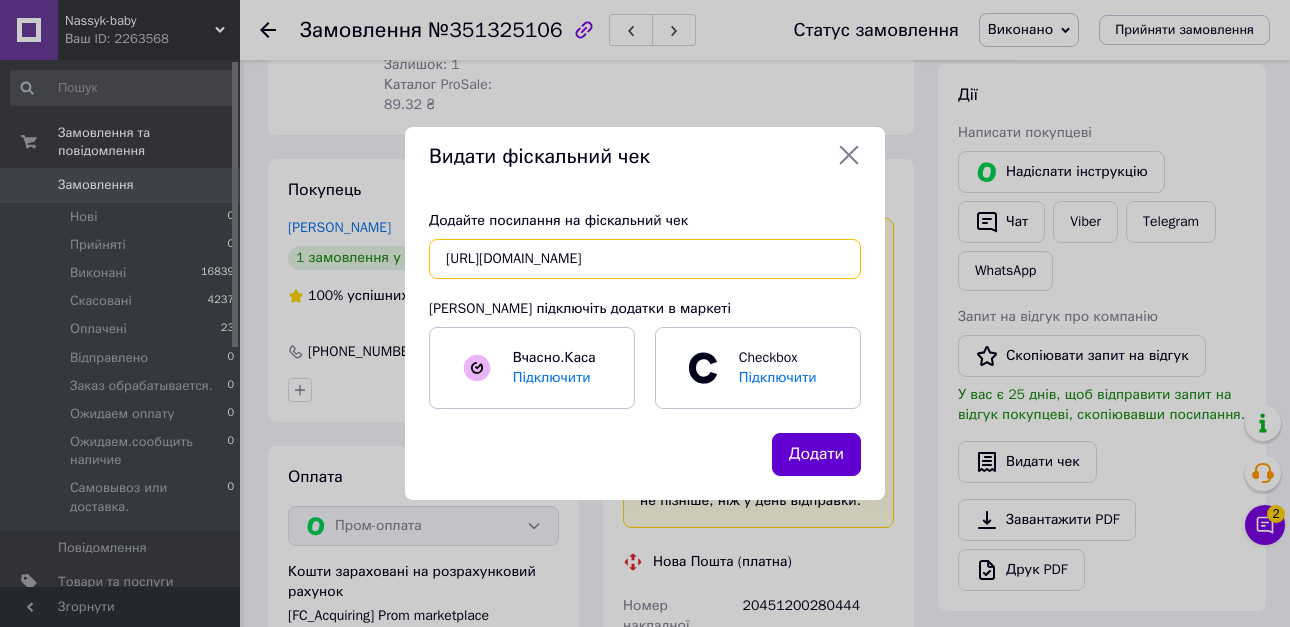 type on "[URL][DOMAIN_NAME]" 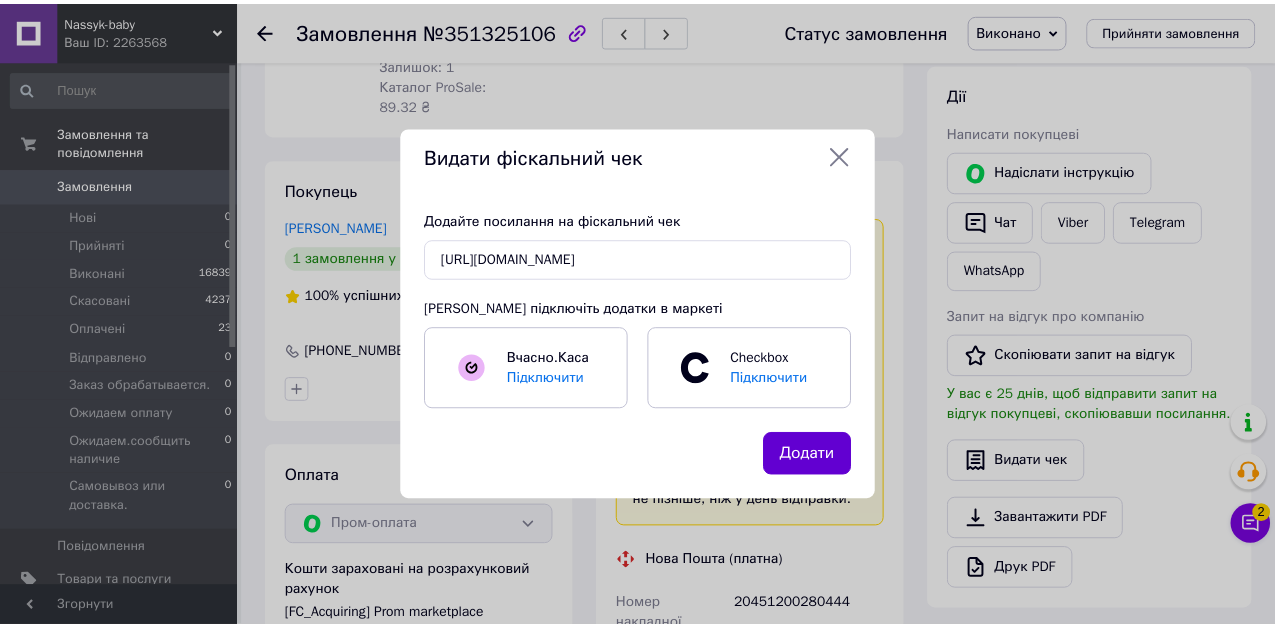scroll, scrollTop: 0, scrollLeft: 0, axis: both 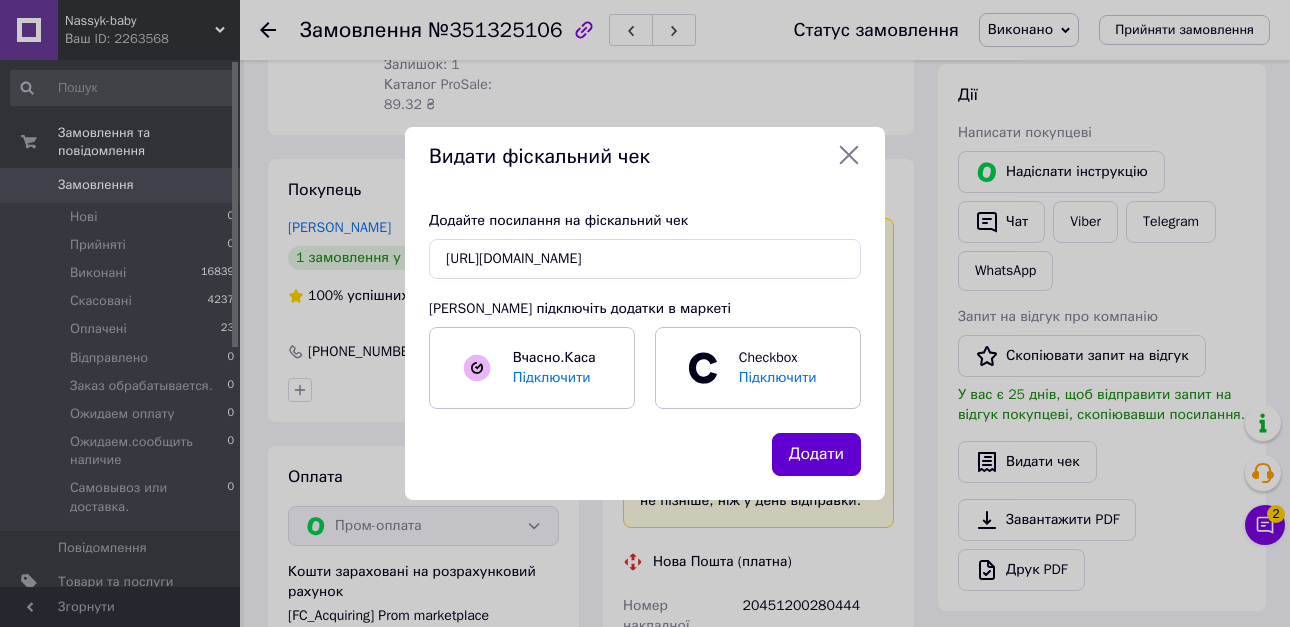 click on "Додати" at bounding box center (816, 454) 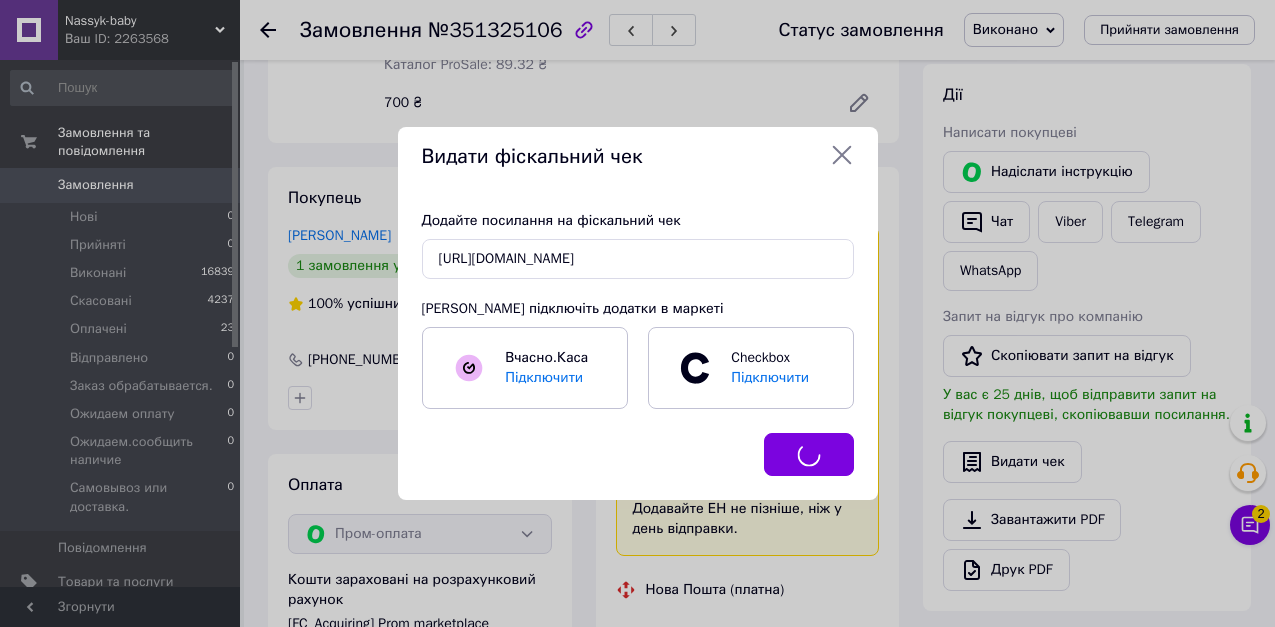 scroll, scrollTop: 176, scrollLeft: 0, axis: vertical 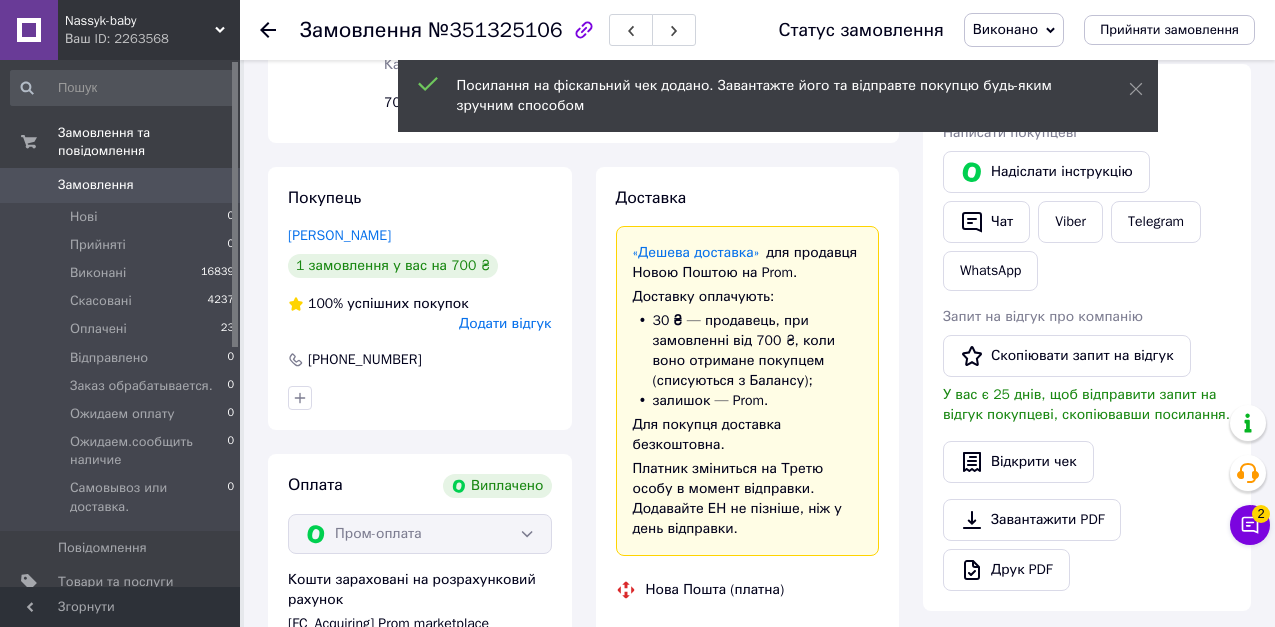 click 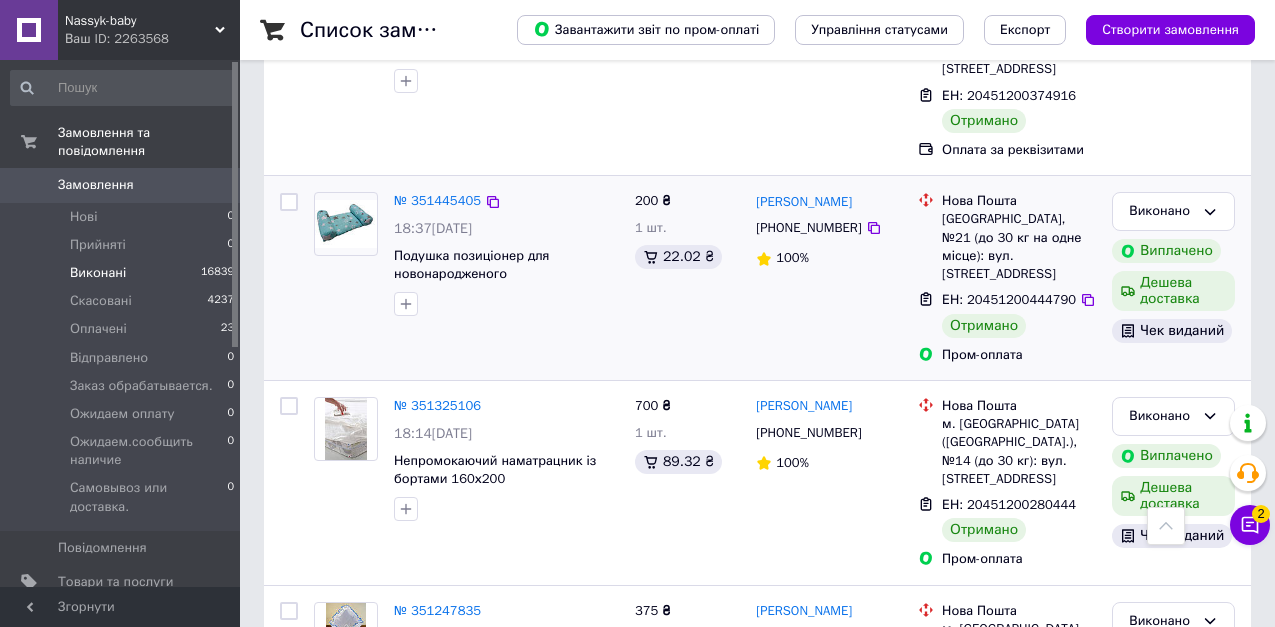 scroll, scrollTop: 900, scrollLeft: 0, axis: vertical 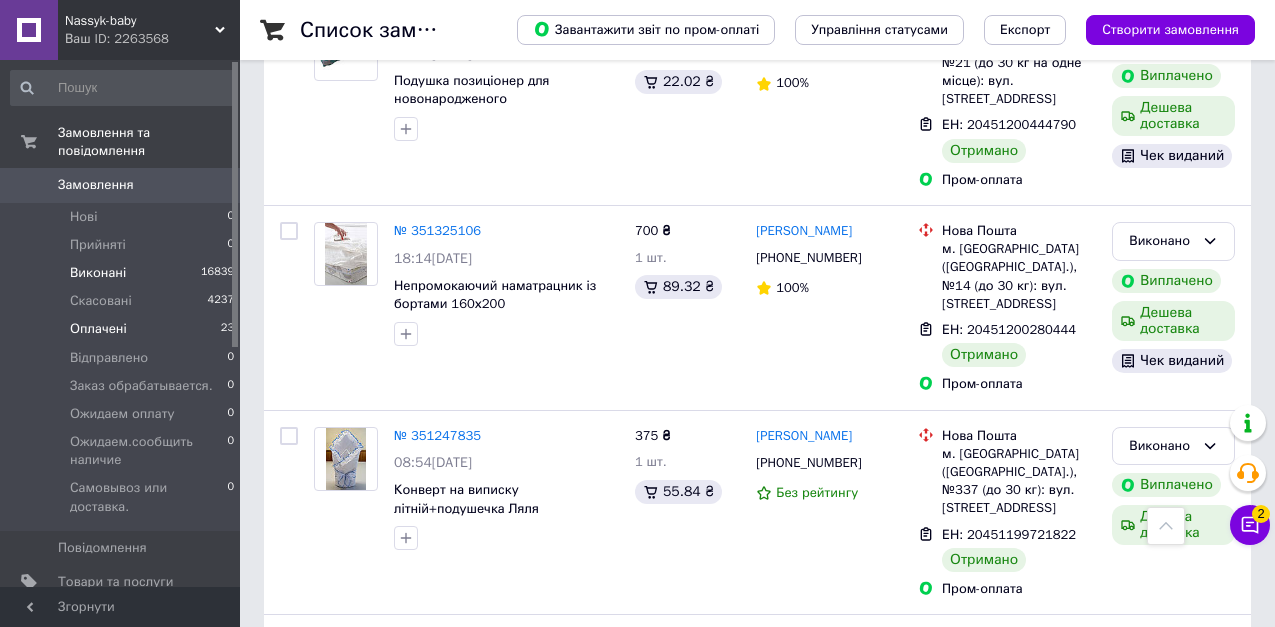 click on "Оплачені" at bounding box center (98, 329) 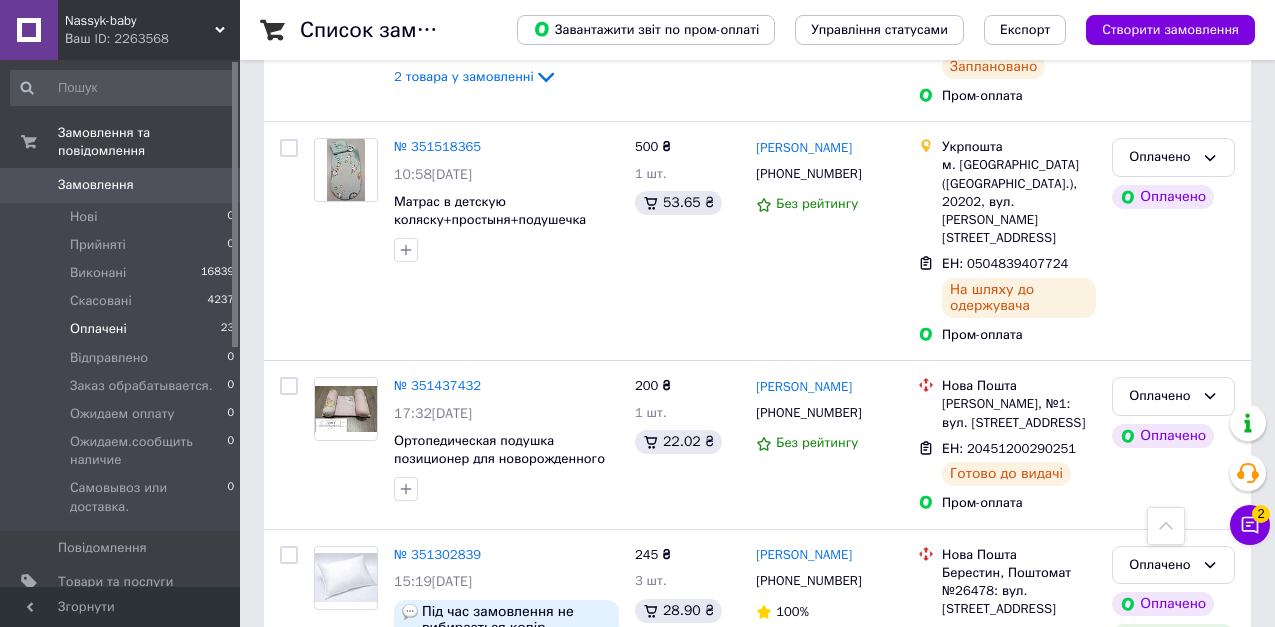 scroll, scrollTop: 3200, scrollLeft: 0, axis: vertical 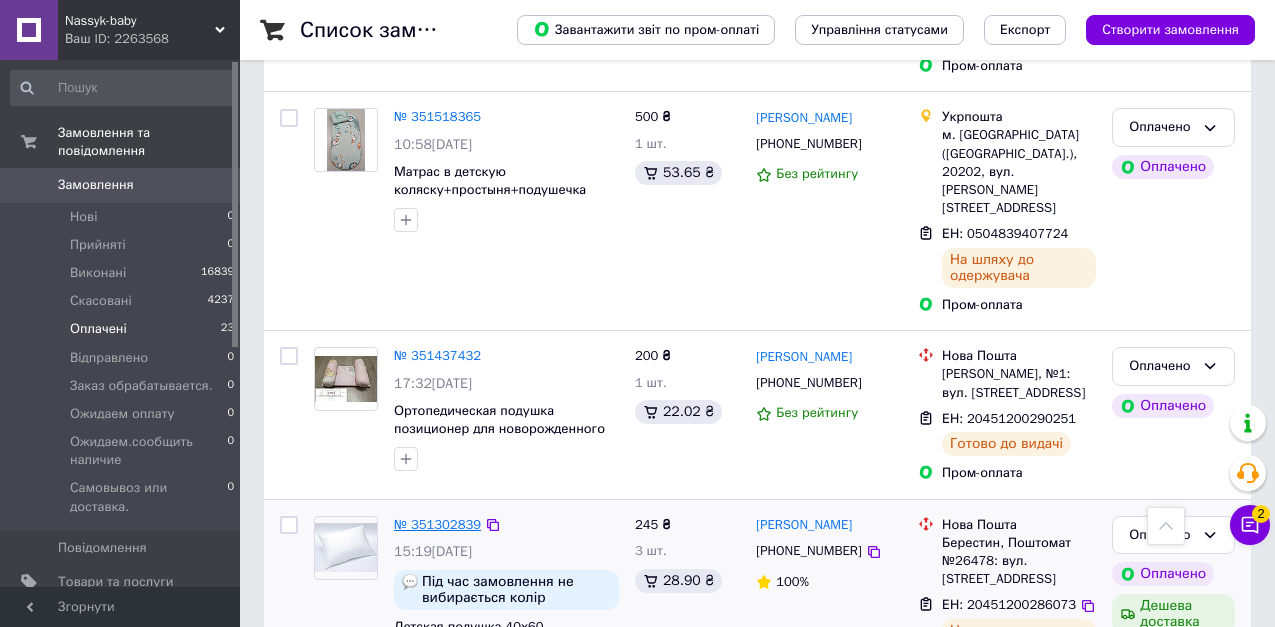 click on "№ 351302839" at bounding box center [437, 524] 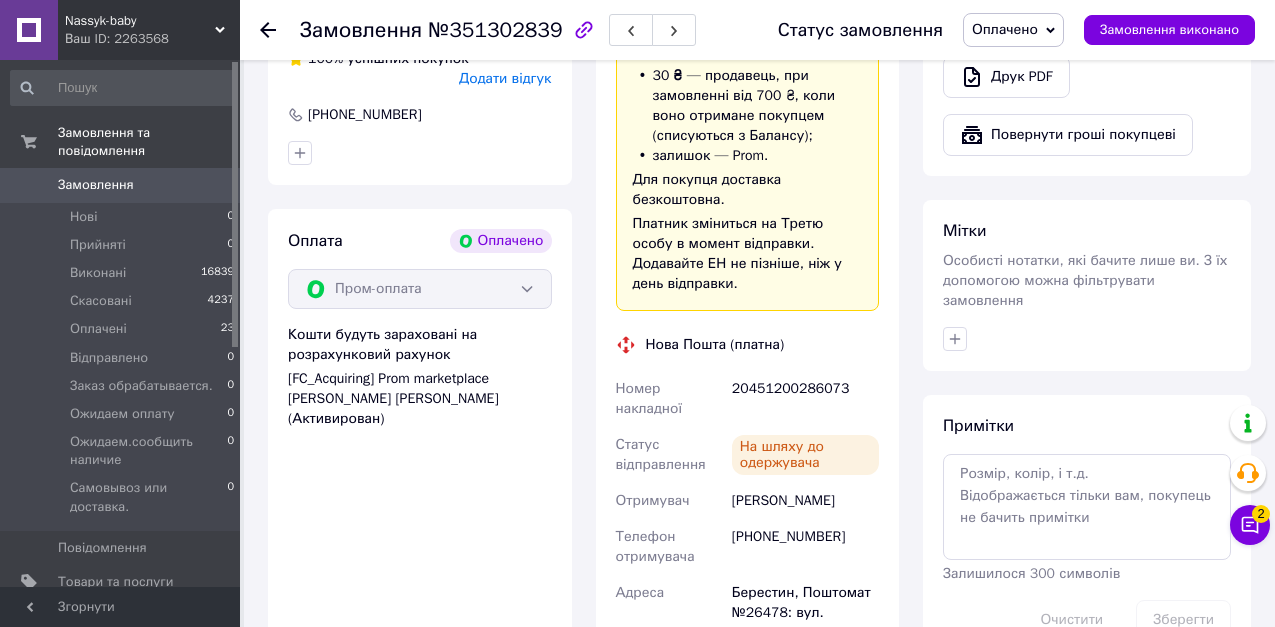 scroll, scrollTop: 674, scrollLeft: 0, axis: vertical 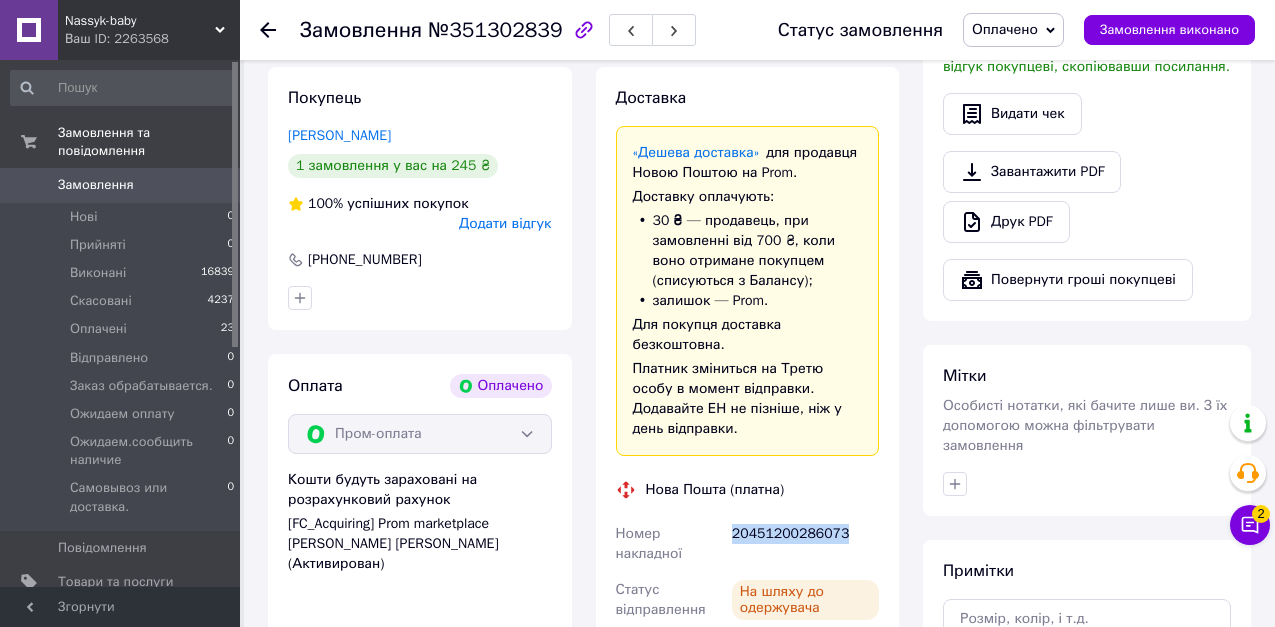 drag, startPoint x: 732, startPoint y: 436, endPoint x: 838, endPoint y: 444, distance: 106.30146 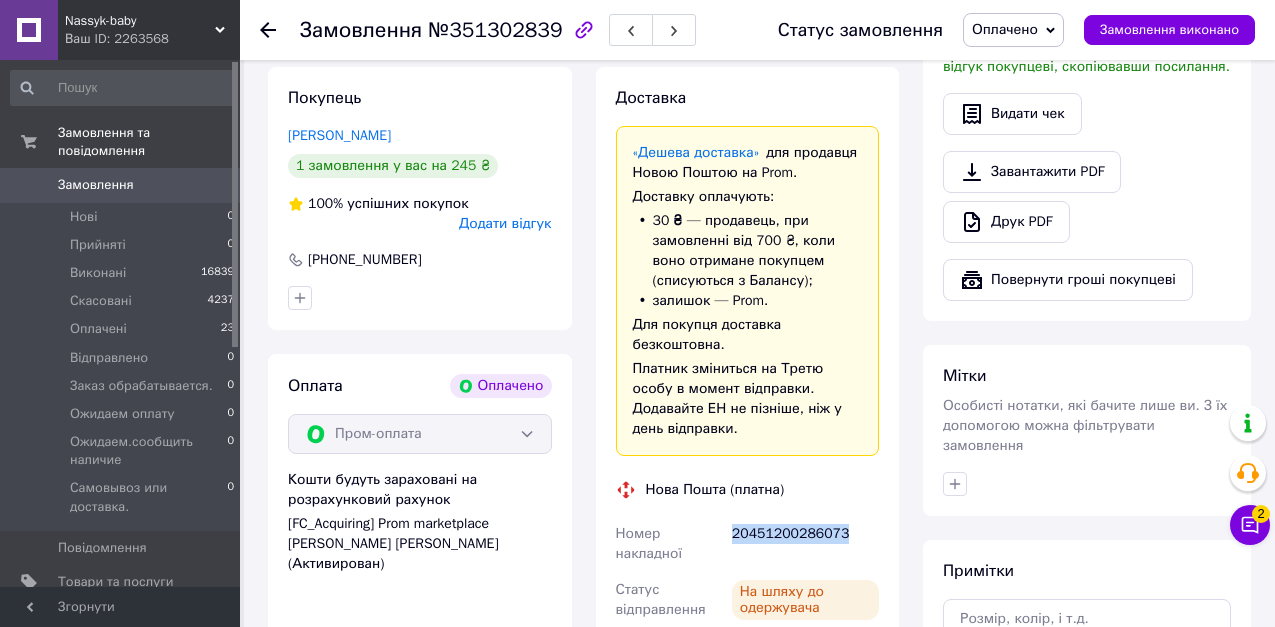 click on "20451200286073" at bounding box center (805, 544) 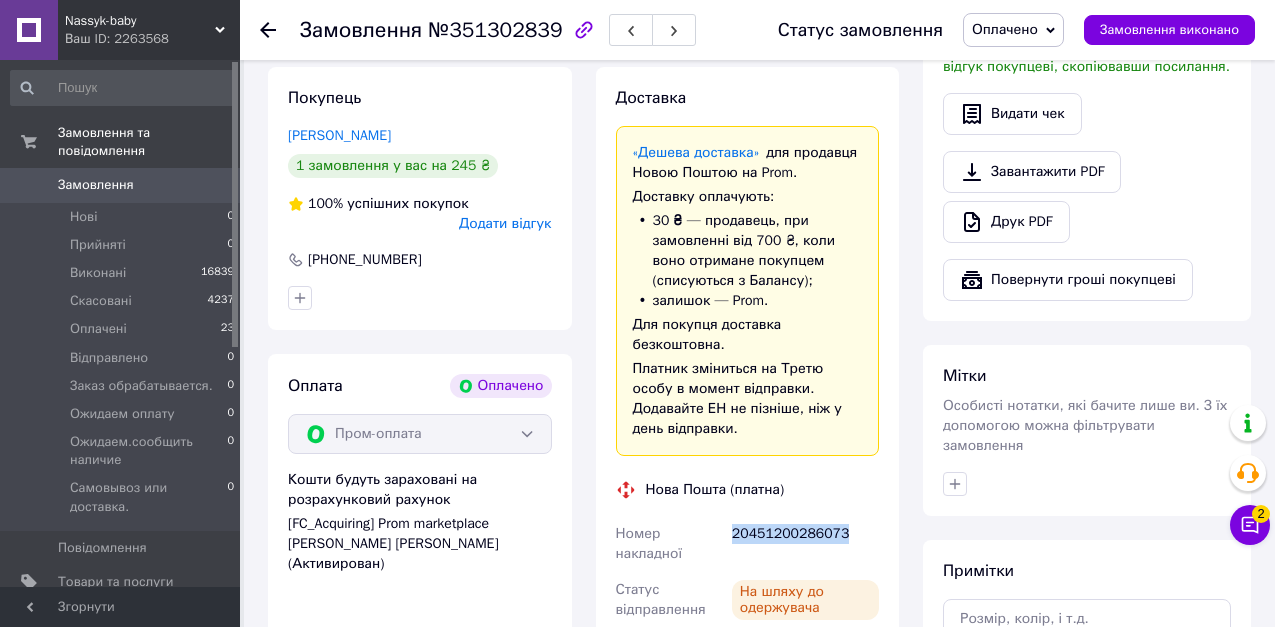 copy on "20451200286073" 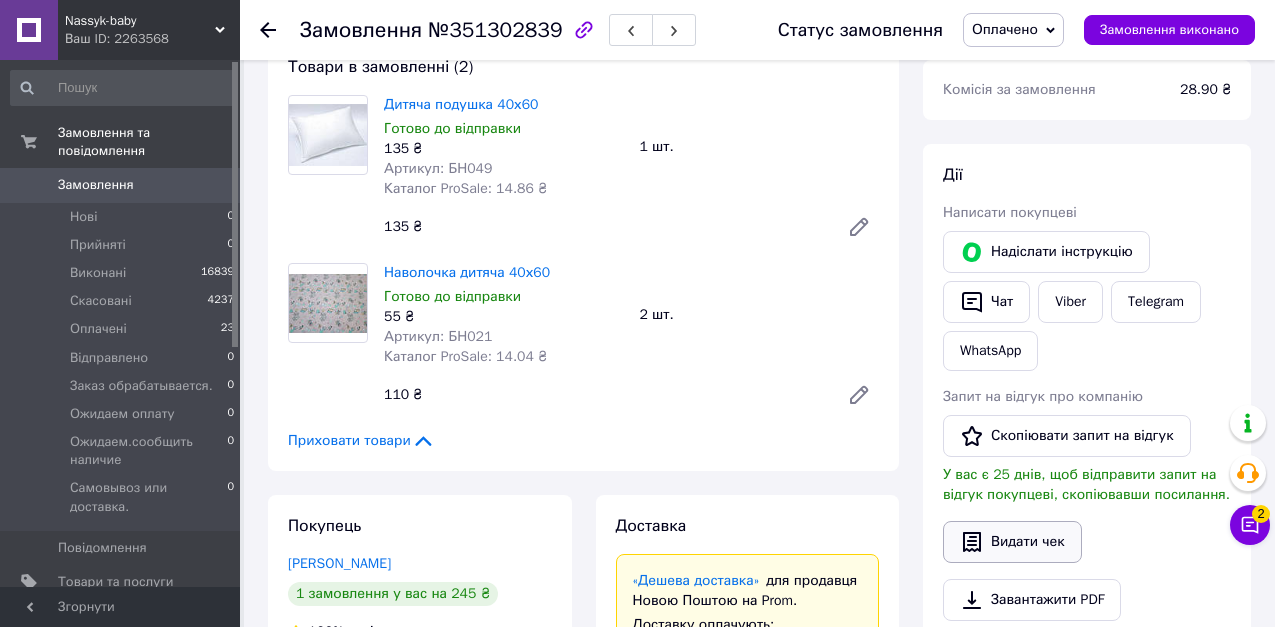 scroll, scrollTop: 174, scrollLeft: 0, axis: vertical 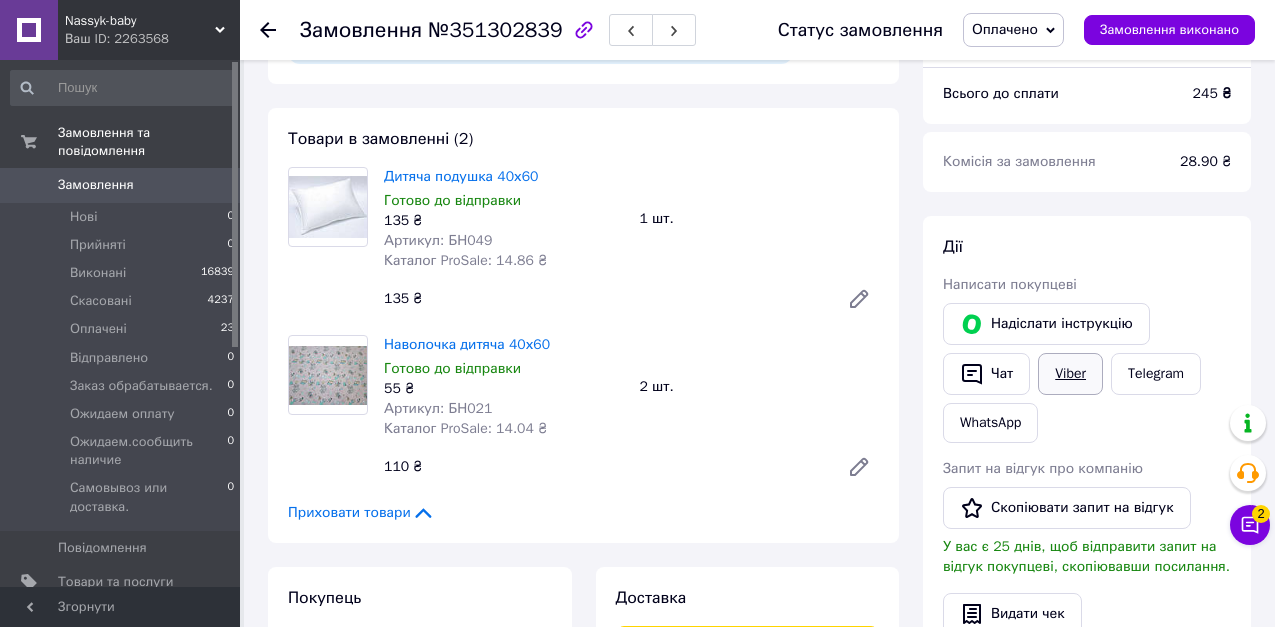 click on "Viber" at bounding box center [1070, 374] 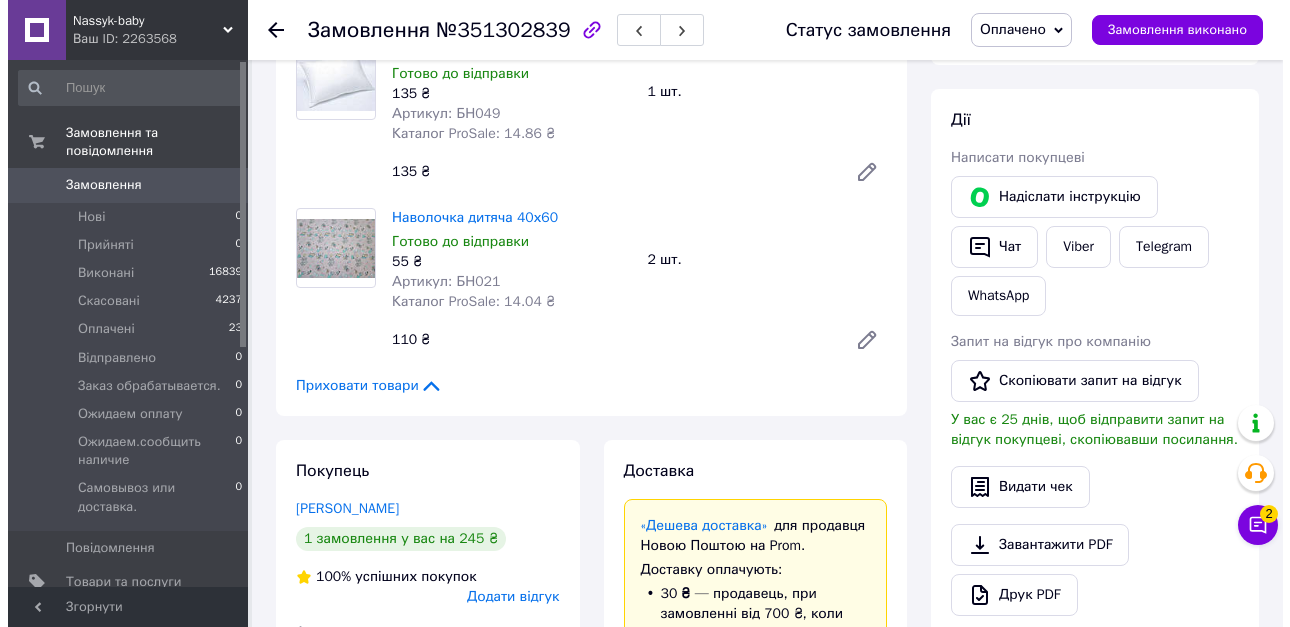 scroll, scrollTop: 374, scrollLeft: 0, axis: vertical 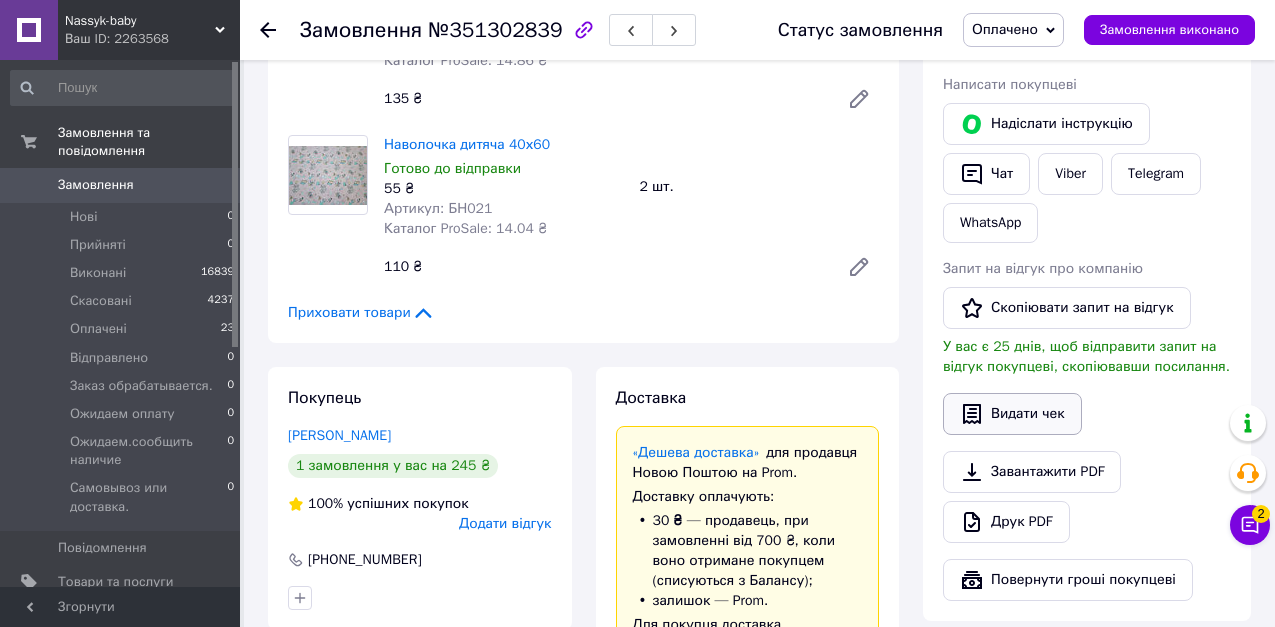 click on "Видати чек" at bounding box center [1012, 414] 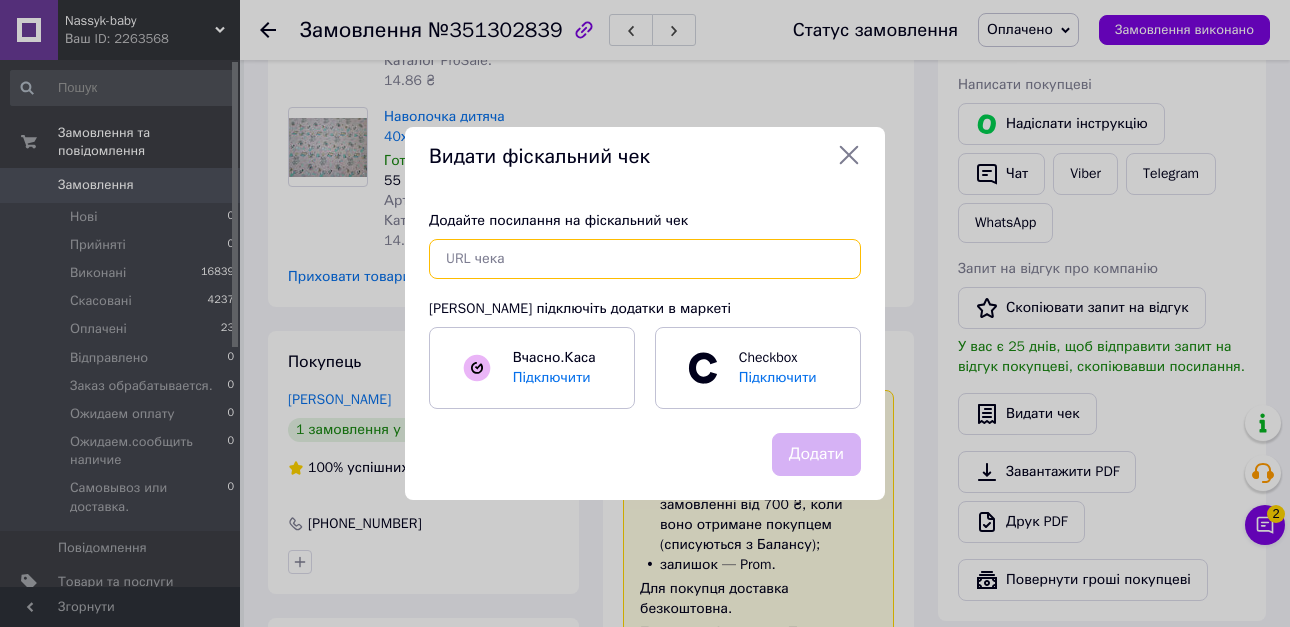 click at bounding box center (645, 259) 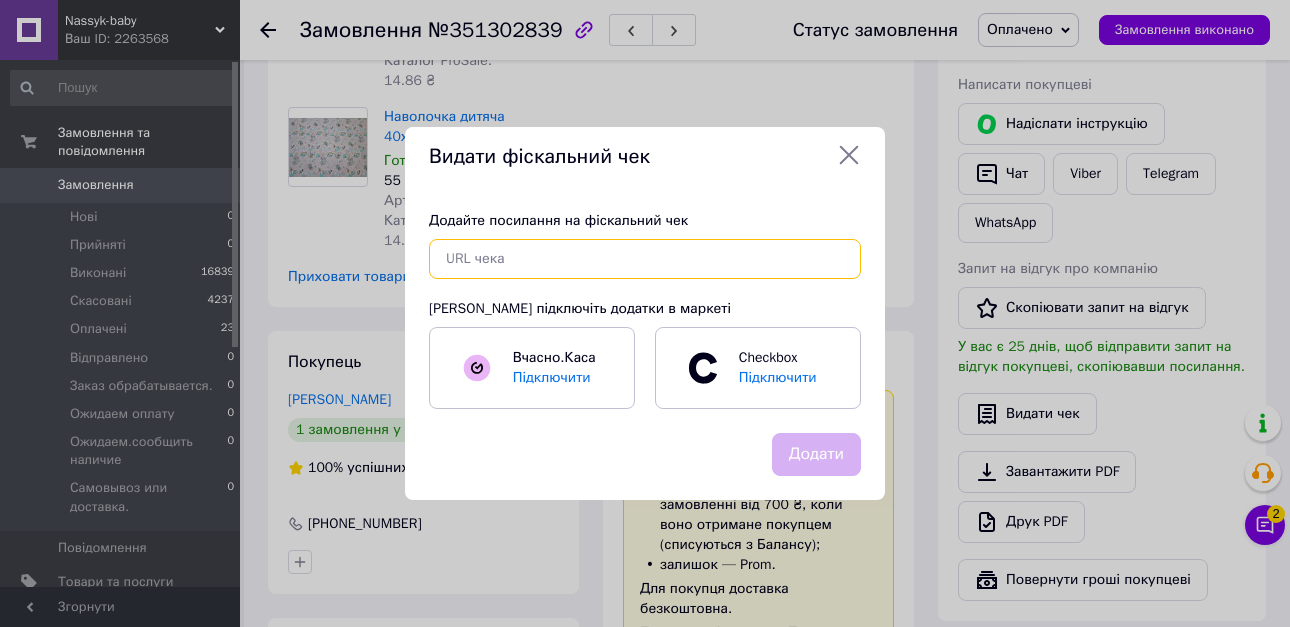 paste on "[URL][DOMAIN_NAME]" 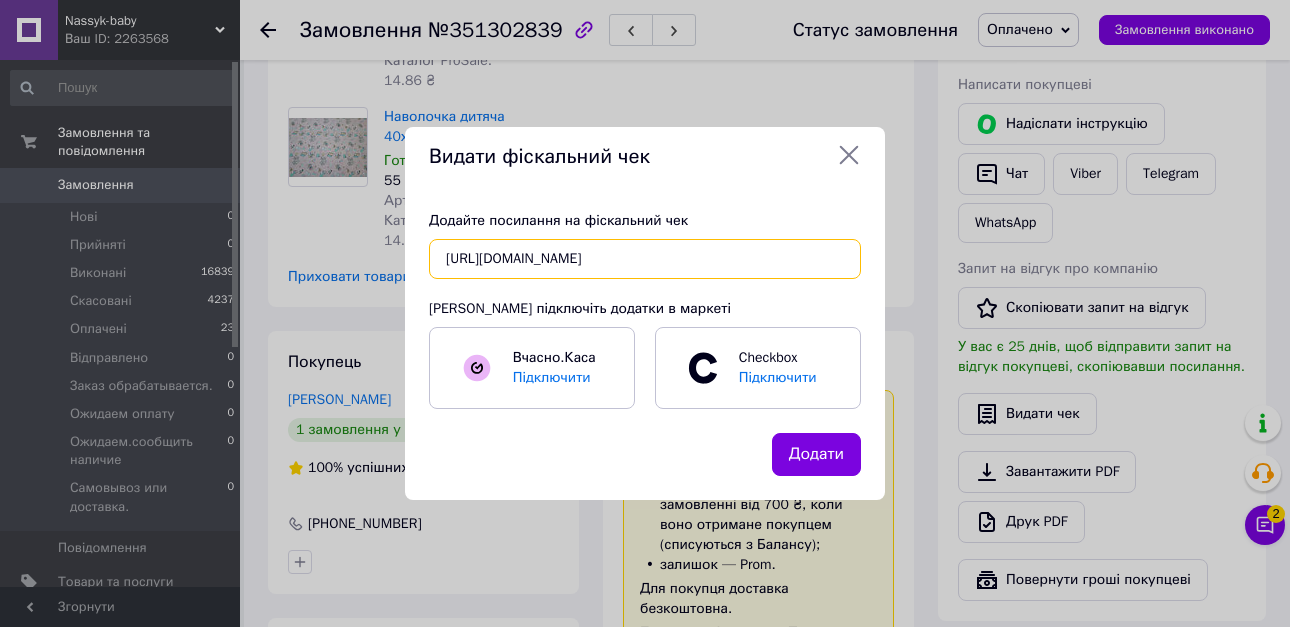 scroll, scrollTop: 0, scrollLeft: 30, axis: horizontal 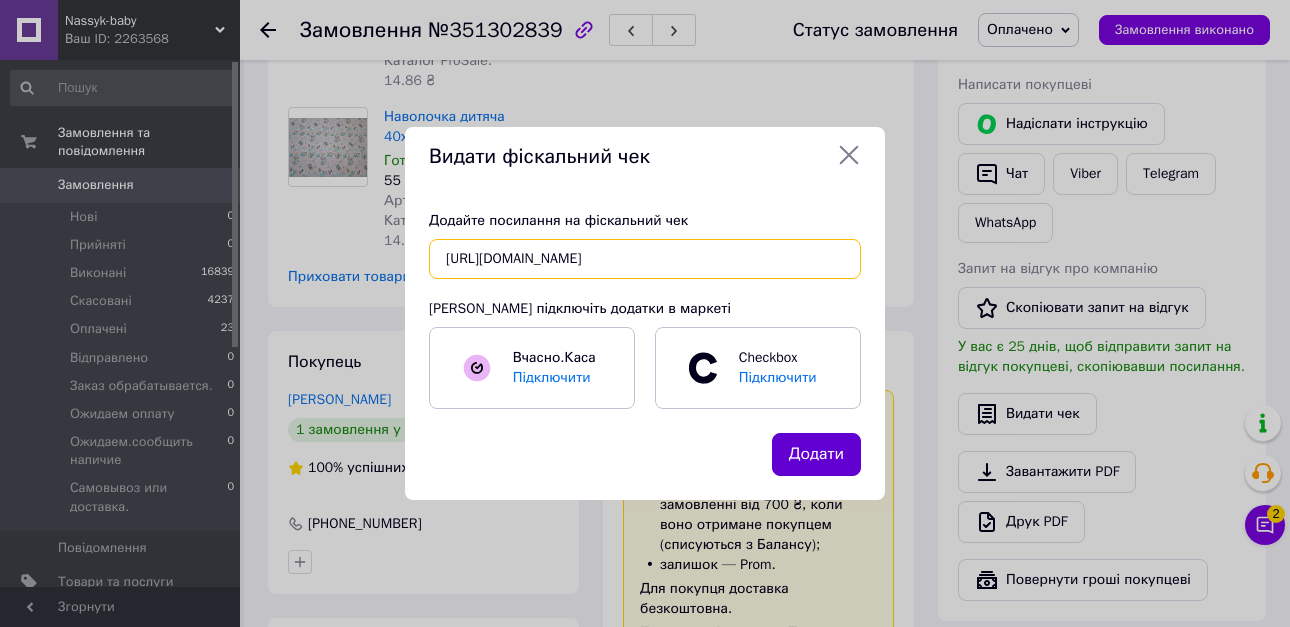 type on "[URL][DOMAIN_NAME]" 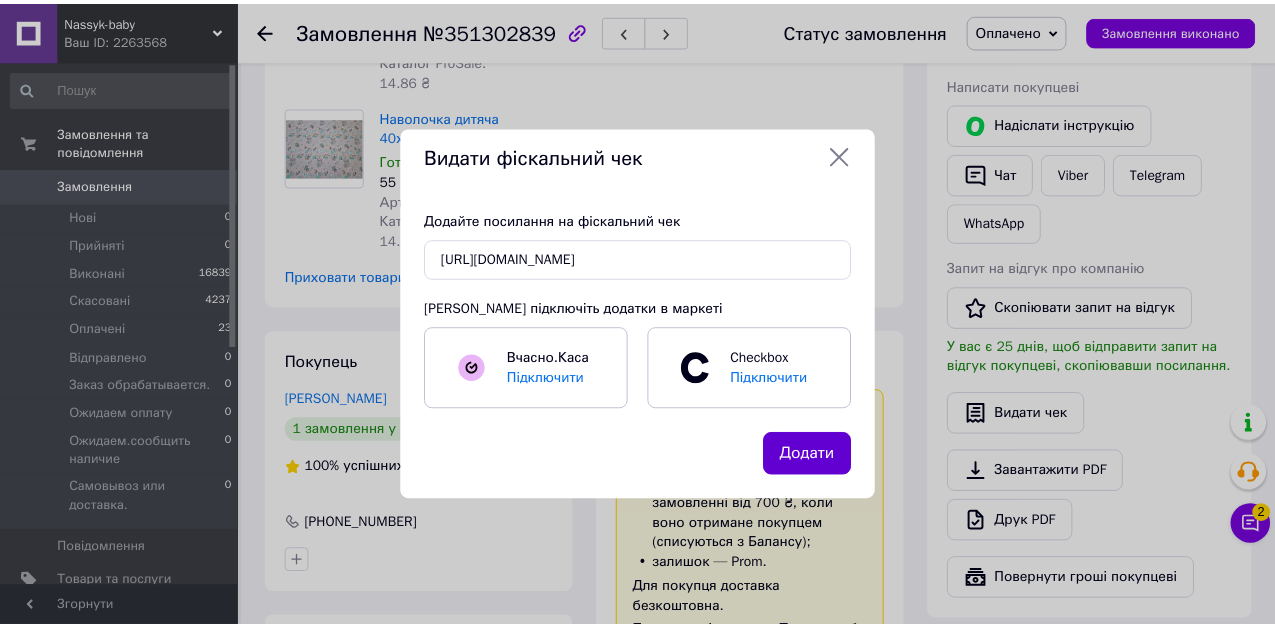 scroll, scrollTop: 0, scrollLeft: 0, axis: both 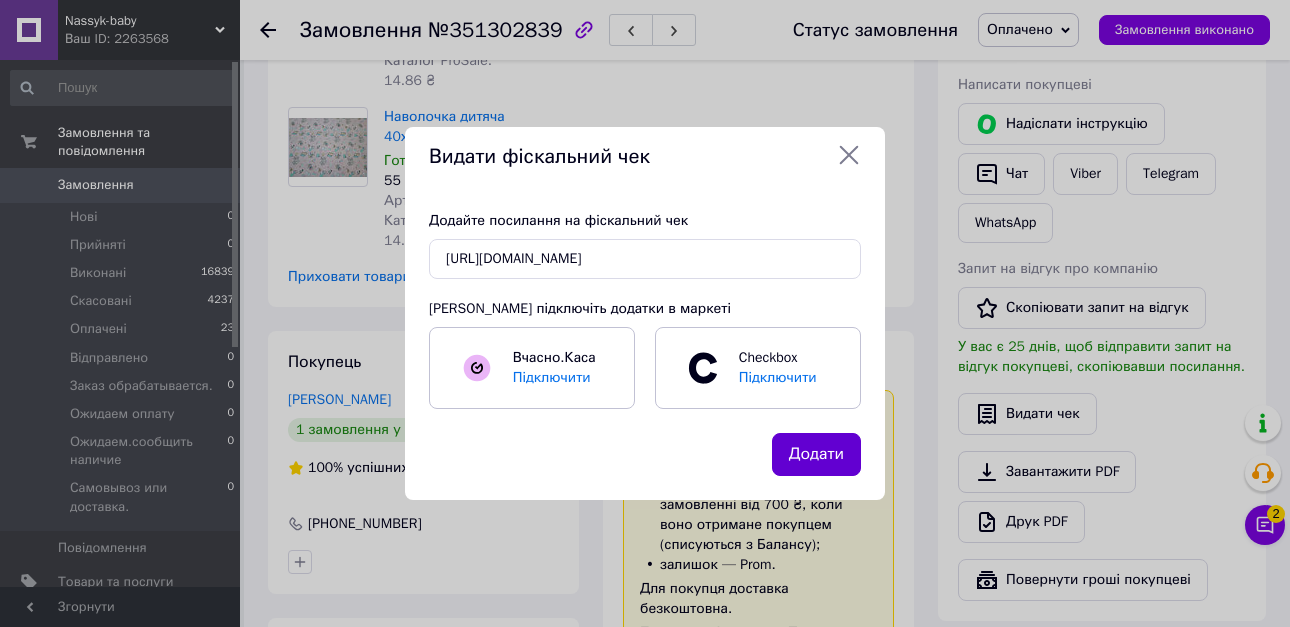 click on "Додати" at bounding box center [816, 454] 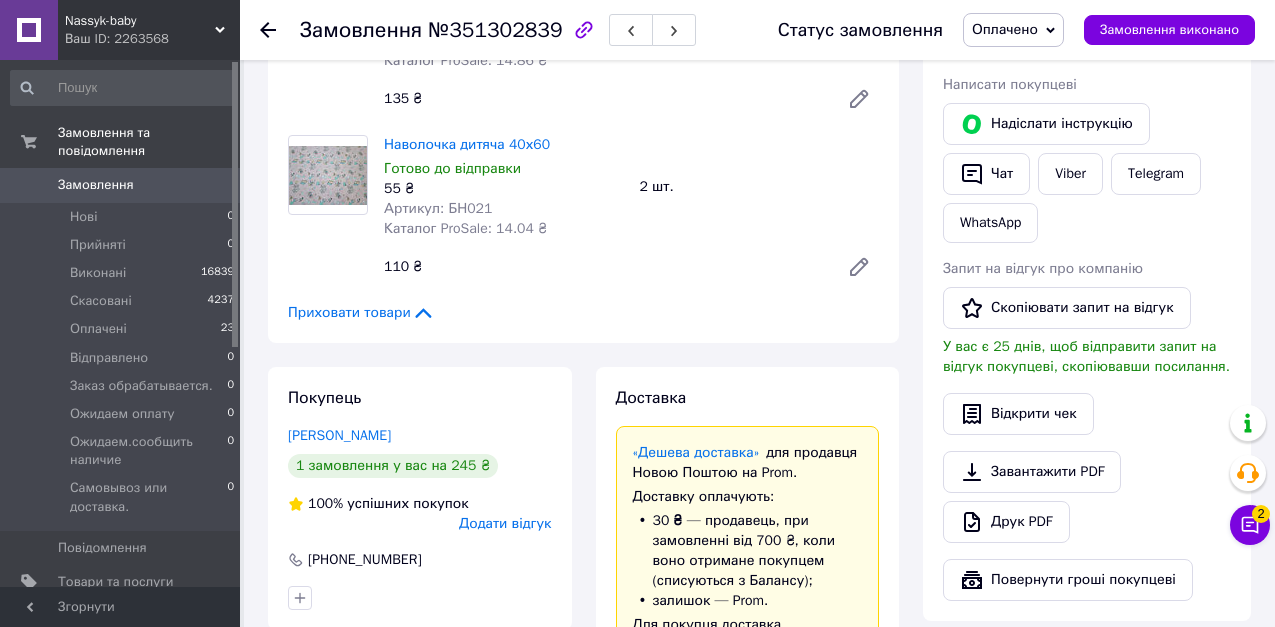 click 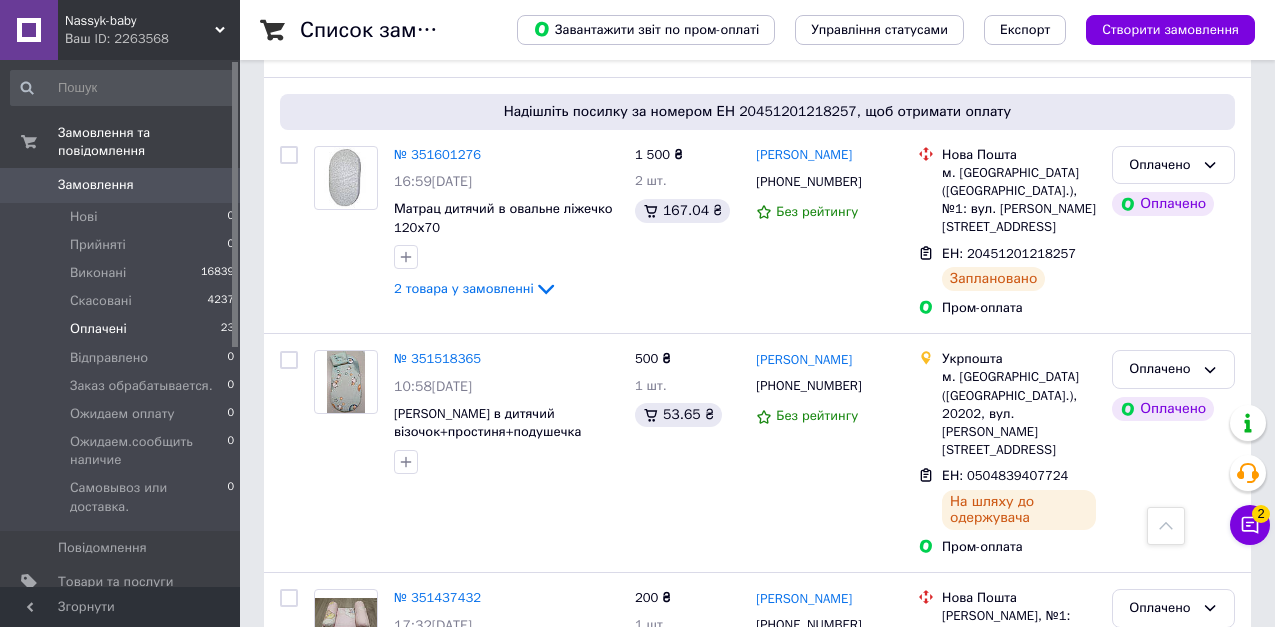 scroll, scrollTop: 3100, scrollLeft: 0, axis: vertical 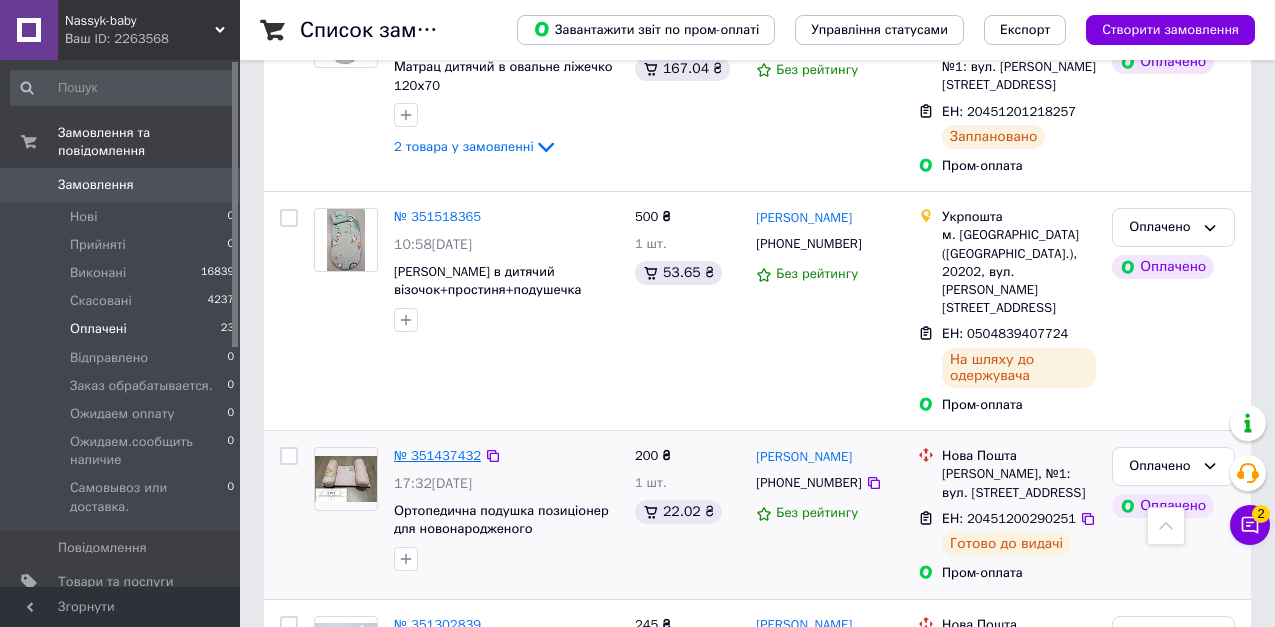 click on "№ 351437432" at bounding box center [437, 455] 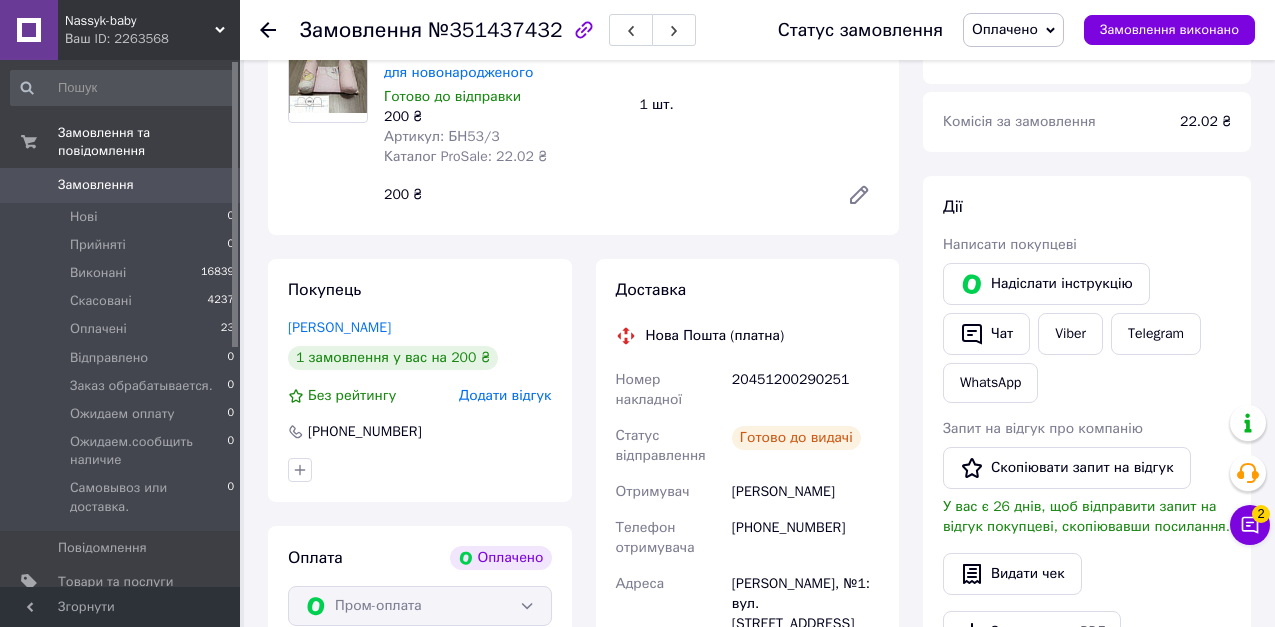 scroll, scrollTop: 152, scrollLeft: 0, axis: vertical 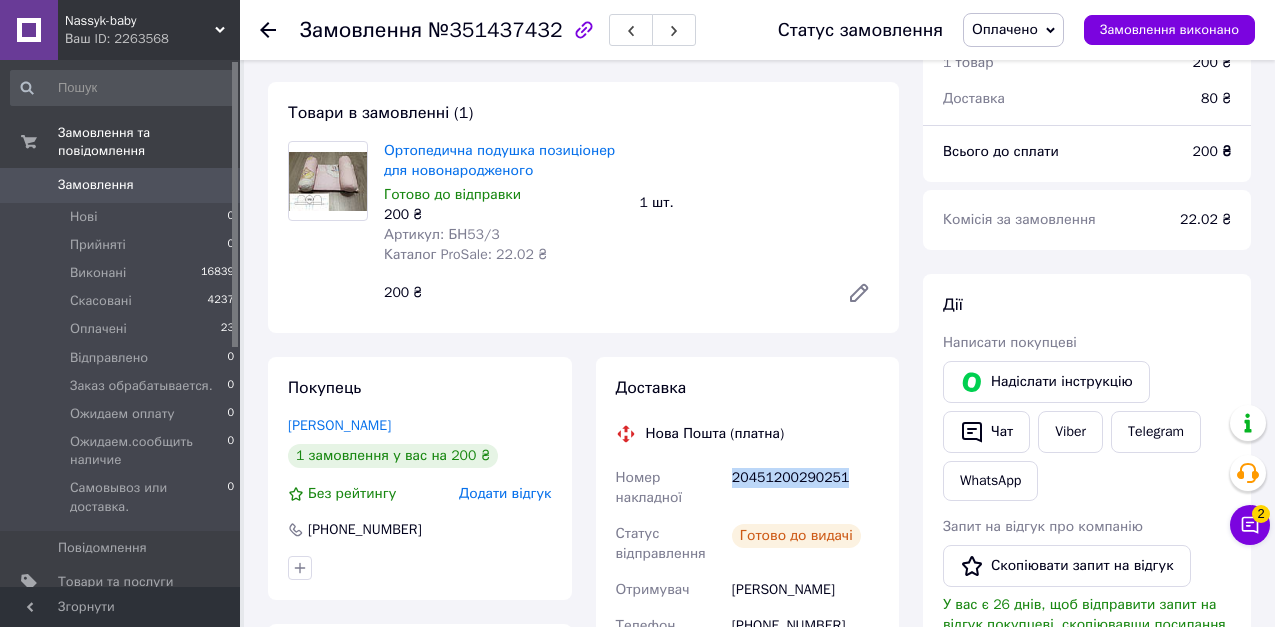 drag, startPoint x: 728, startPoint y: 446, endPoint x: 857, endPoint y: 439, distance: 129.18979 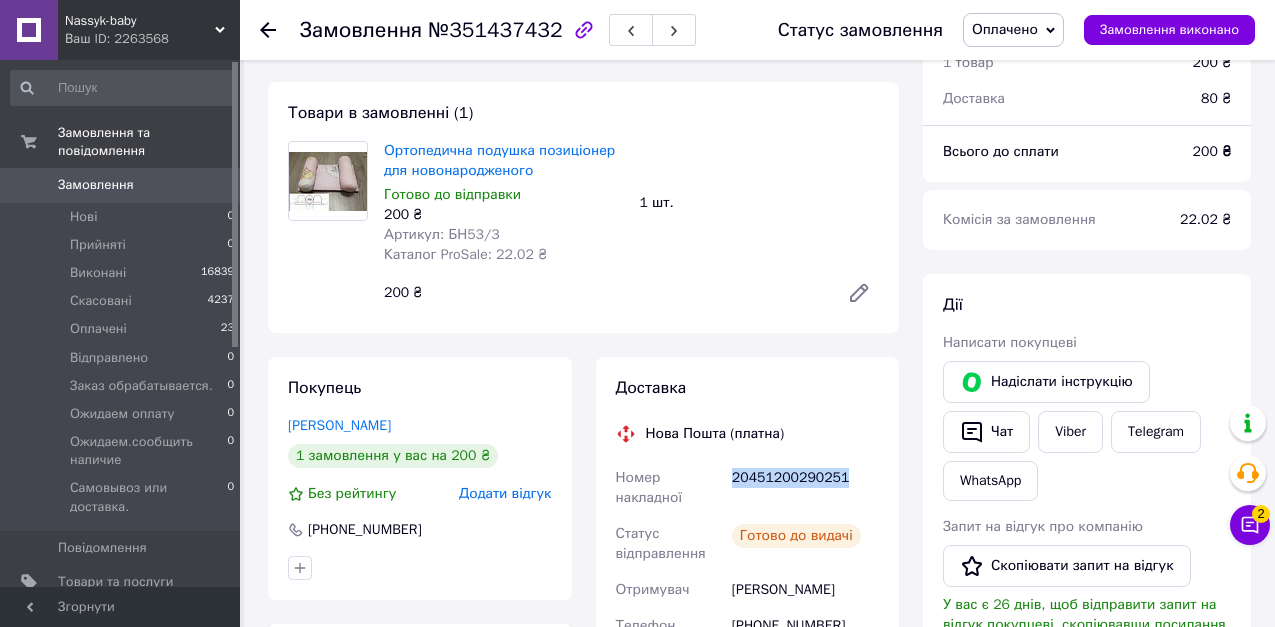 copy on "20451200290251" 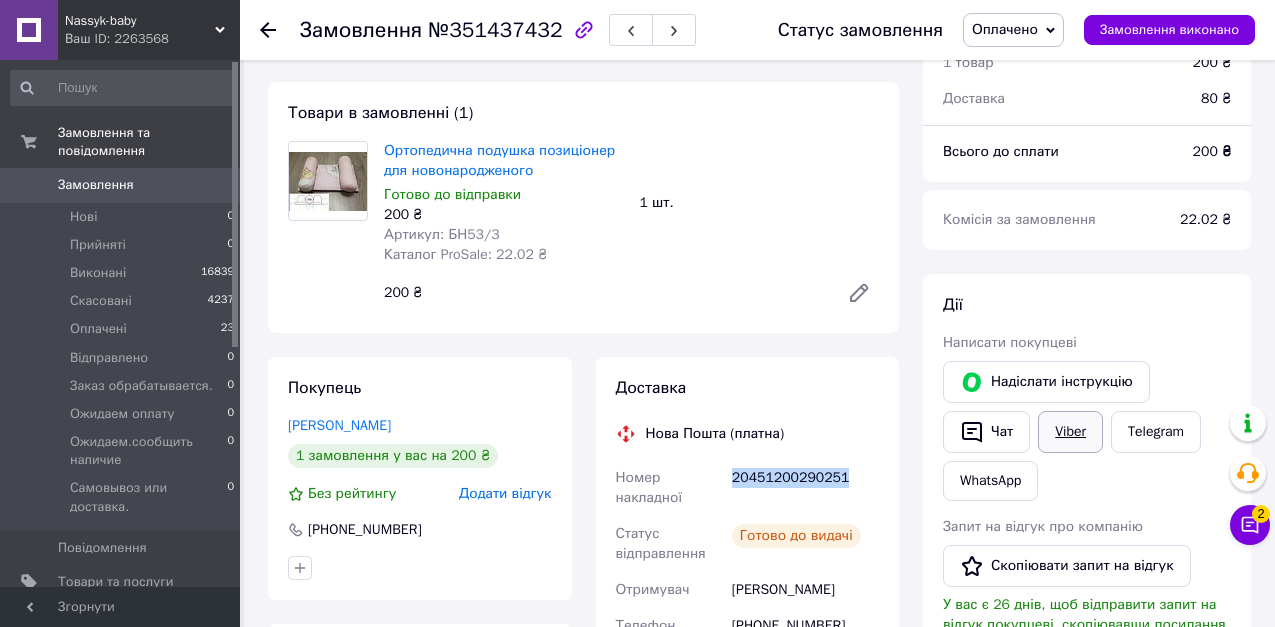 click on "Viber" at bounding box center [1070, 432] 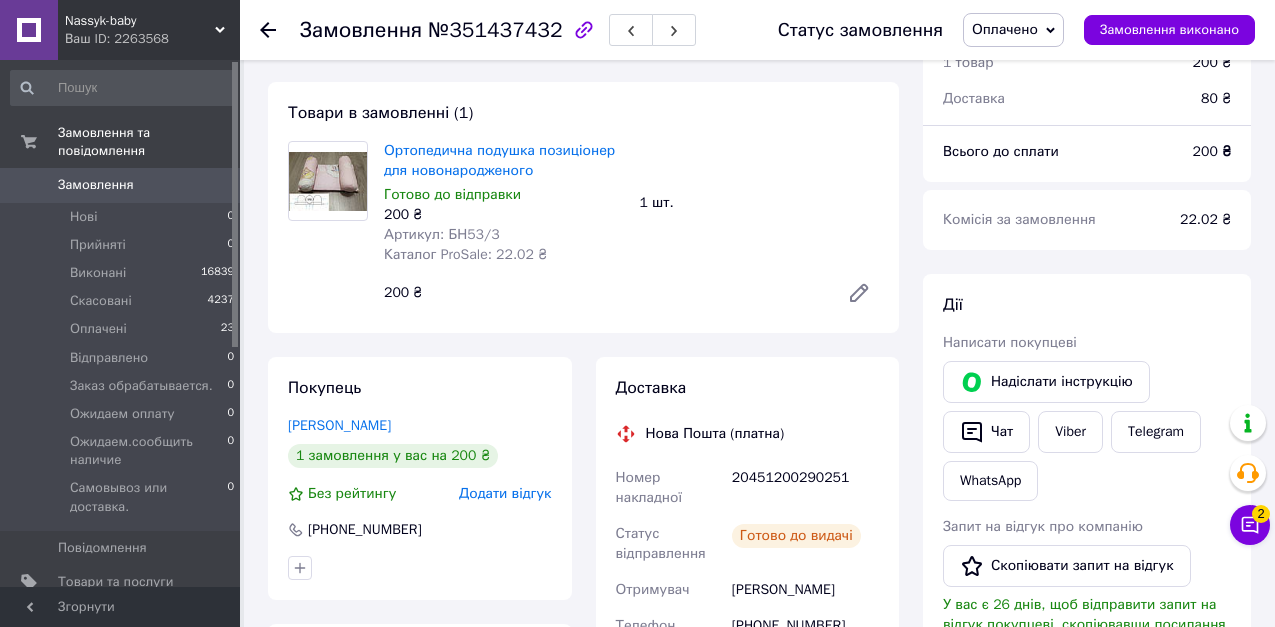 click 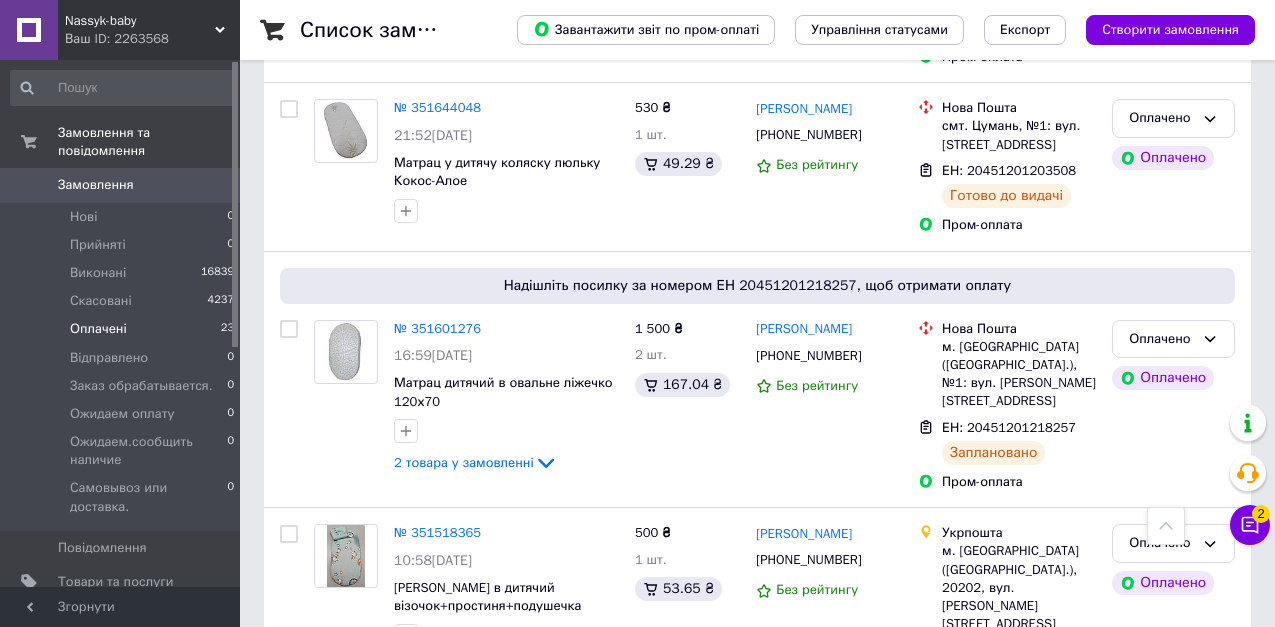 scroll, scrollTop: 2700, scrollLeft: 0, axis: vertical 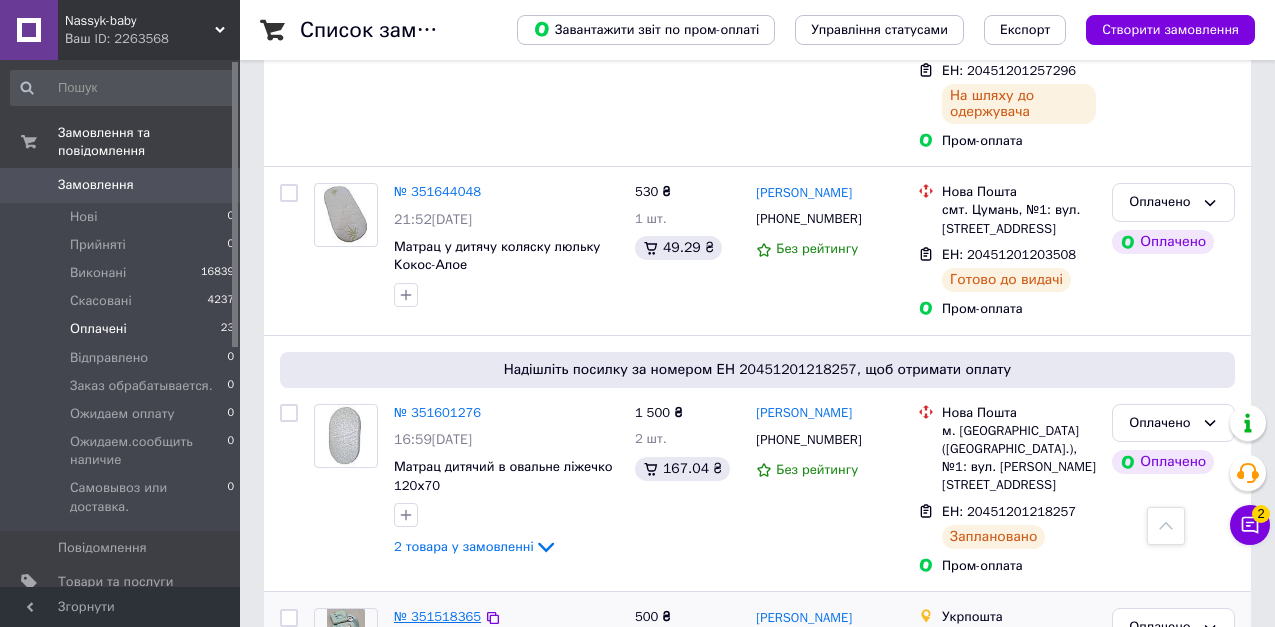 click on "№ 351518365" at bounding box center [437, 616] 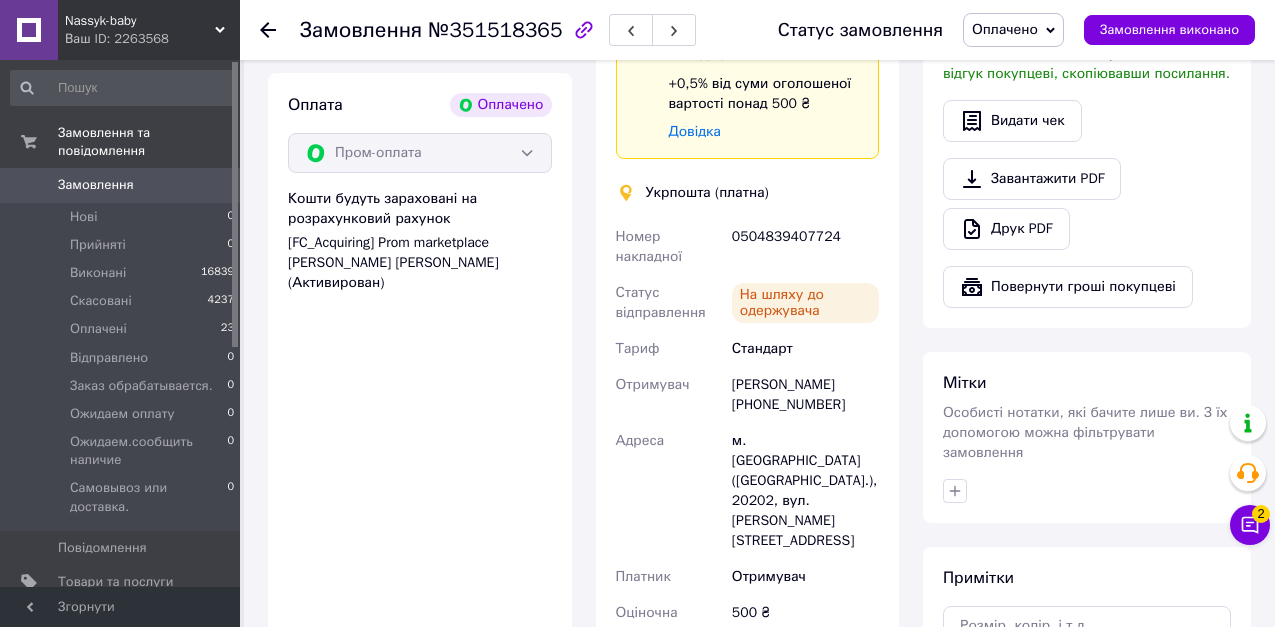 scroll, scrollTop: 526, scrollLeft: 0, axis: vertical 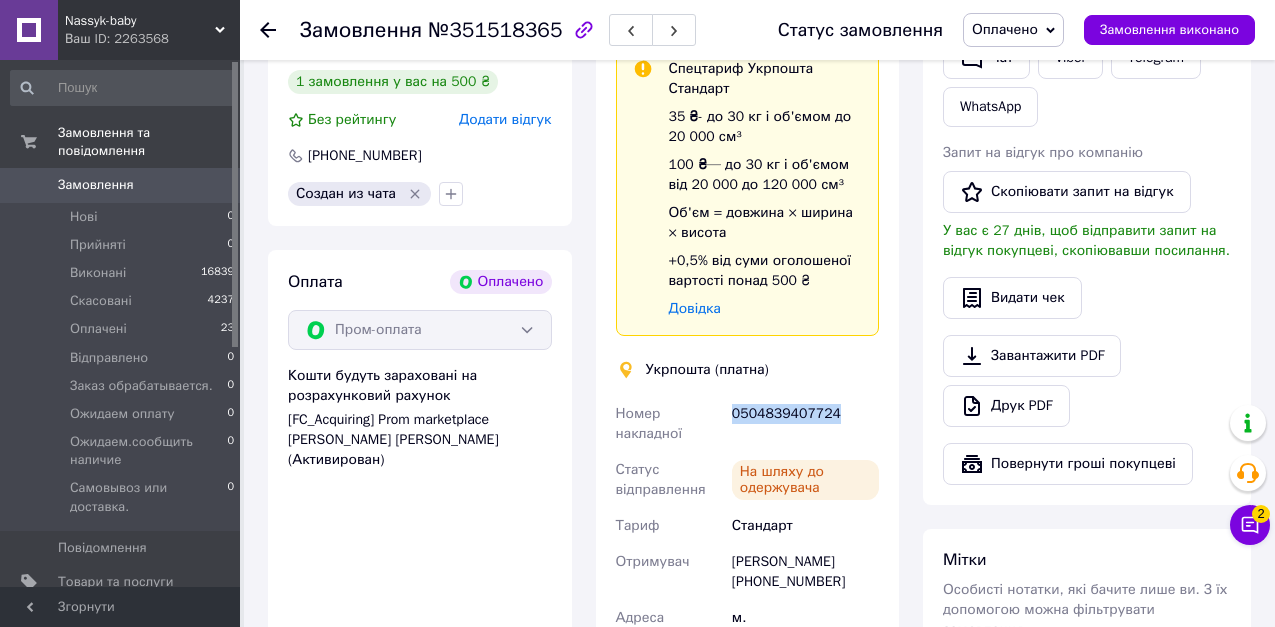 drag, startPoint x: 731, startPoint y: 381, endPoint x: 831, endPoint y: 381, distance: 100 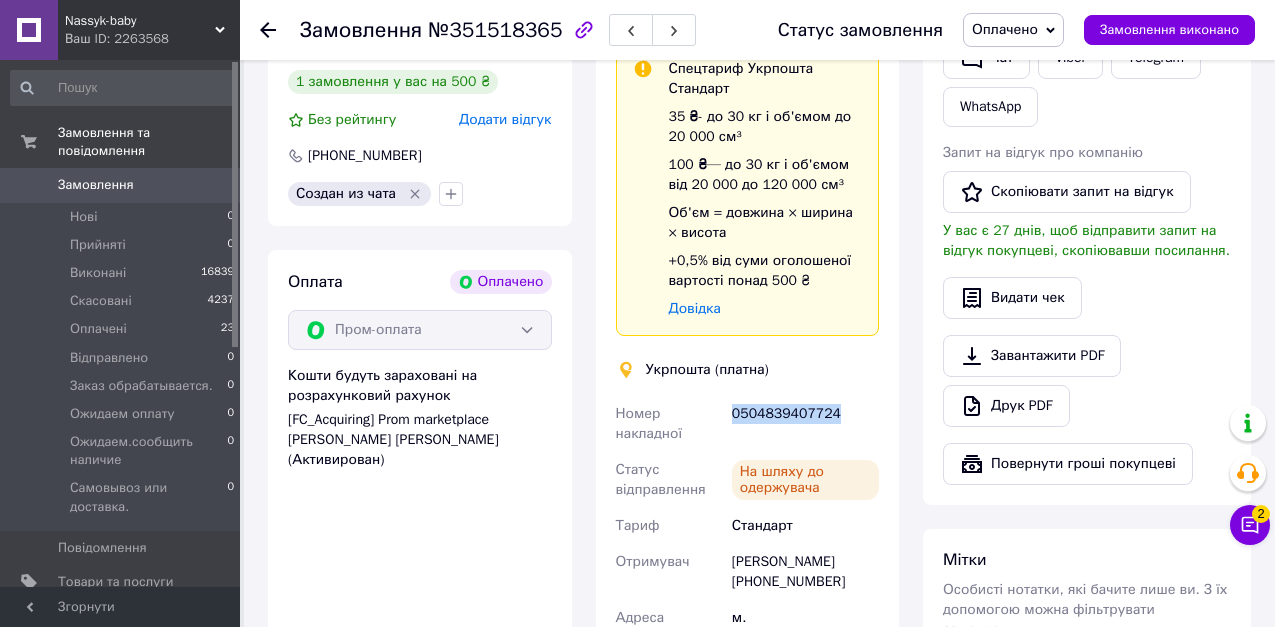 copy on "0504839407724" 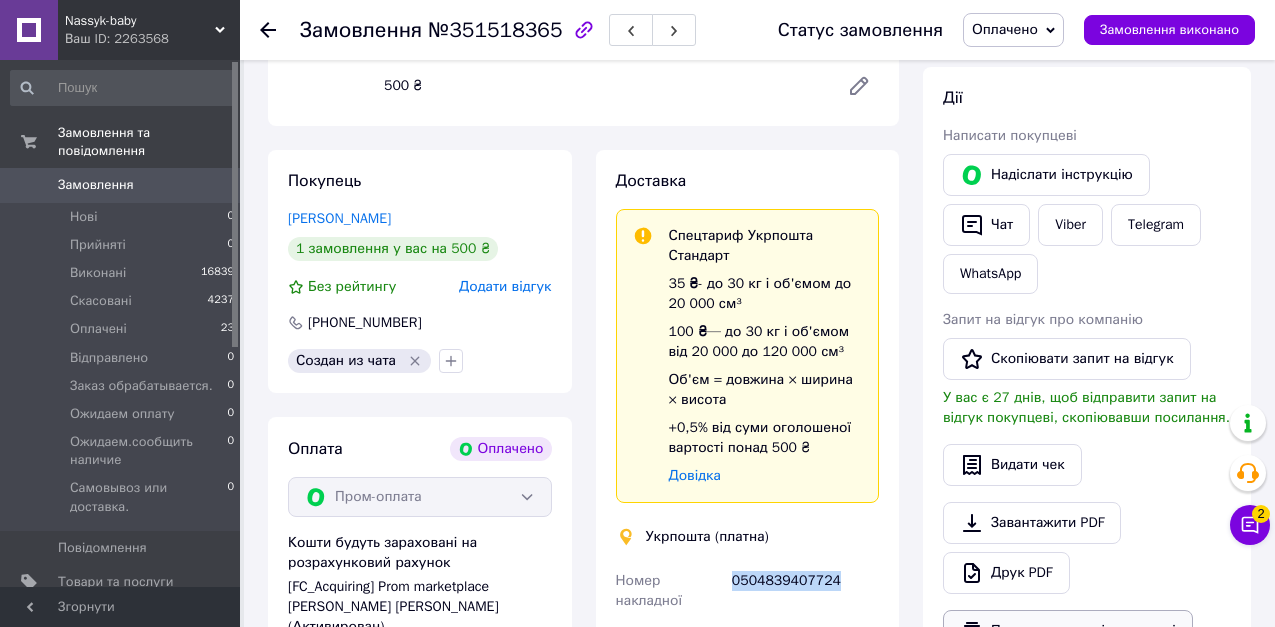 scroll, scrollTop: 226, scrollLeft: 0, axis: vertical 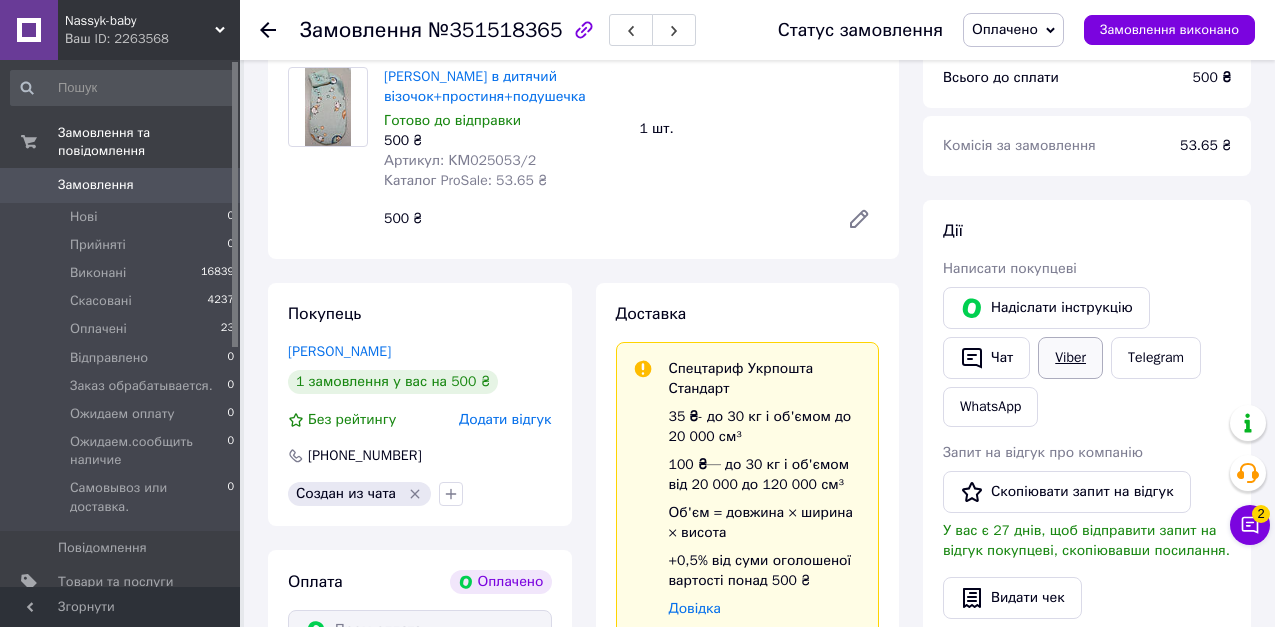click on "Viber" at bounding box center (1070, 358) 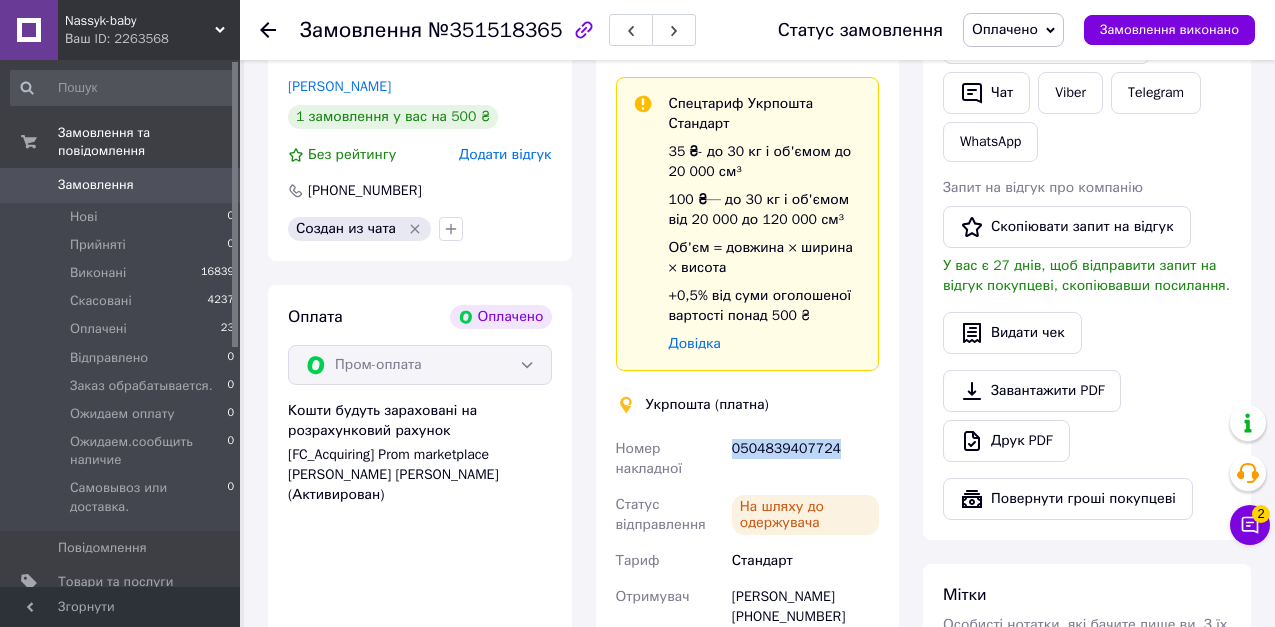 scroll, scrollTop: 526, scrollLeft: 0, axis: vertical 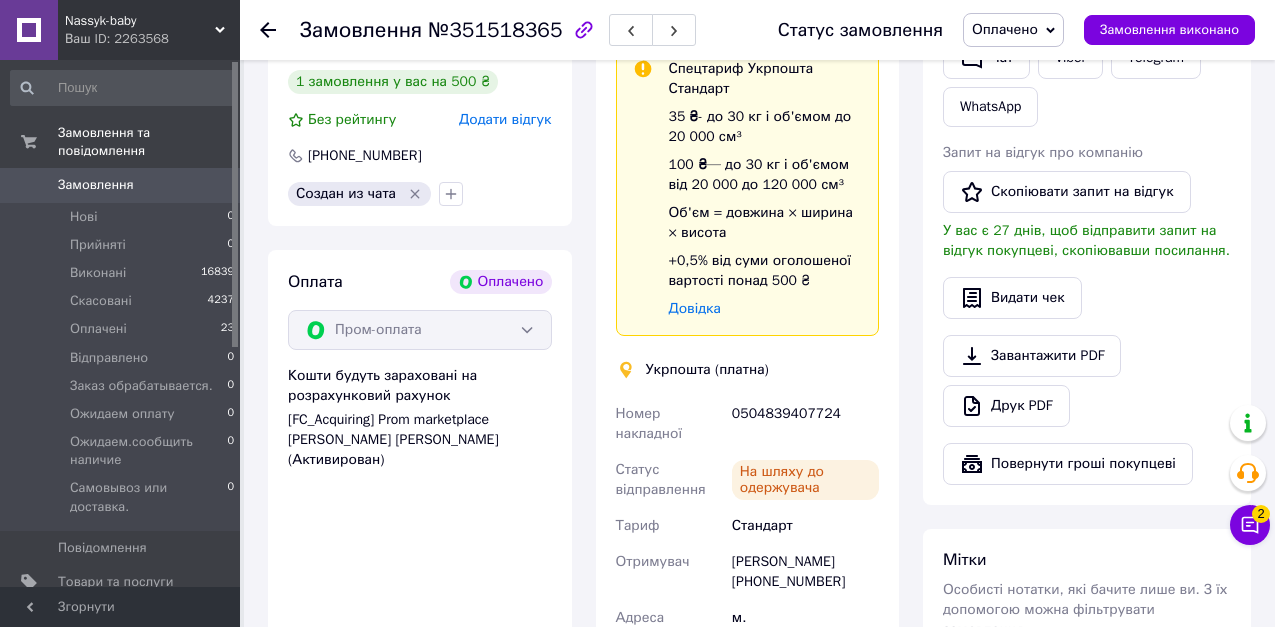 click 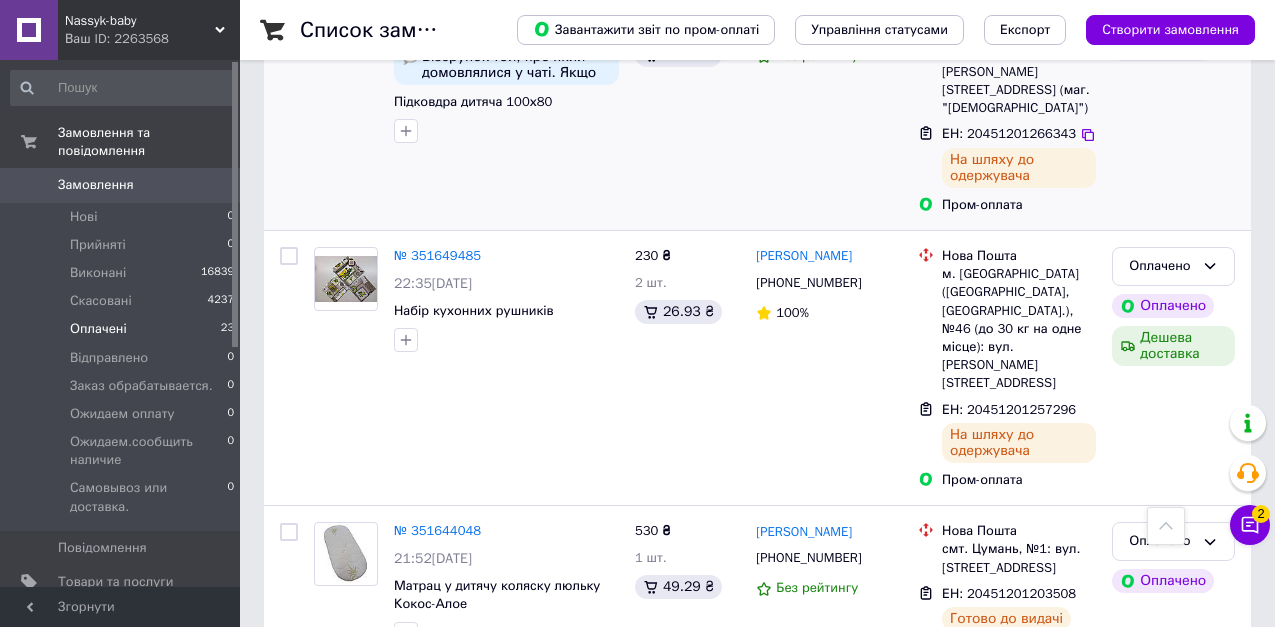 scroll, scrollTop: 2400, scrollLeft: 0, axis: vertical 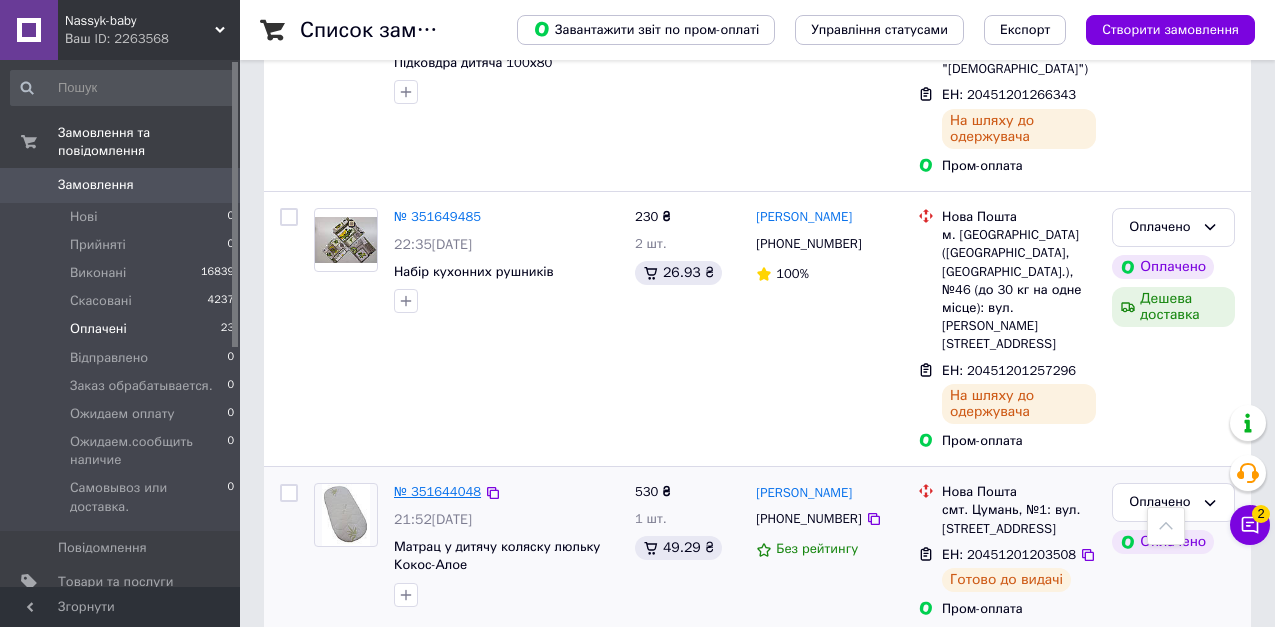 click on "№ 351644048" at bounding box center [437, 491] 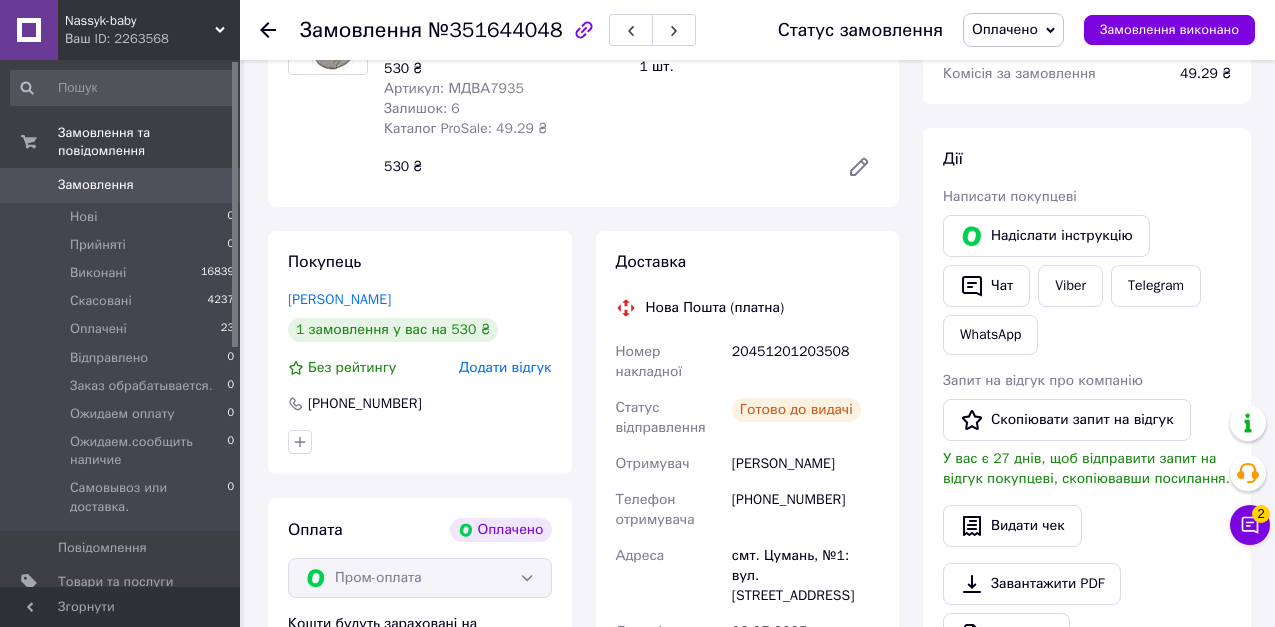 scroll, scrollTop: 272, scrollLeft: 0, axis: vertical 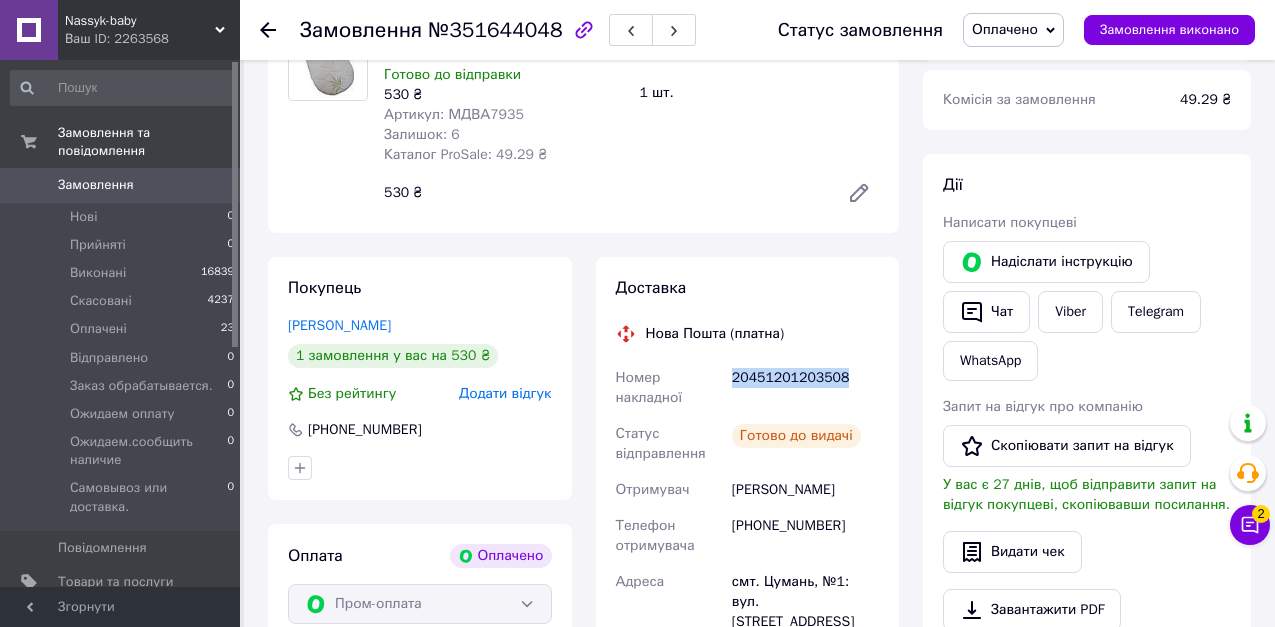 drag, startPoint x: 728, startPoint y: 341, endPoint x: 854, endPoint y: 358, distance: 127.141655 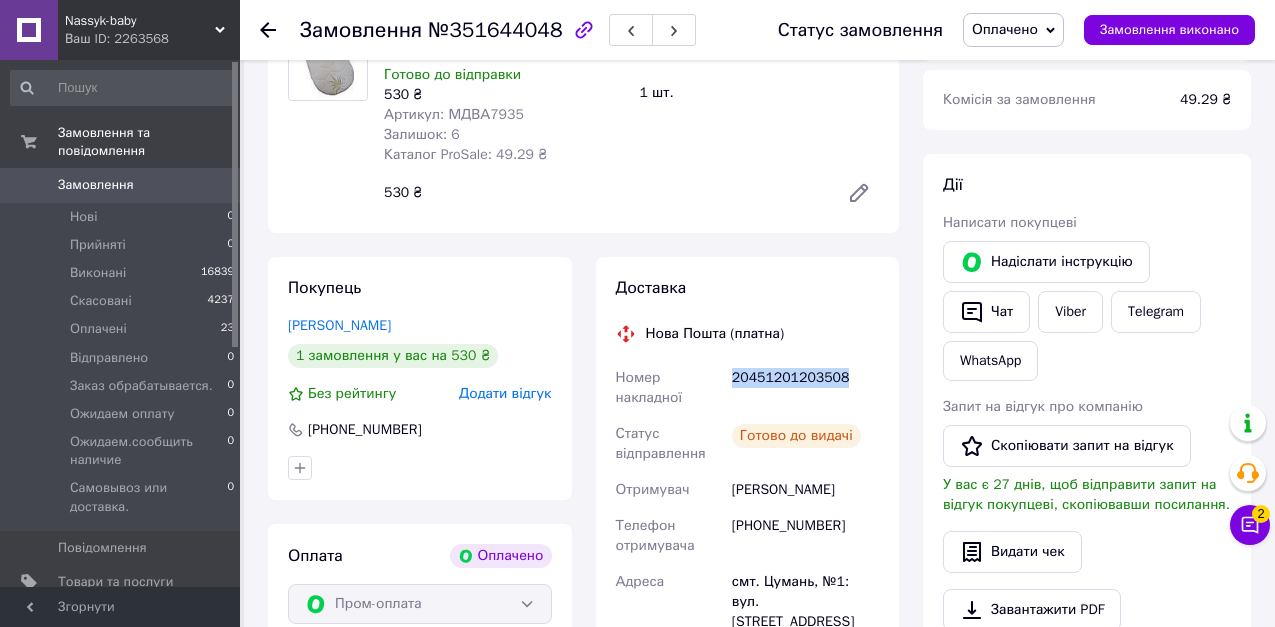 copy on "20451201203508" 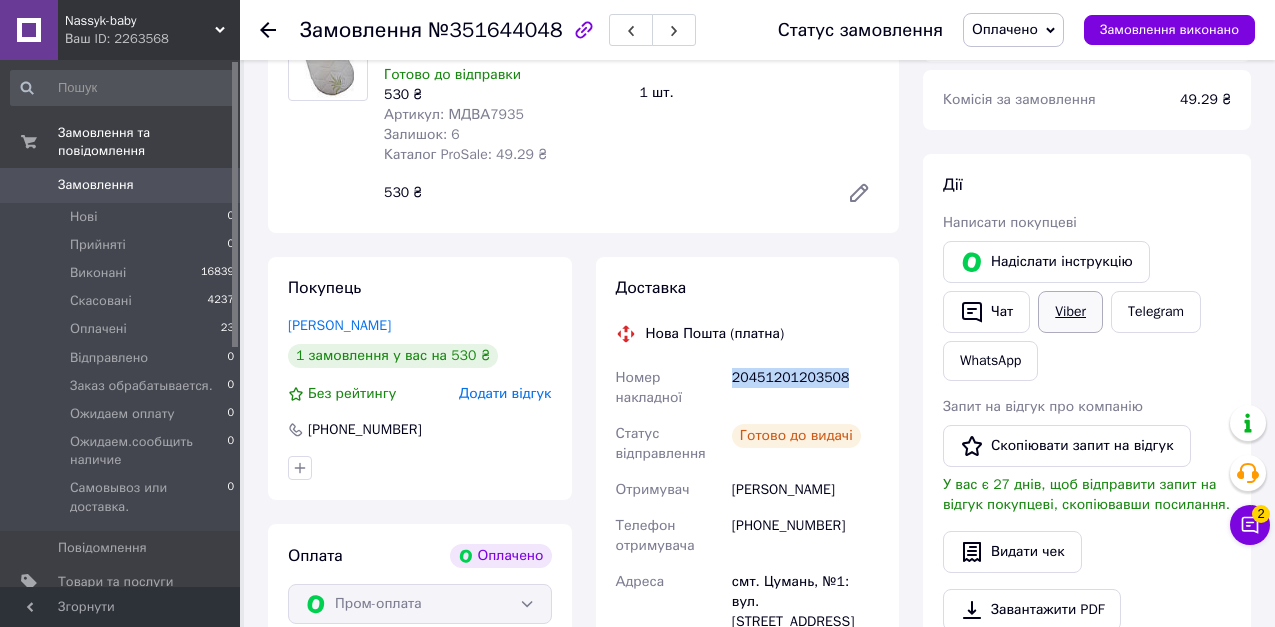 click on "Viber" at bounding box center [1070, 312] 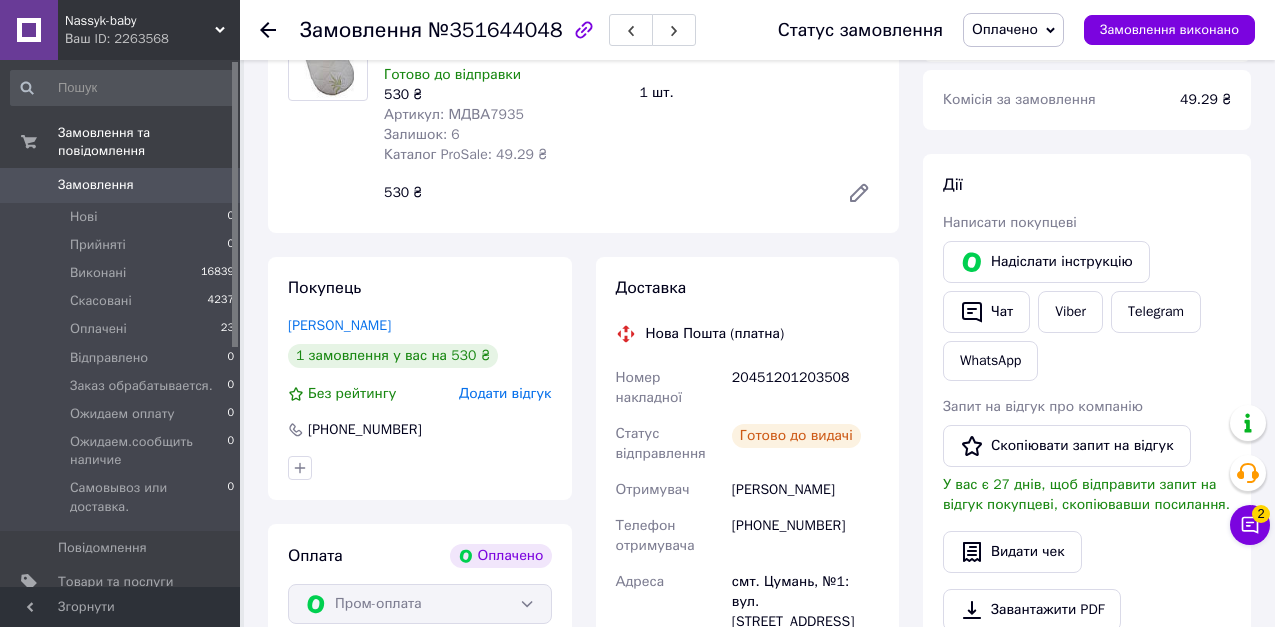 click 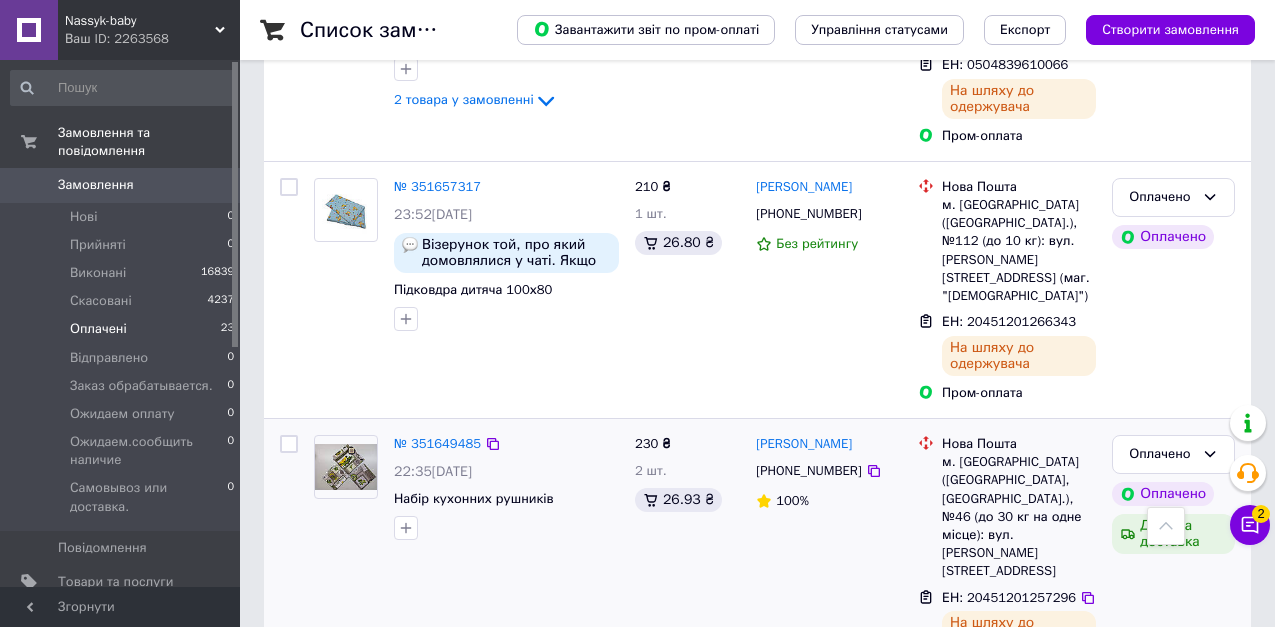 scroll, scrollTop: 2200, scrollLeft: 0, axis: vertical 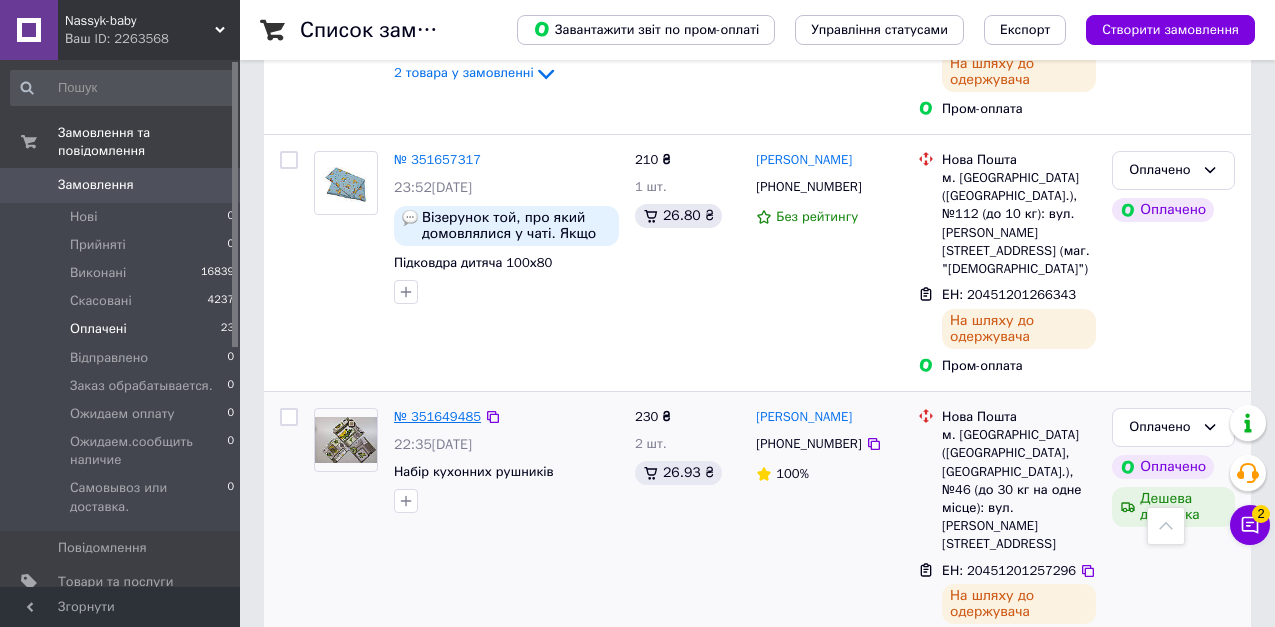 click on "№ 351649485" at bounding box center (437, 416) 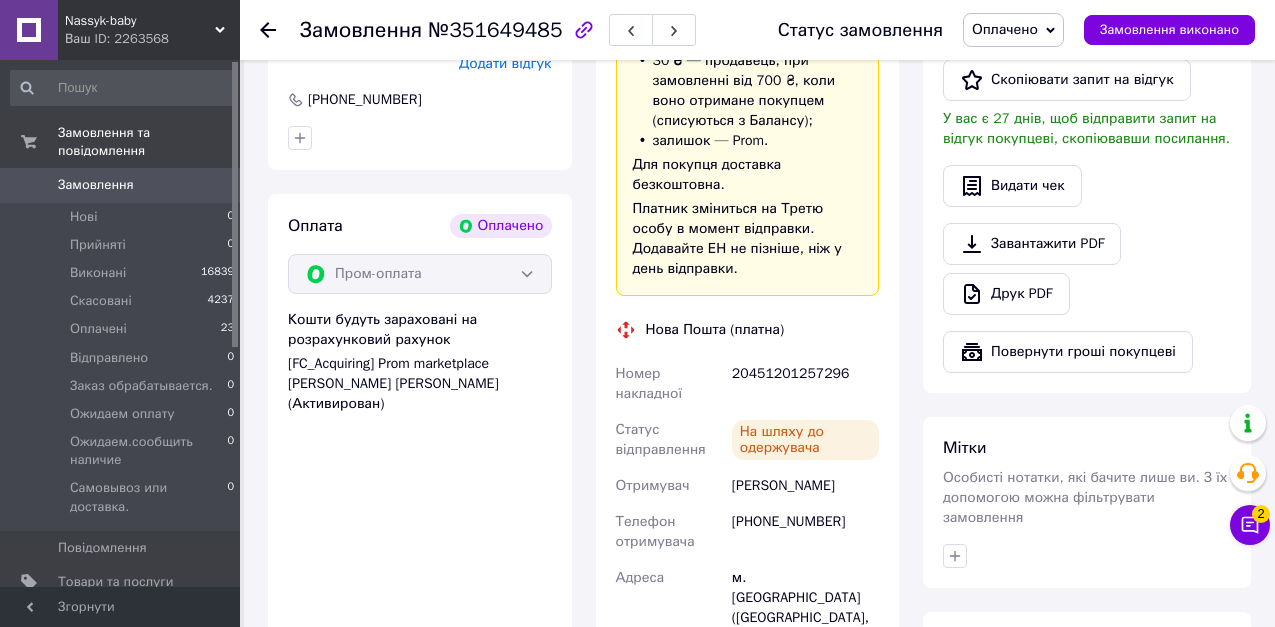 scroll, scrollTop: 598, scrollLeft: 0, axis: vertical 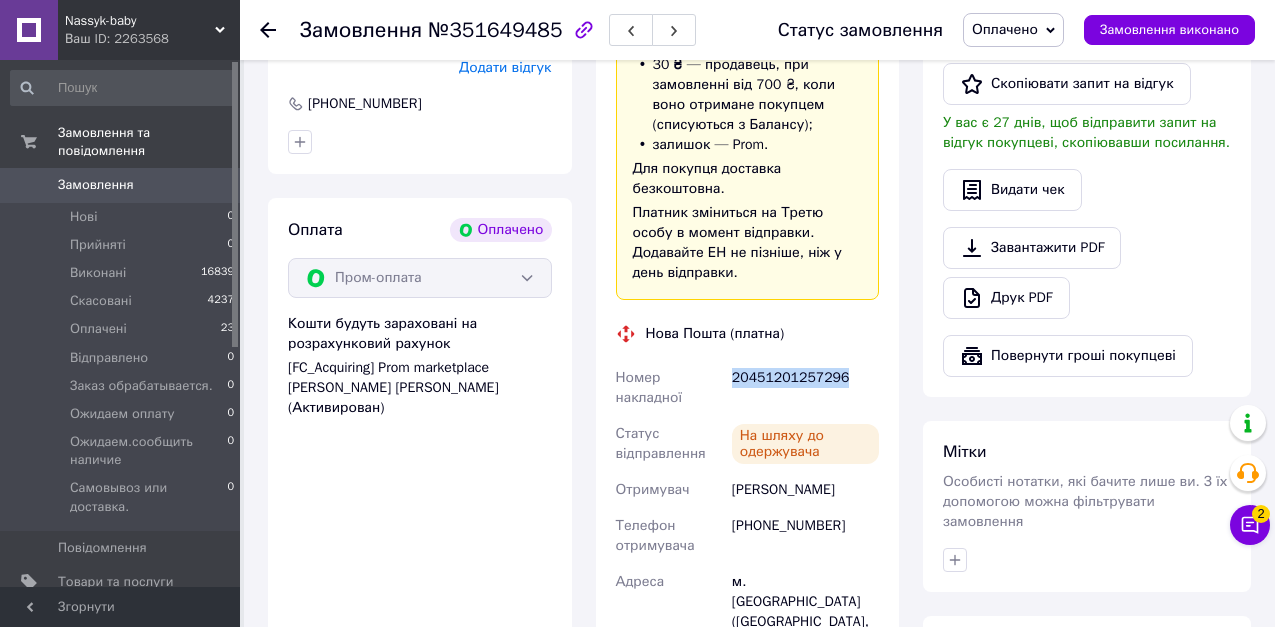 drag, startPoint x: 732, startPoint y: 325, endPoint x: 845, endPoint y: 334, distance: 113.35784 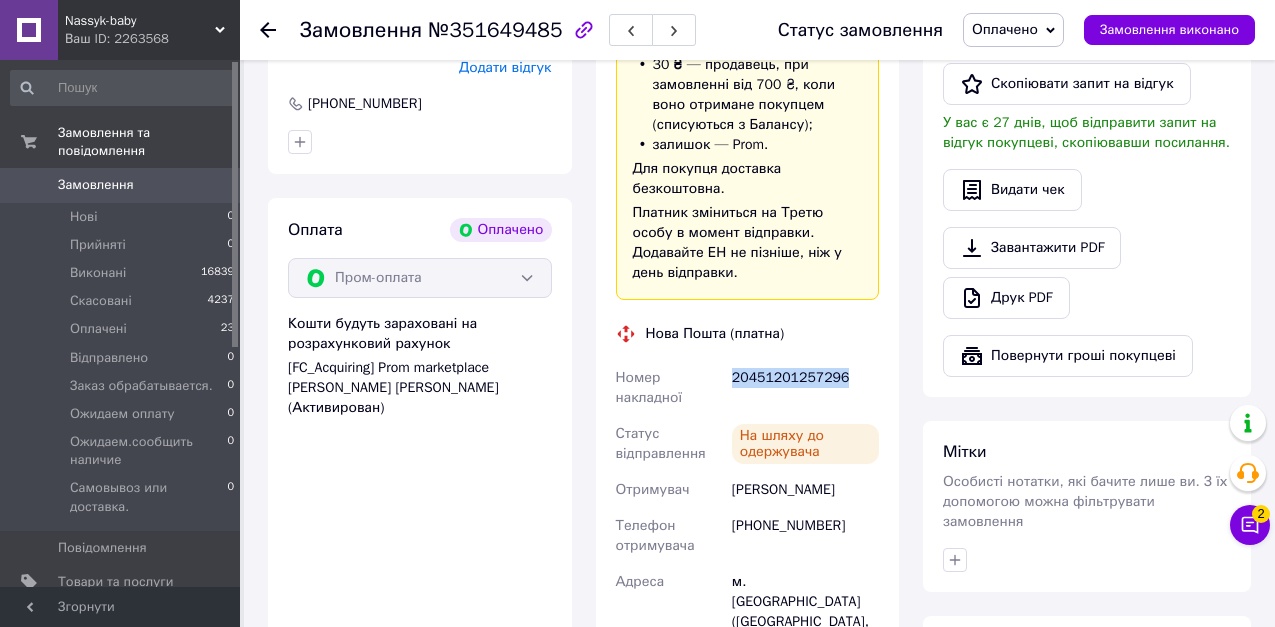 copy on "20451201257296" 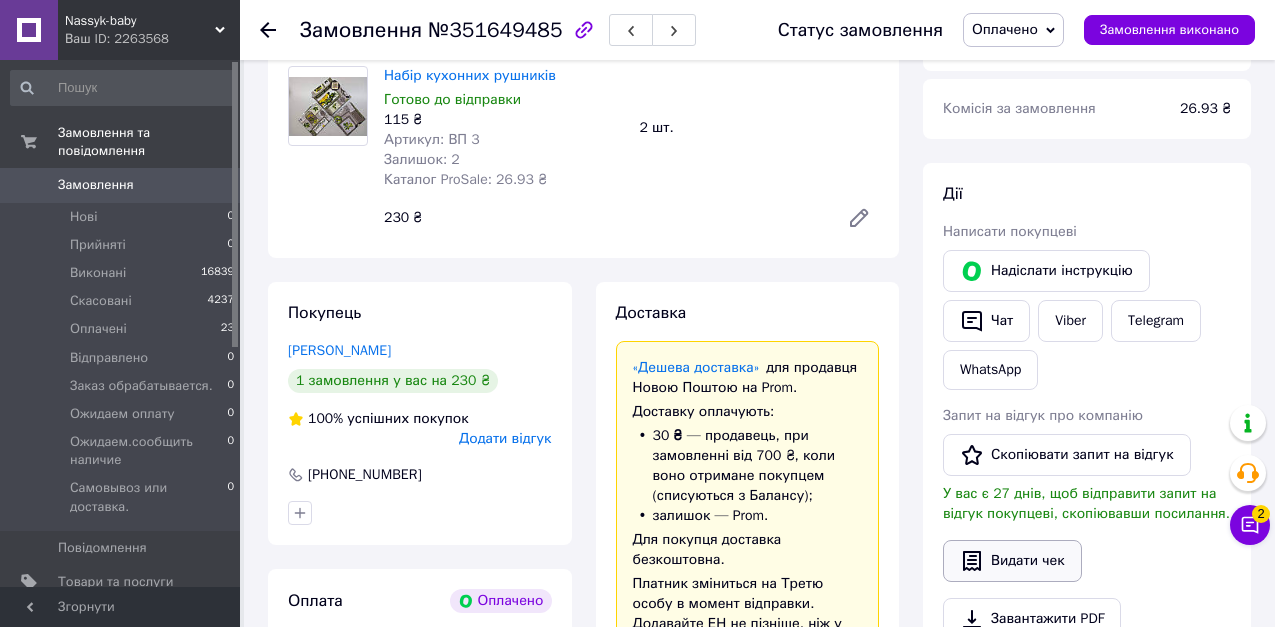 scroll, scrollTop: 198, scrollLeft: 0, axis: vertical 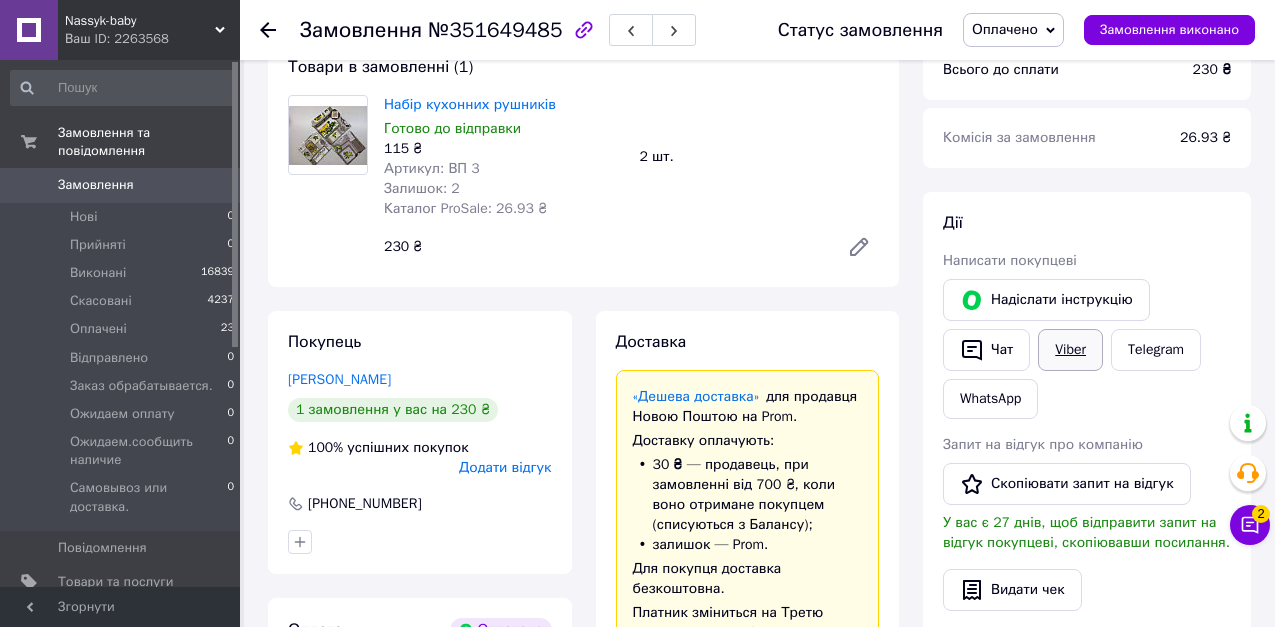 click on "Viber" at bounding box center (1070, 350) 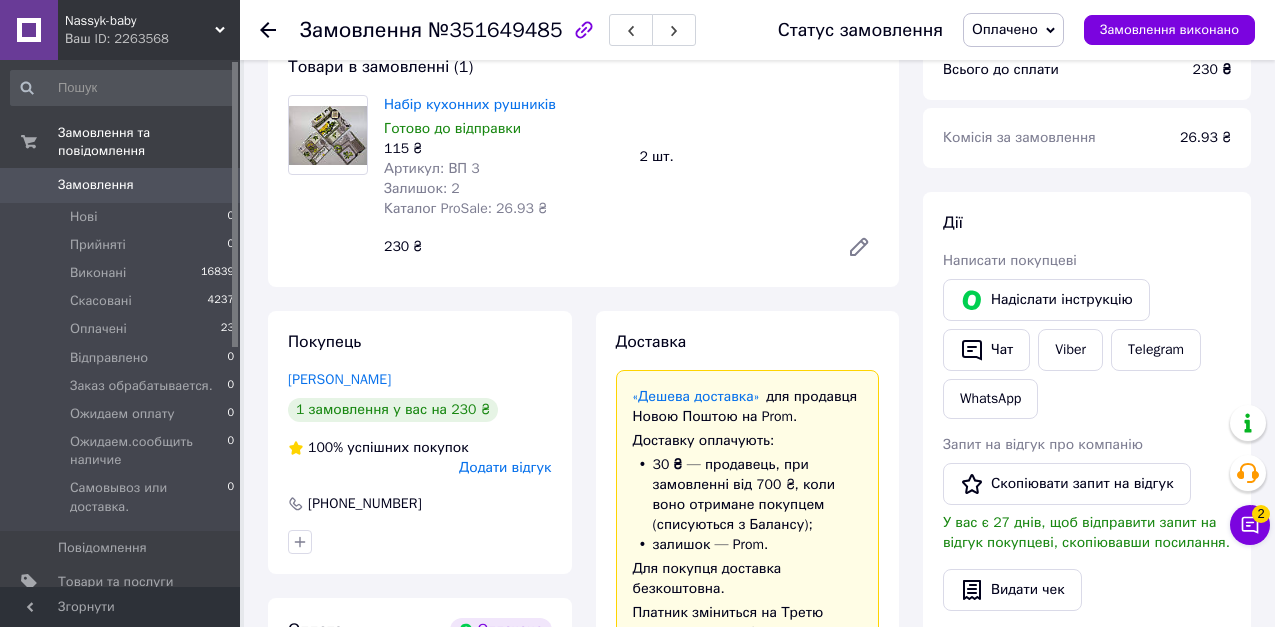 click 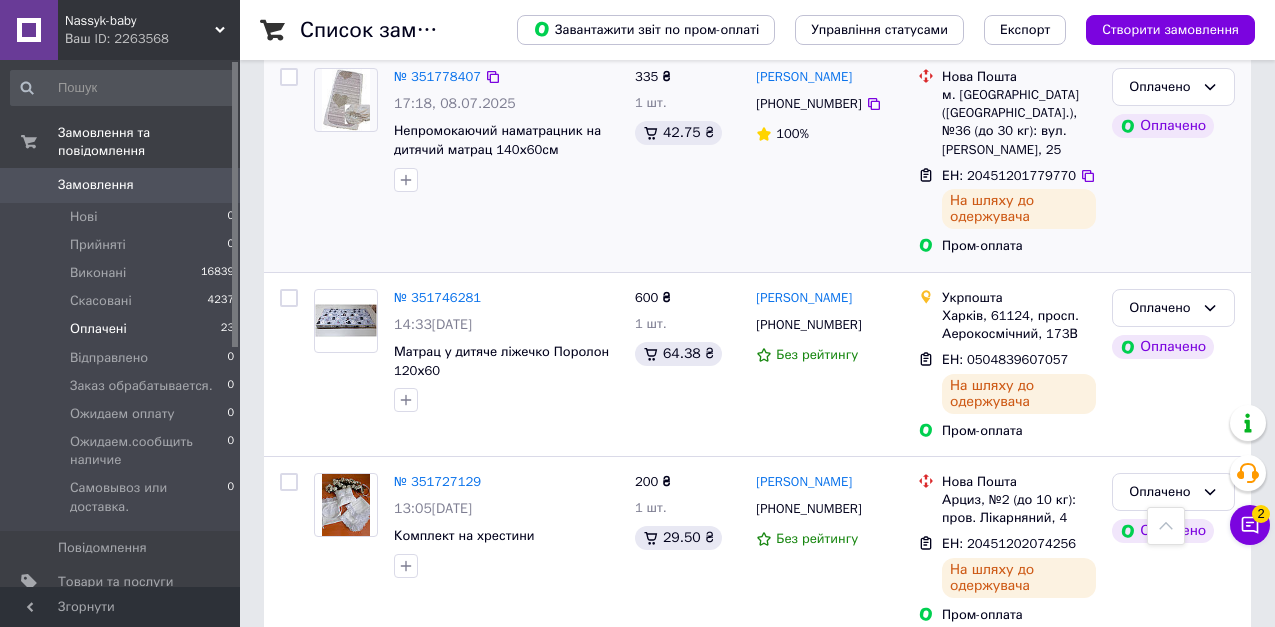 scroll, scrollTop: 1500, scrollLeft: 0, axis: vertical 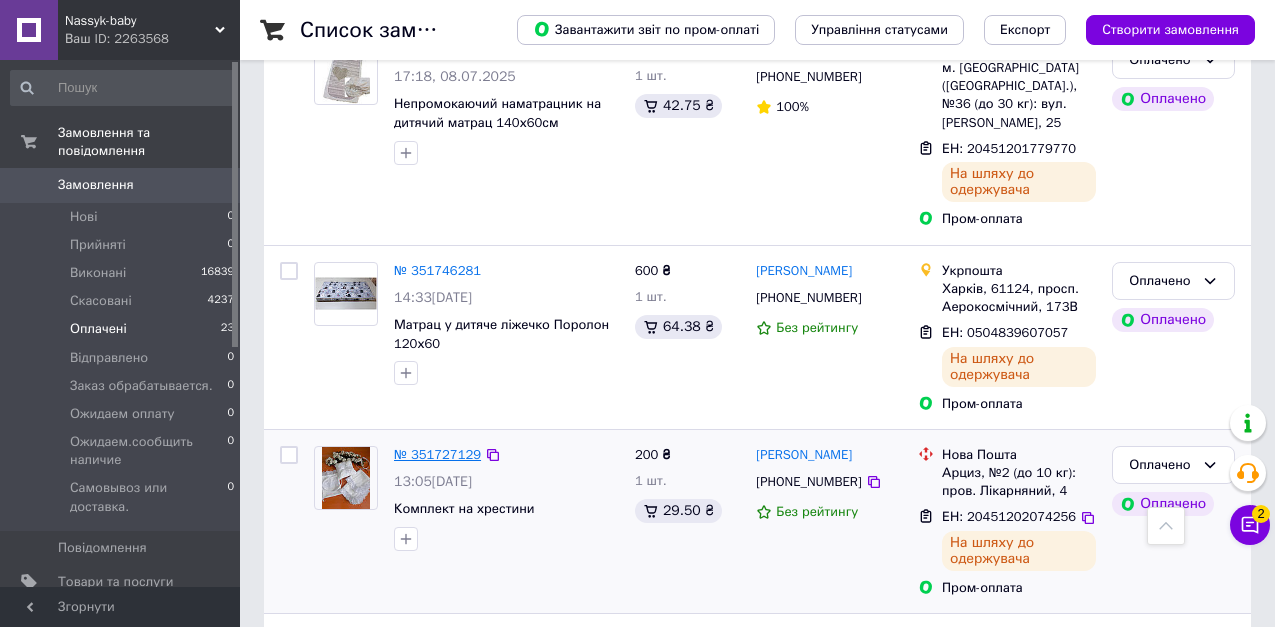 click on "№ 351727129" at bounding box center (437, 454) 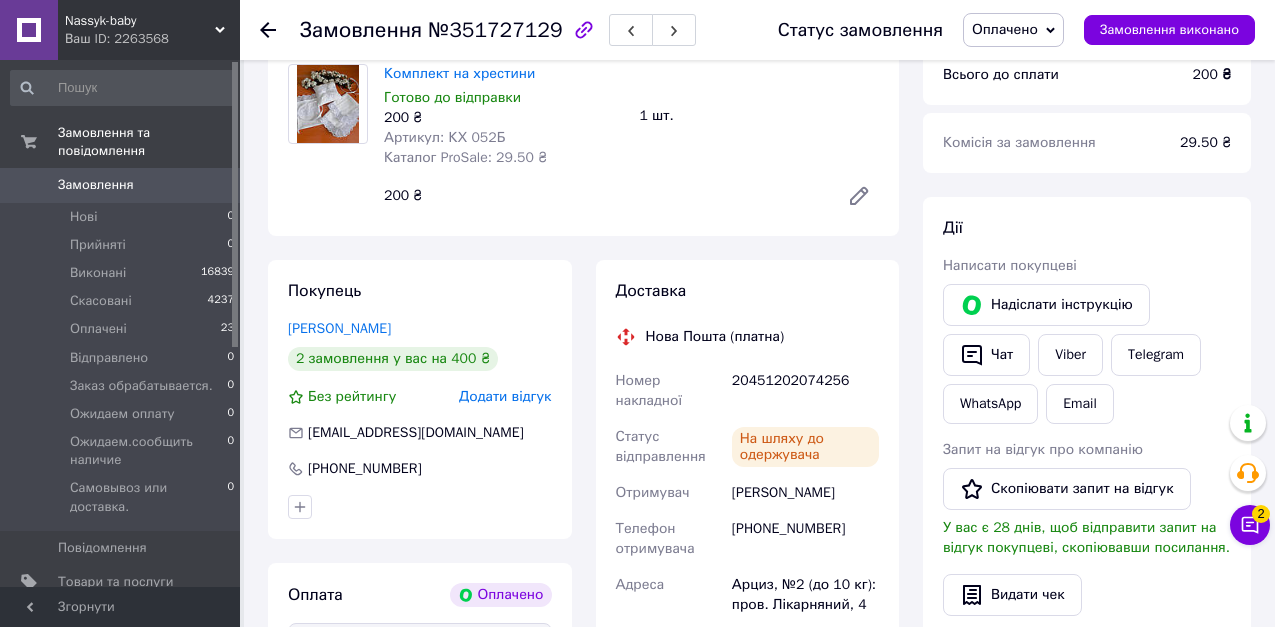 scroll, scrollTop: 132, scrollLeft: 0, axis: vertical 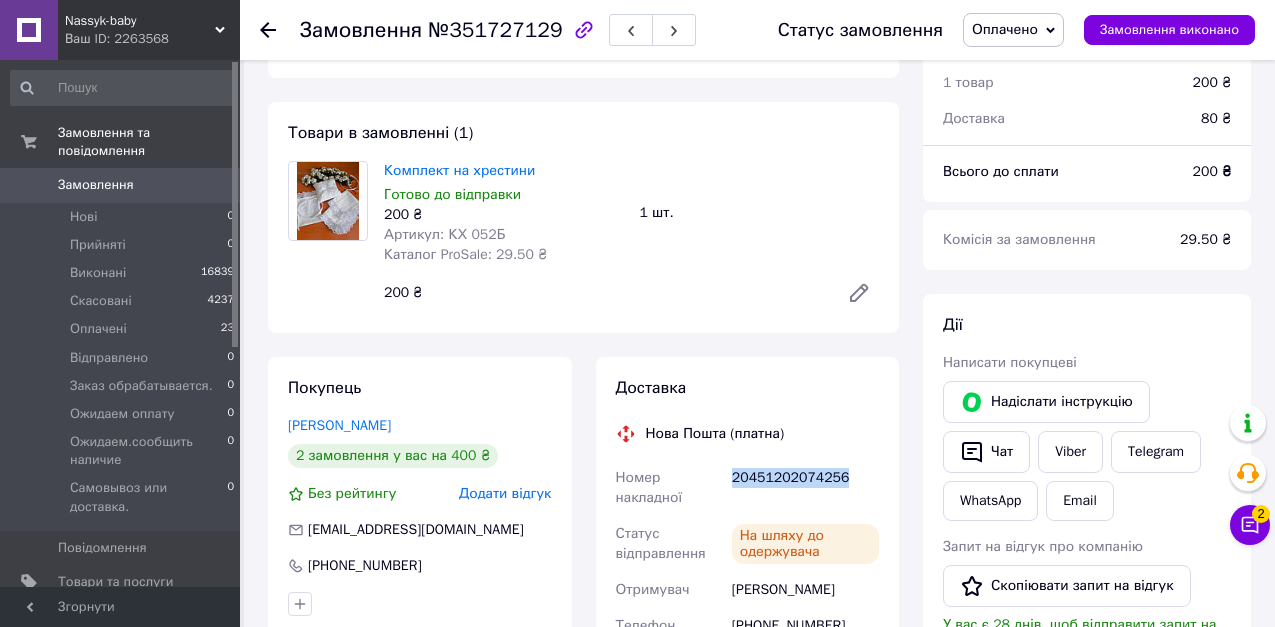 drag, startPoint x: 838, startPoint y: 426, endPoint x: 791, endPoint y: 432, distance: 47.38143 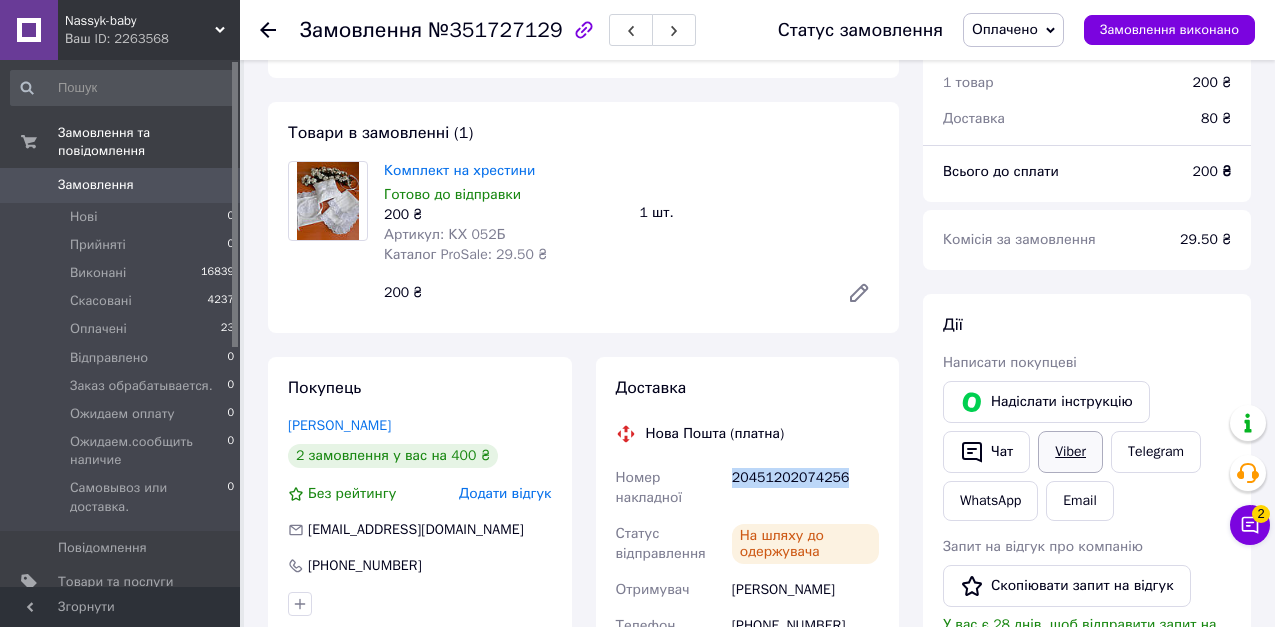 click on "Viber" at bounding box center (1070, 452) 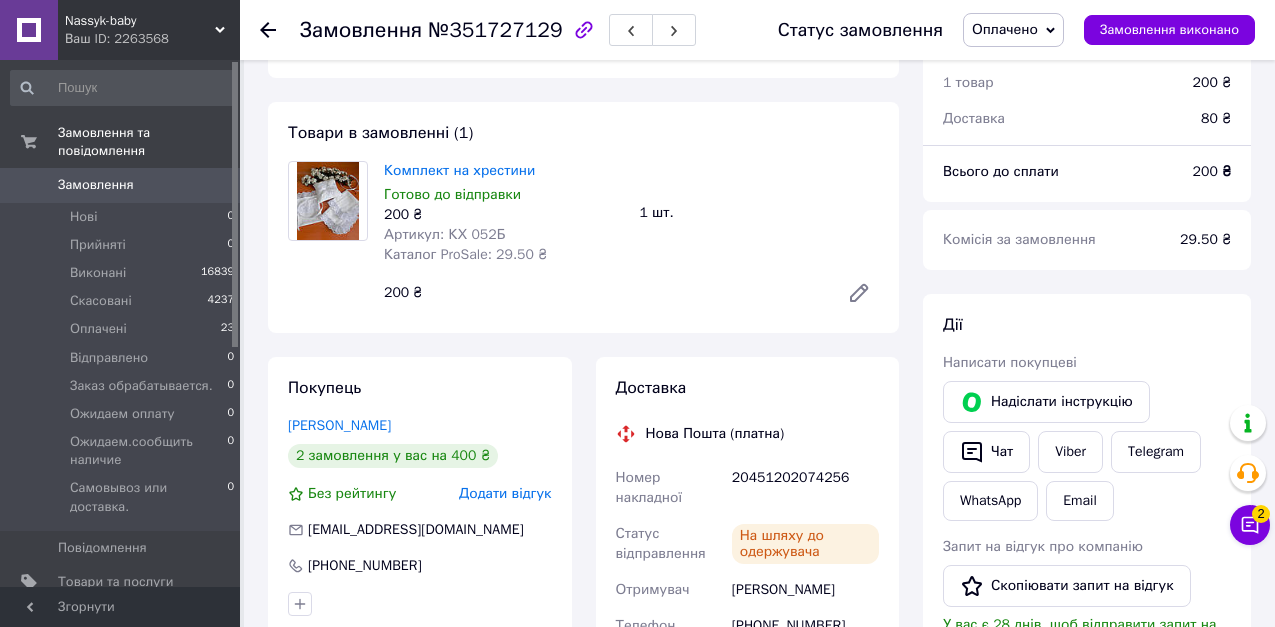click at bounding box center (280, 30) 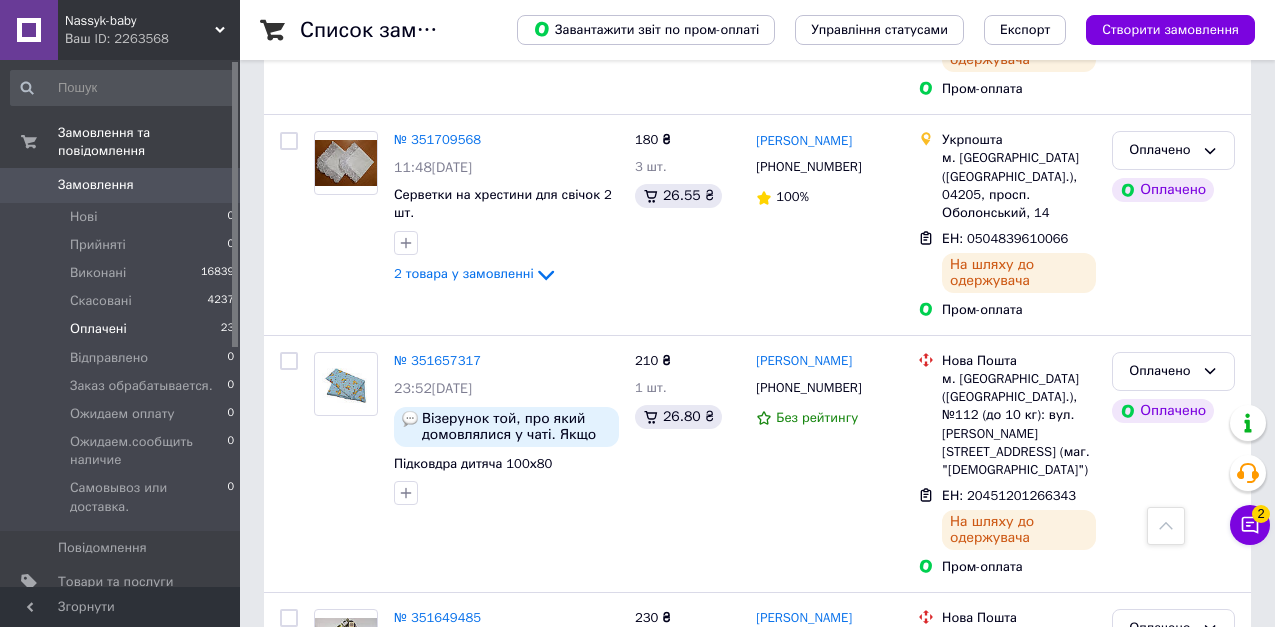 scroll, scrollTop: 2000, scrollLeft: 0, axis: vertical 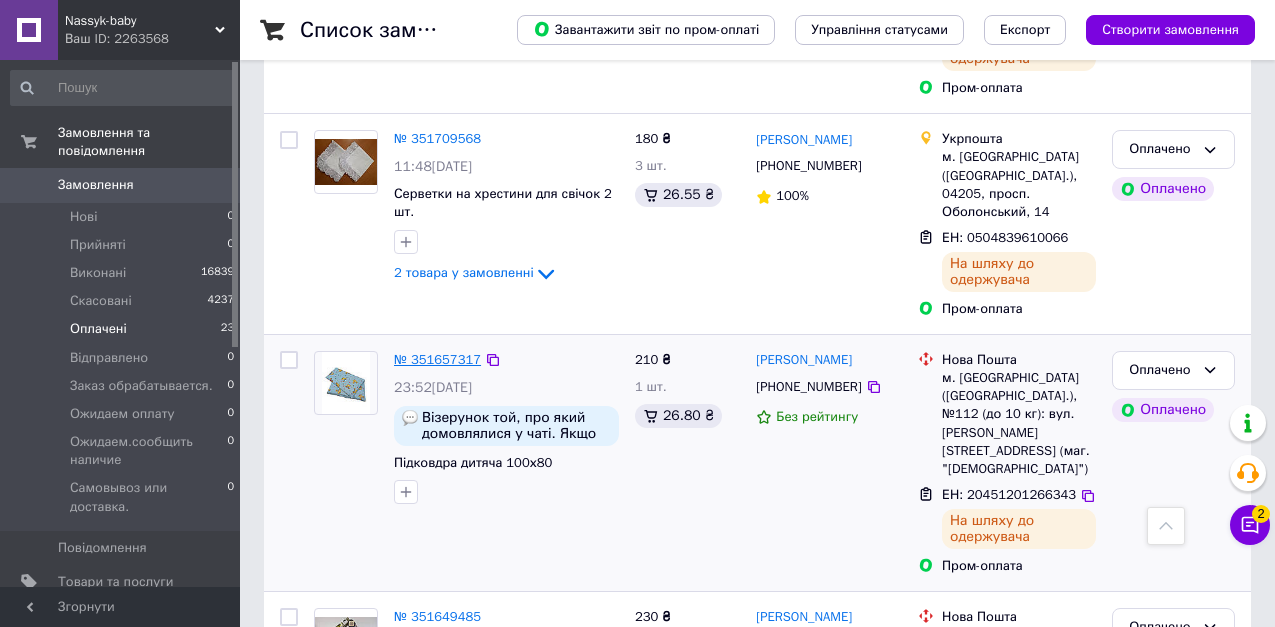 click on "№ 351657317" at bounding box center [437, 359] 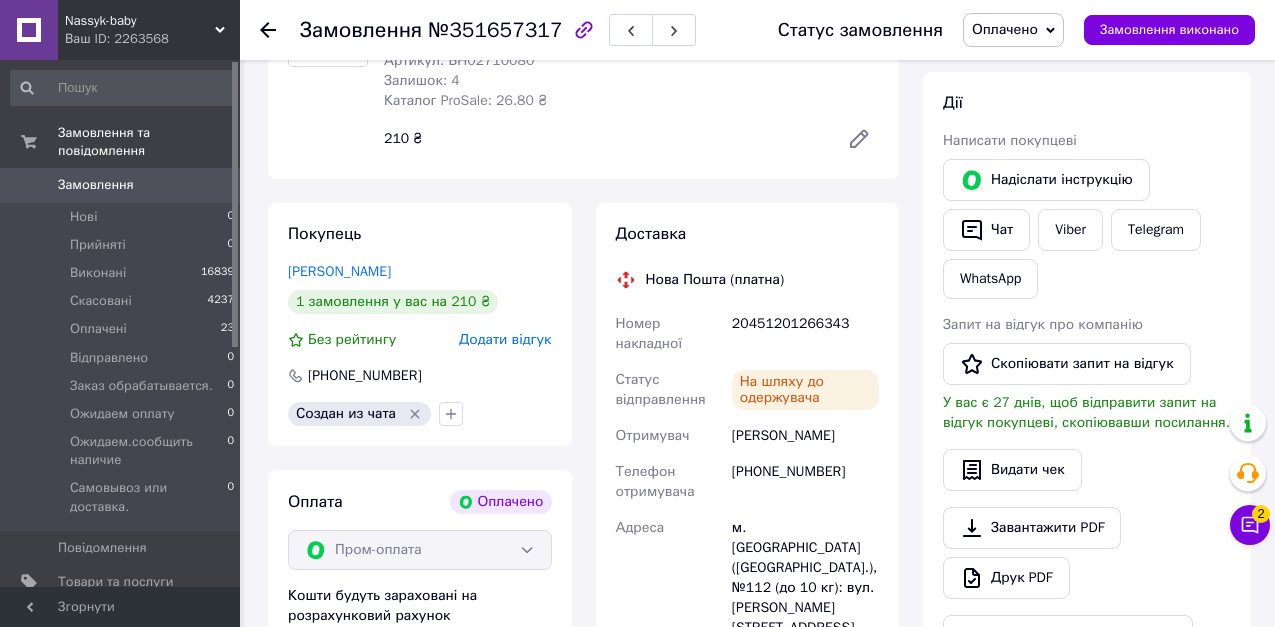 scroll, scrollTop: 280, scrollLeft: 0, axis: vertical 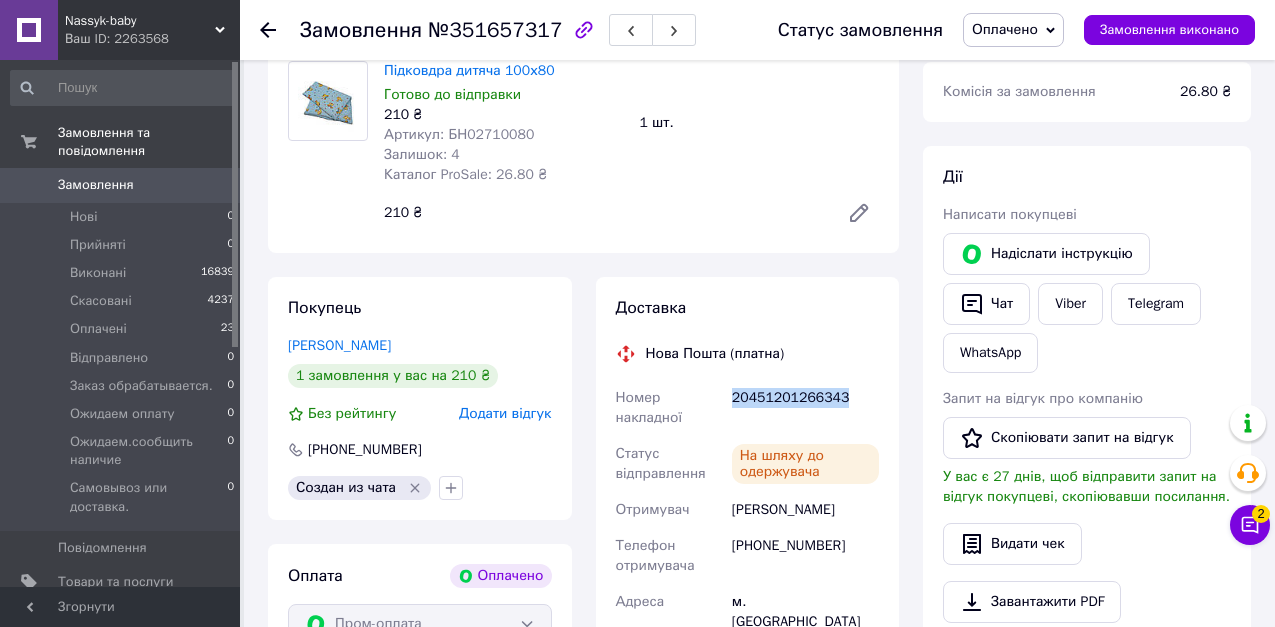 drag, startPoint x: 728, startPoint y: 366, endPoint x: 860, endPoint y: 374, distance: 132.2422 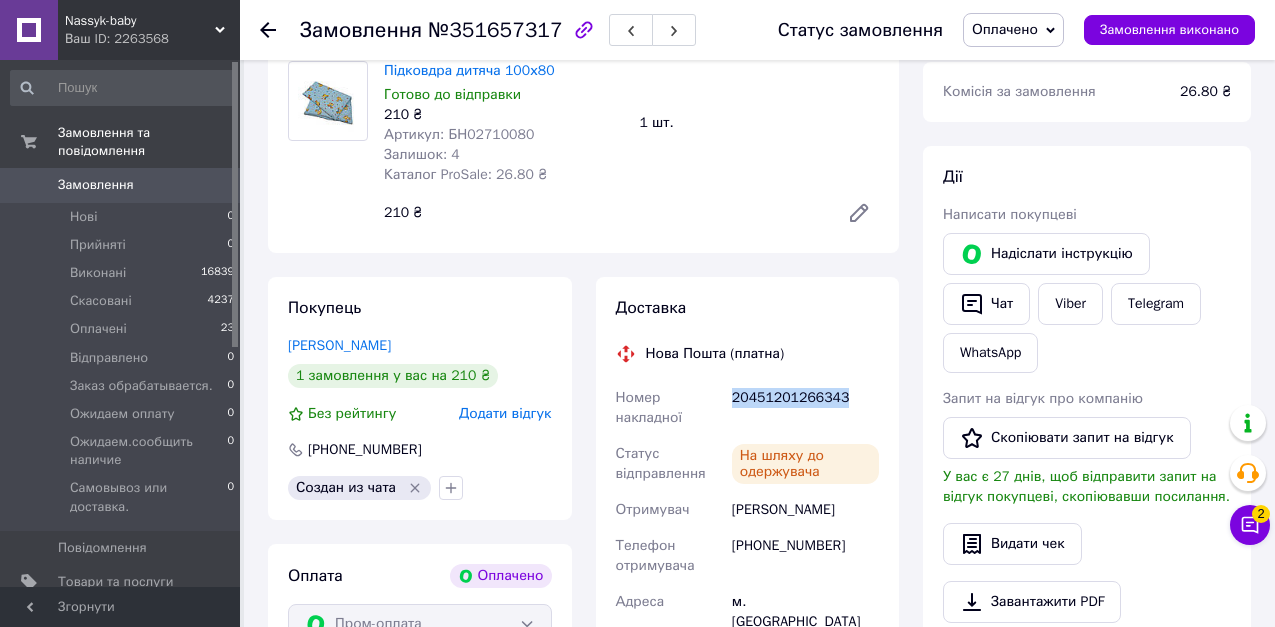 copy on "20451201266343" 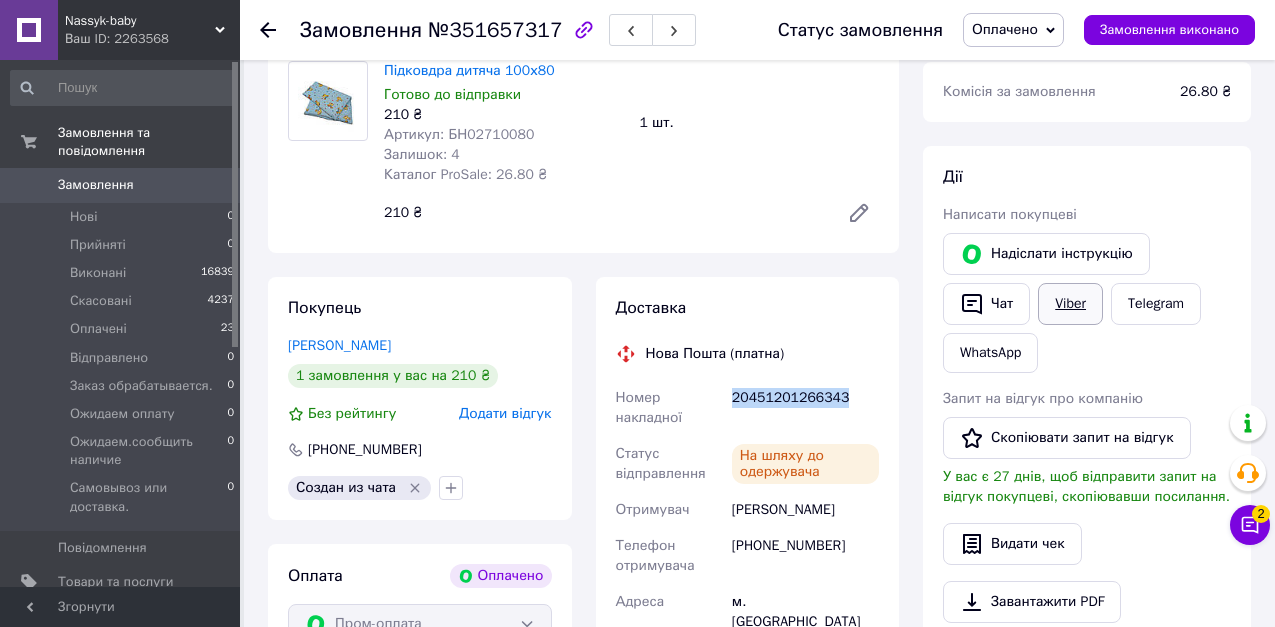 click on "Viber" at bounding box center (1070, 304) 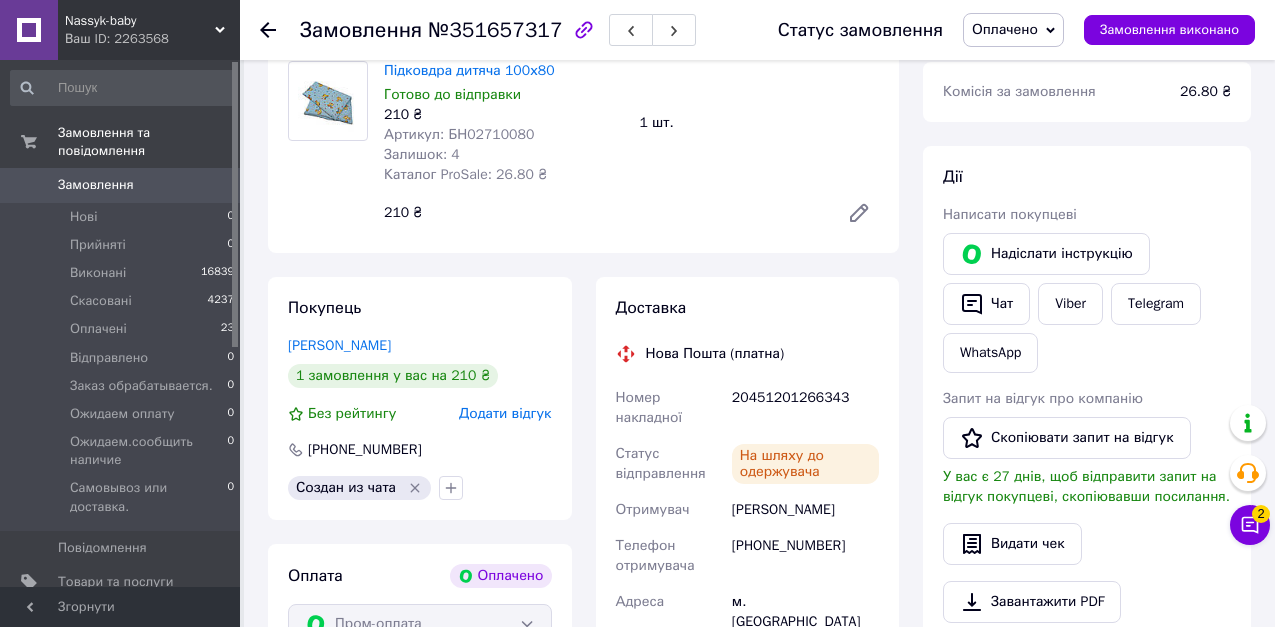 click 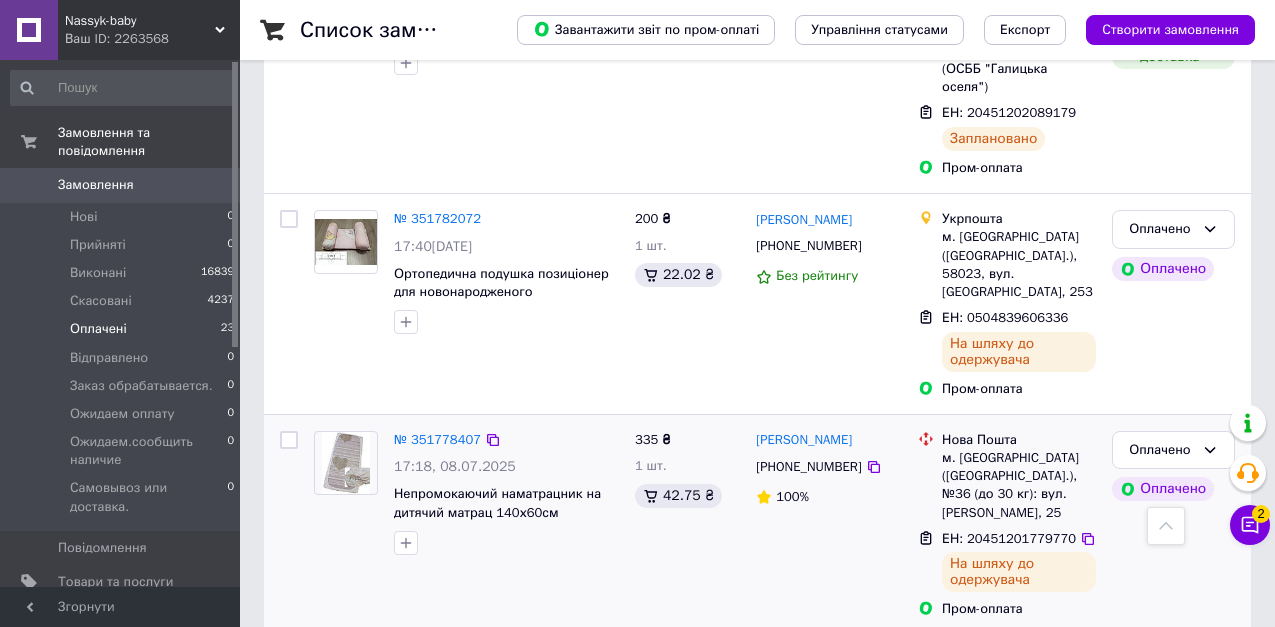 scroll, scrollTop: 1200, scrollLeft: 0, axis: vertical 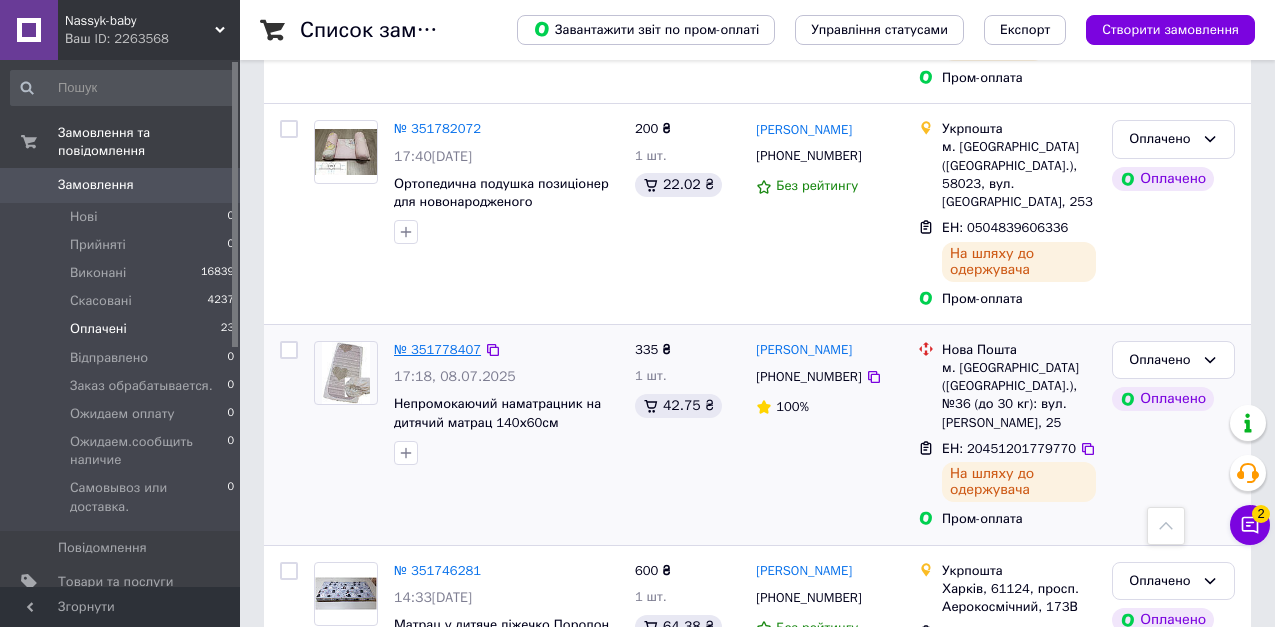 click on "№ 351778407" at bounding box center (437, 349) 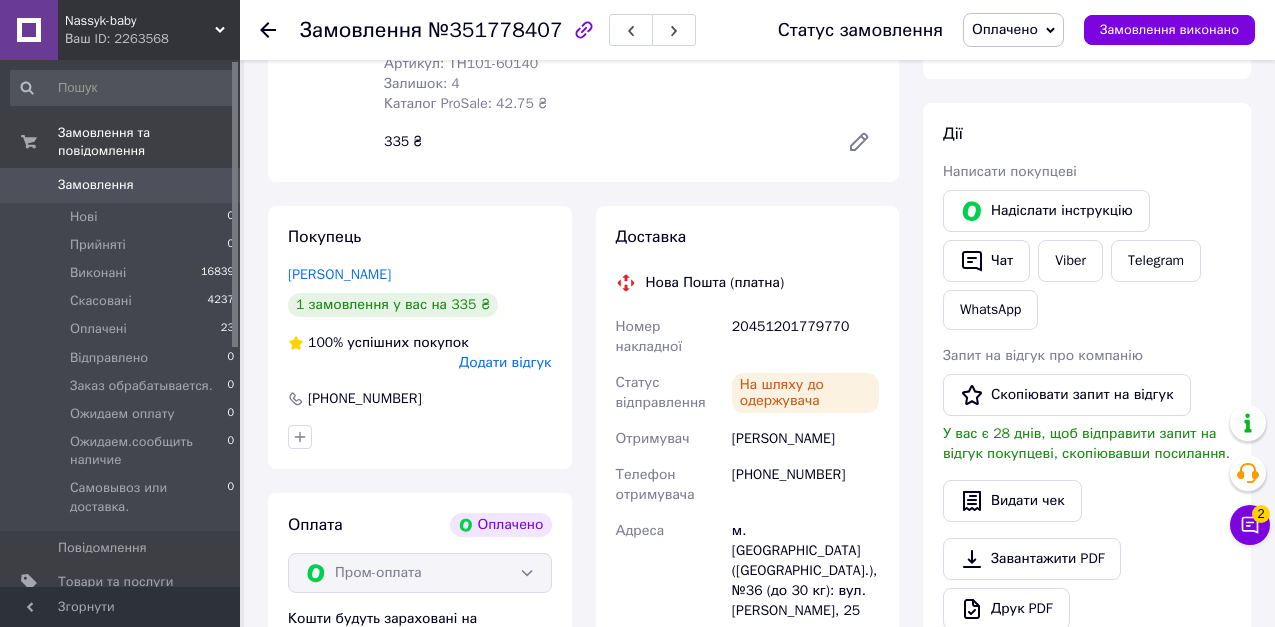 scroll, scrollTop: 300, scrollLeft: 0, axis: vertical 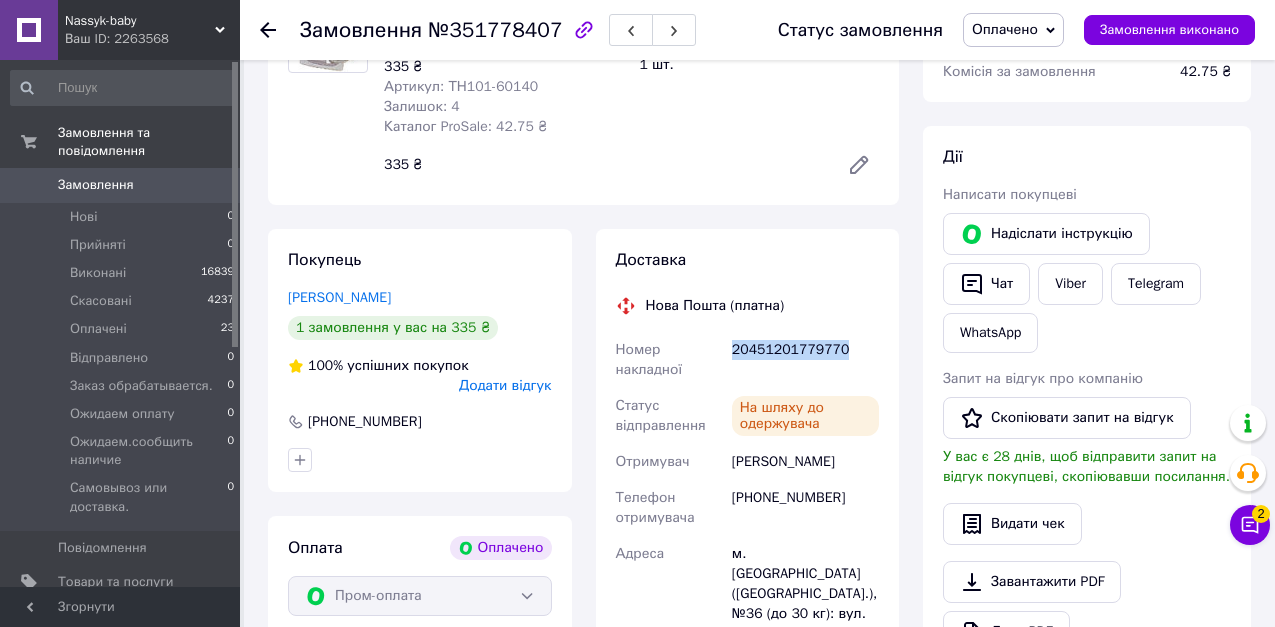 drag, startPoint x: 730, startPoint y: 335, endPoint x: 867, endPoint y: 346, distance: 137.4409 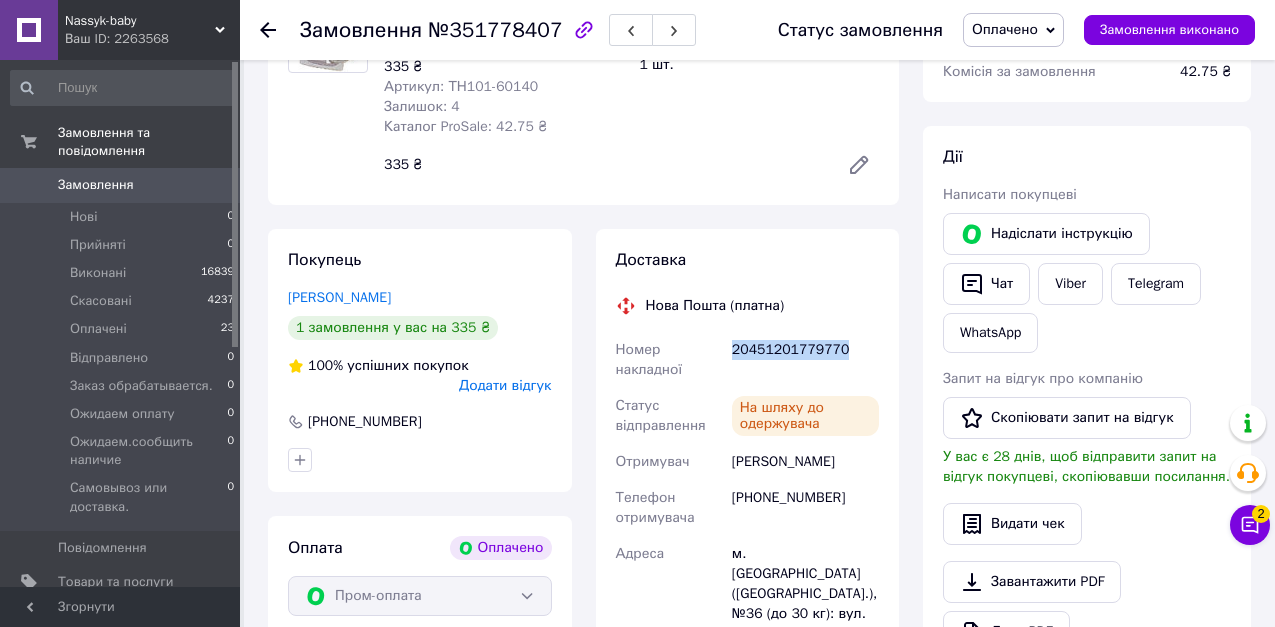 copy on "20451201779770" 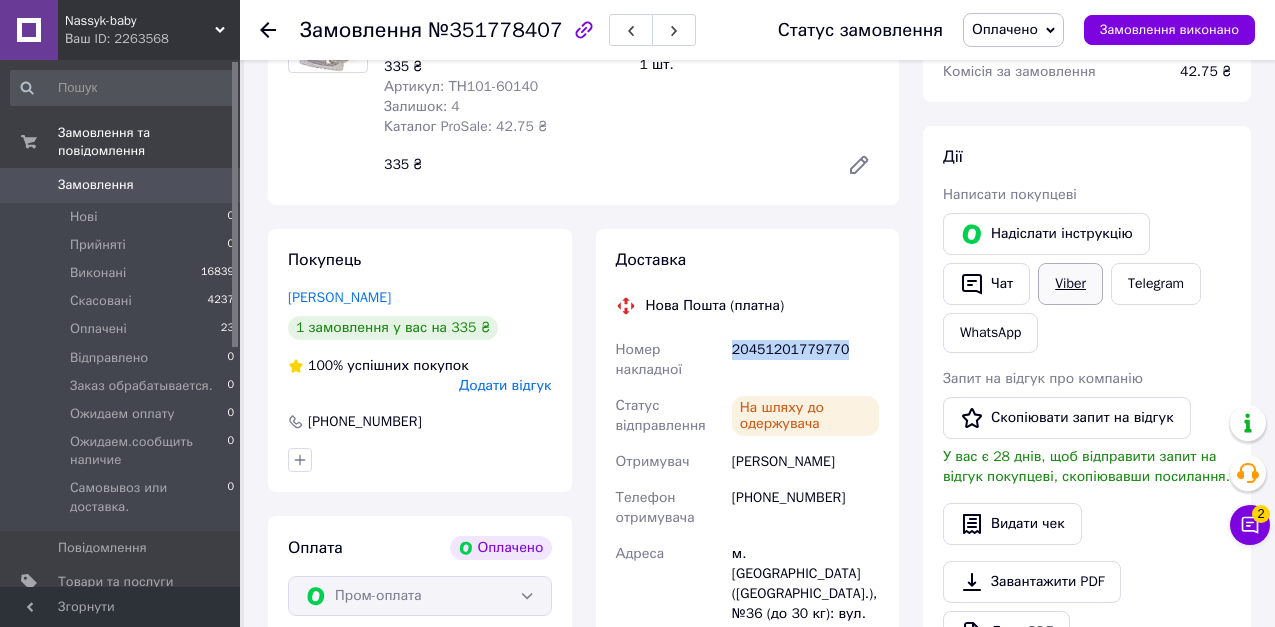 click on "Viber" at bounding box center (1070, 284) 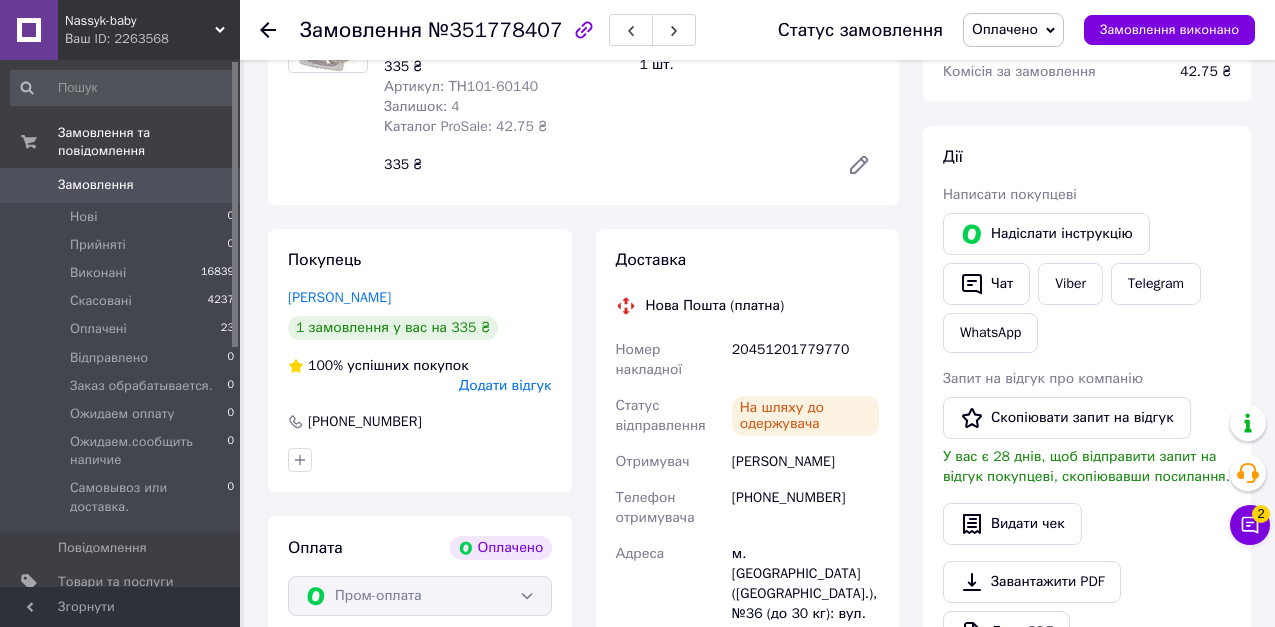 click 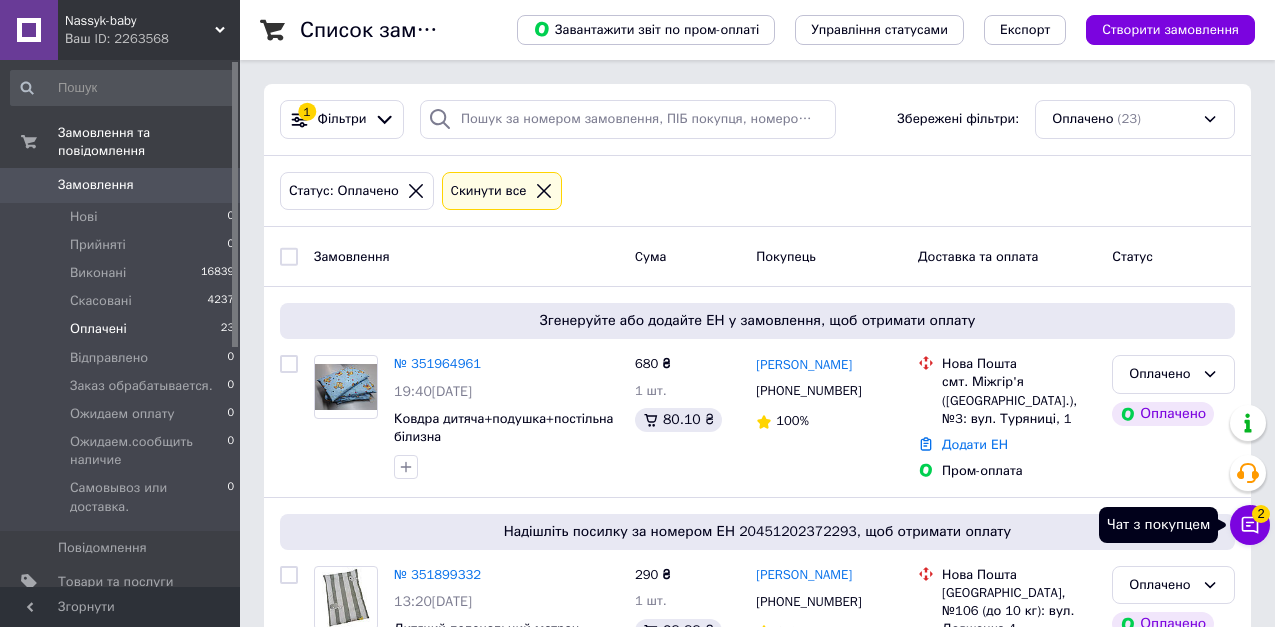 click 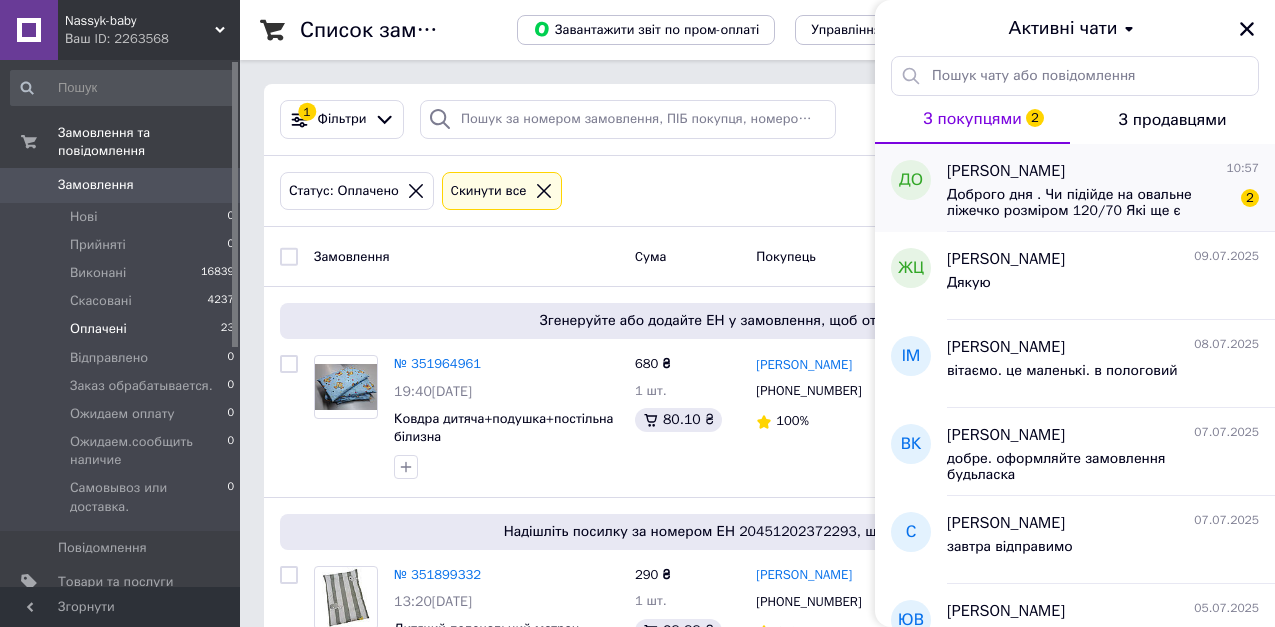 click on "Доброго дня . Чи підійде на овальне ліжечко розміром 120/70
Які ще є варіанти ?" at bounding box center [1089, 203] 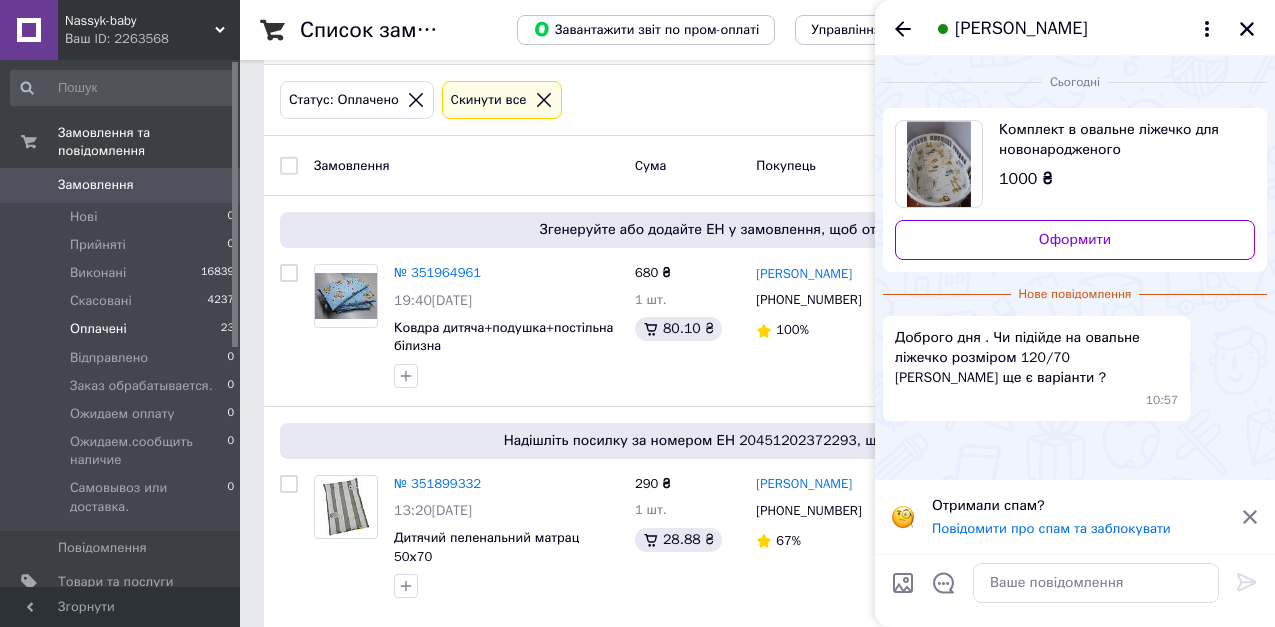 scroll, scrollTop: 200, scrollLeft: 0, axis: vertical 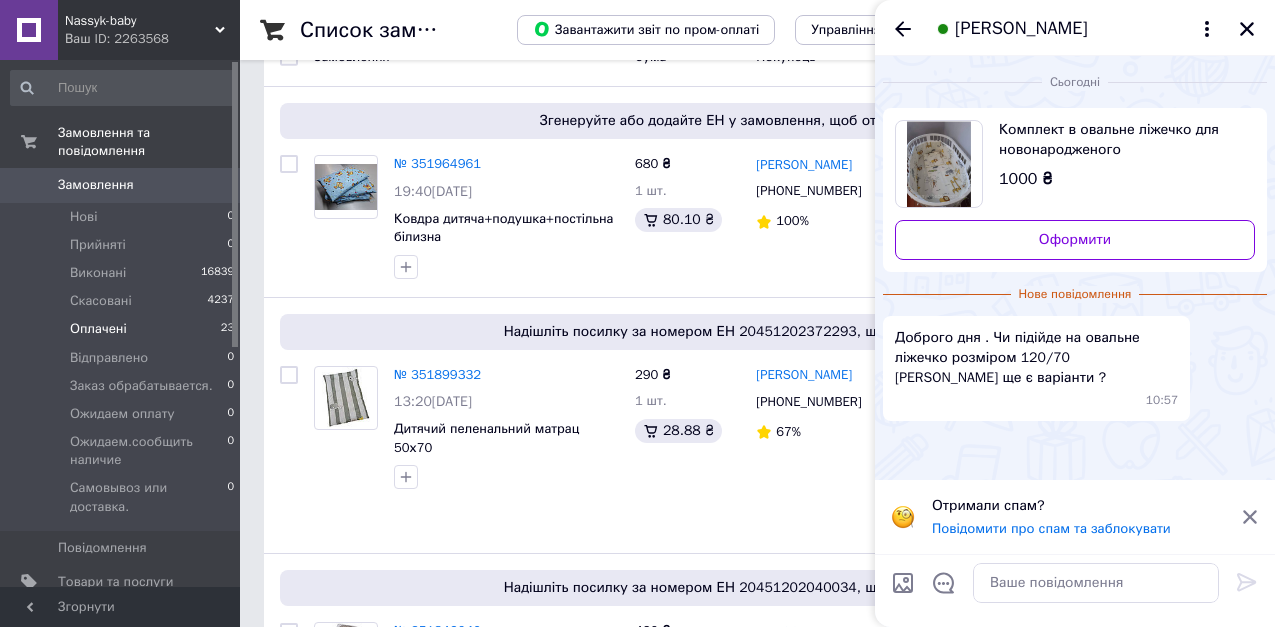 click 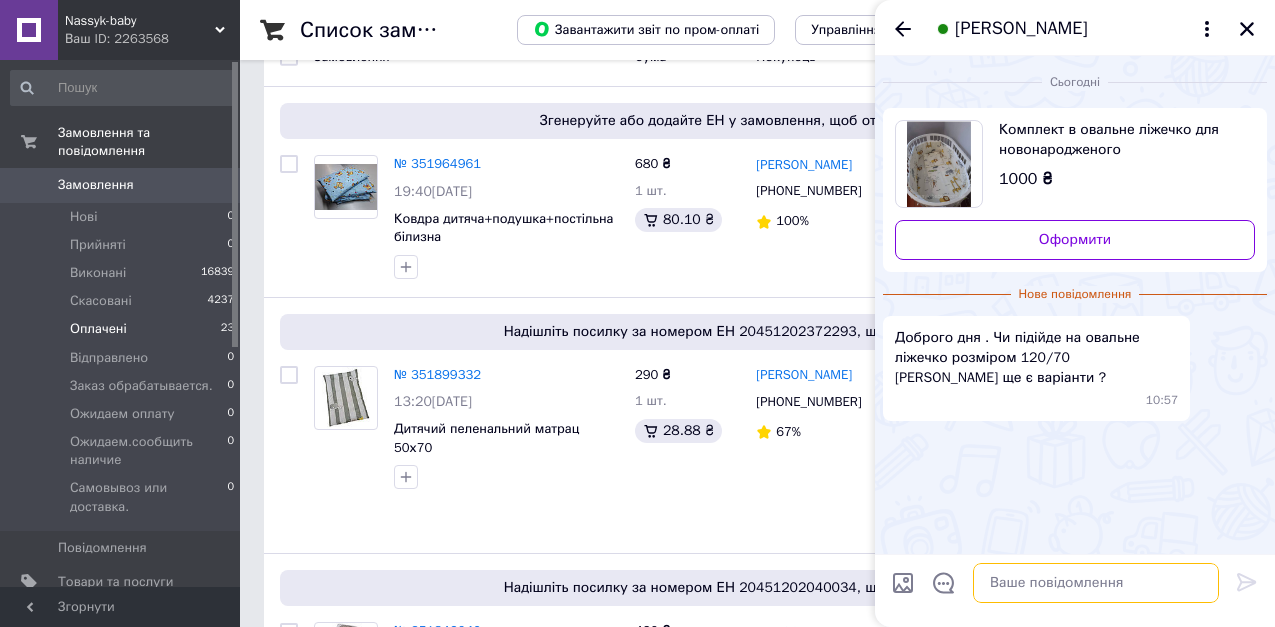 click at bounding box center [1096, 583] 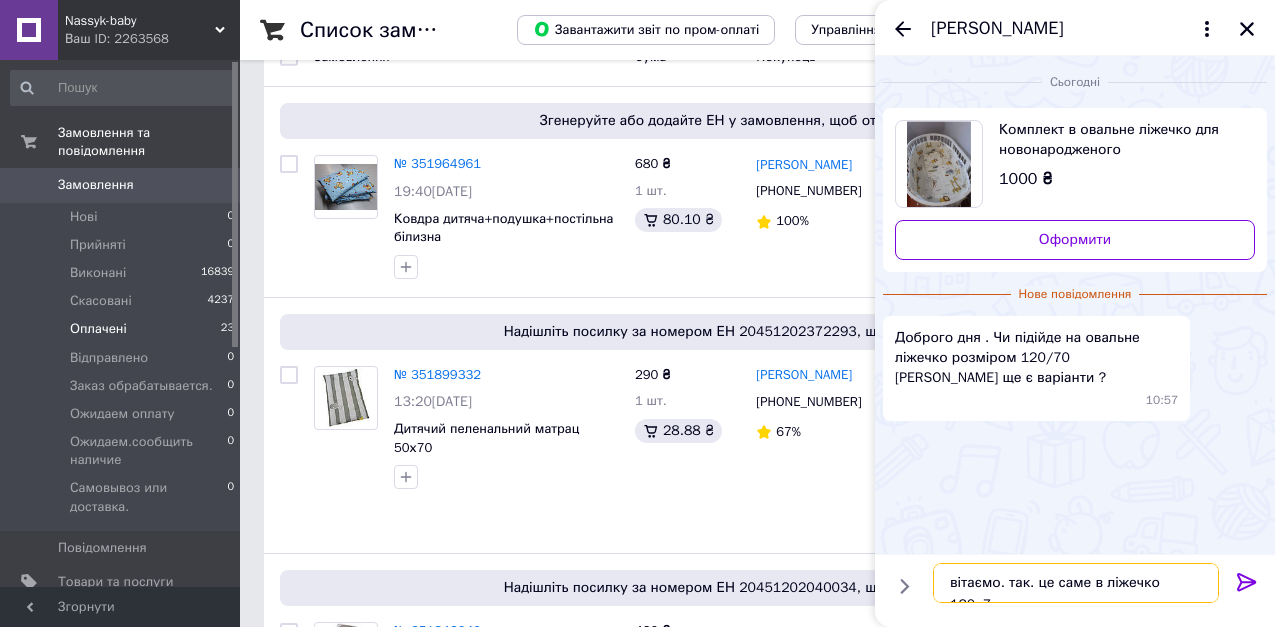 type on "вітаємо. так. це саме в ліжечко 120х70" 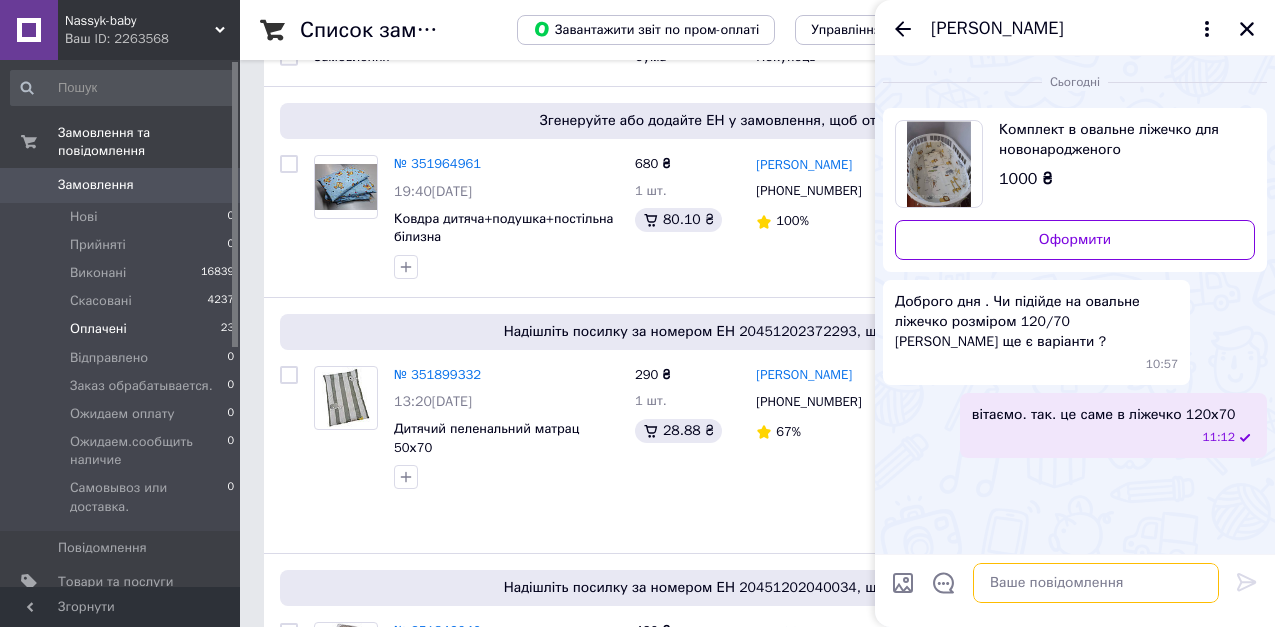 click at bounding box center [1096, 583] 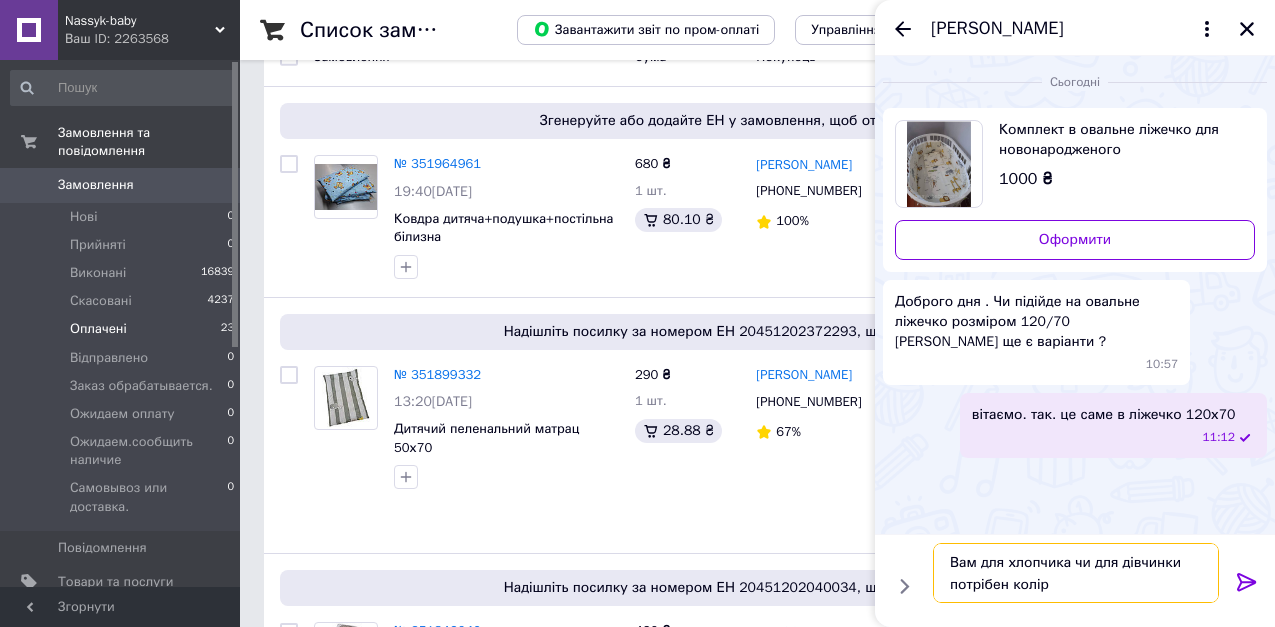 type on "Вам для хлопчика чи для дівчинки потрібен колір?" 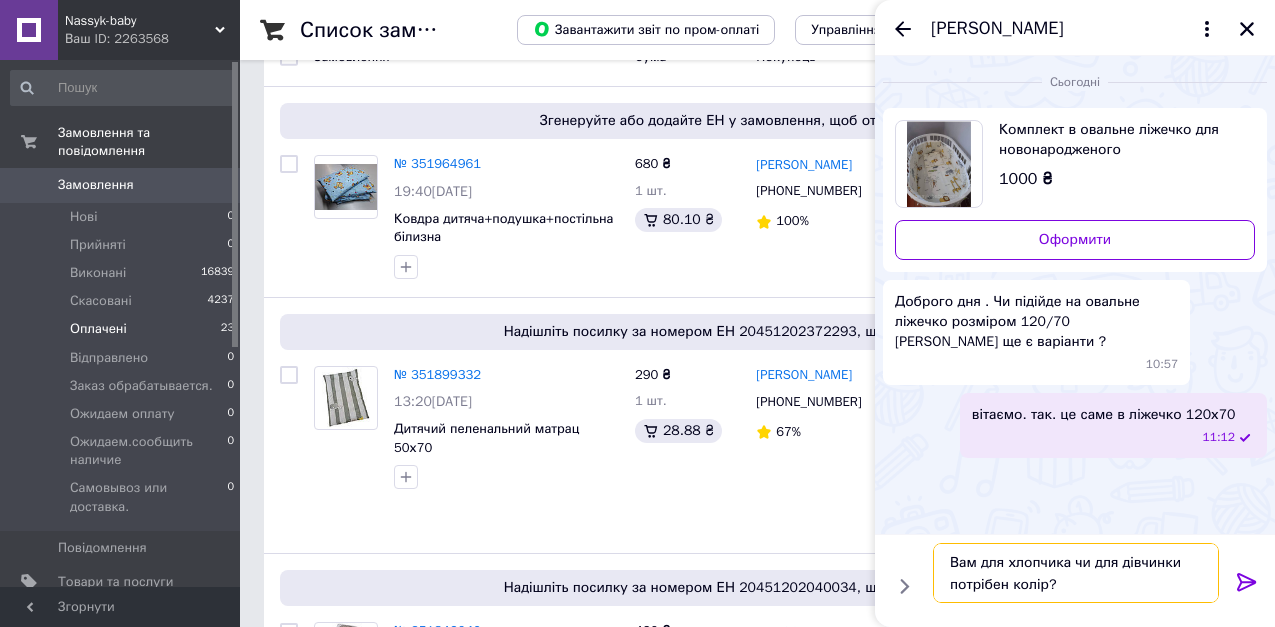 type 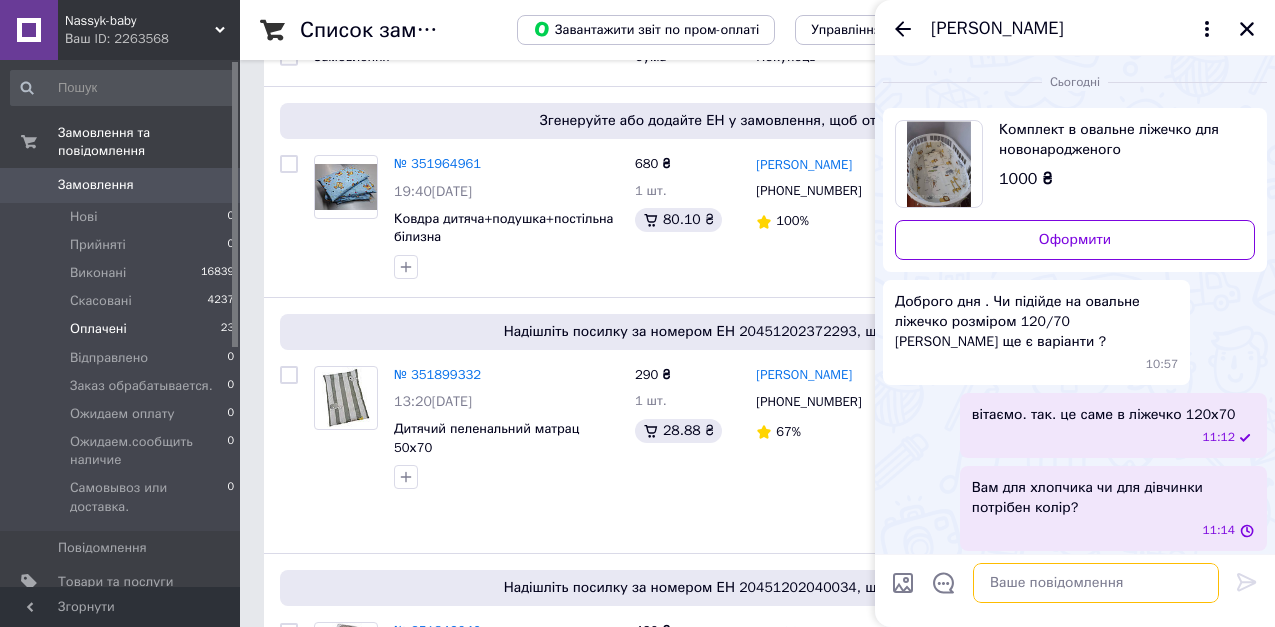 scroll, scrollTop: 5, scrollLeft: 0, axis: vertical 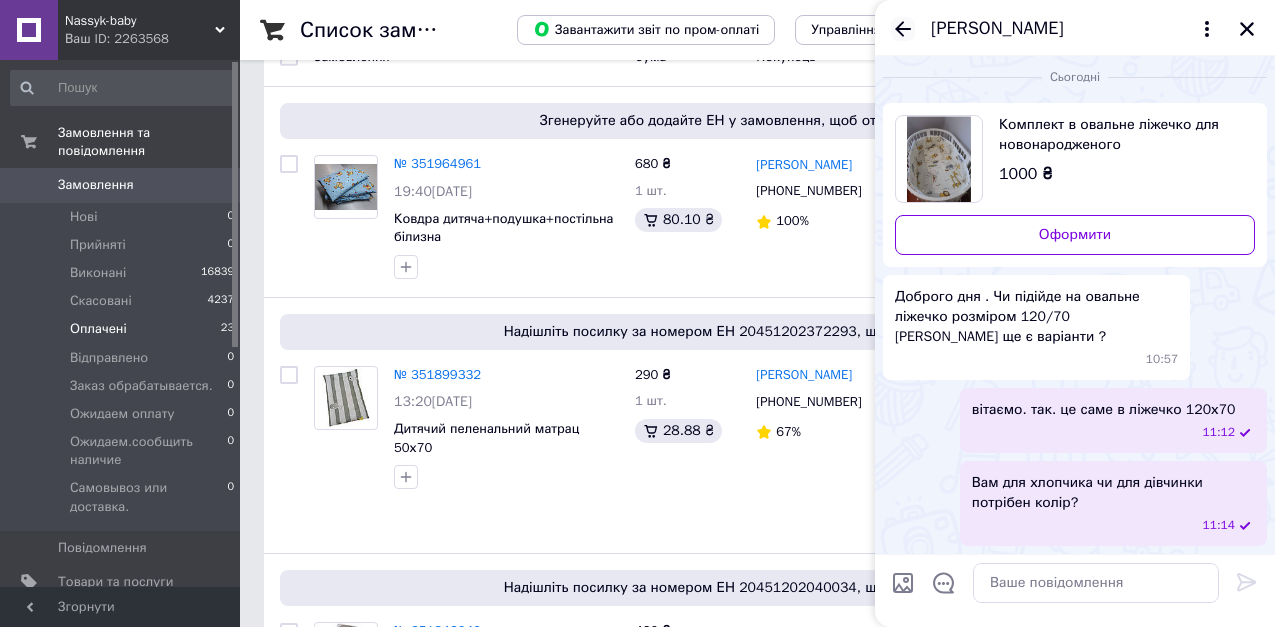 click 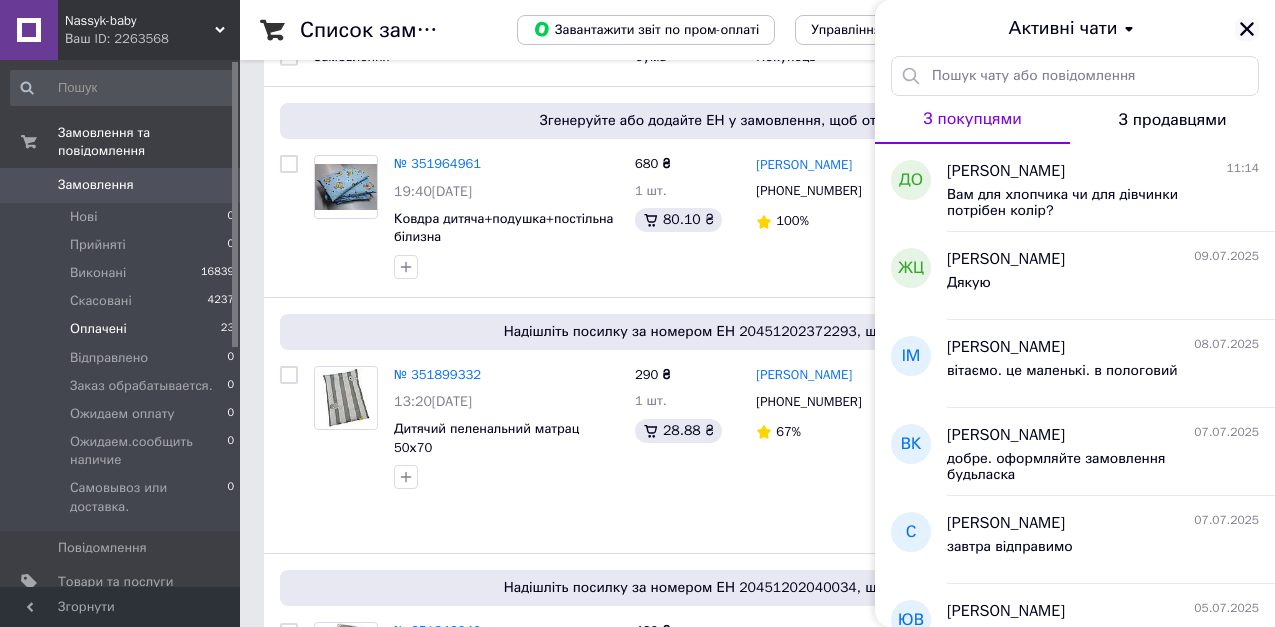 click 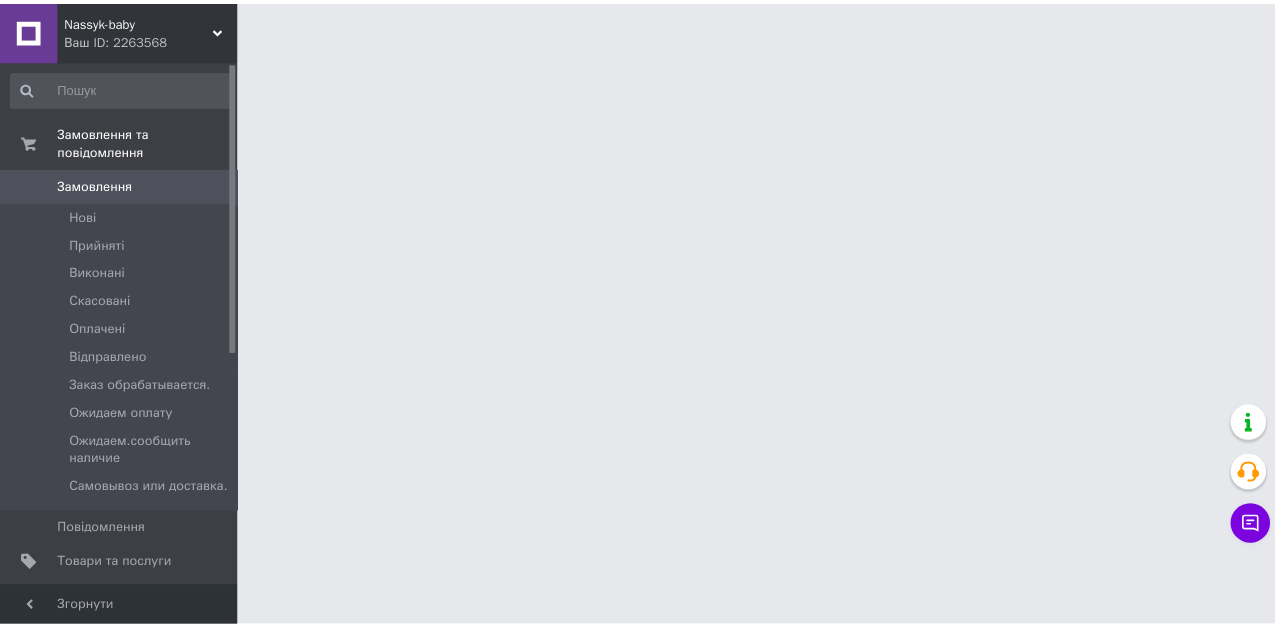 scroll, scrollTop: 0, scrollLeft: 0, axis: both 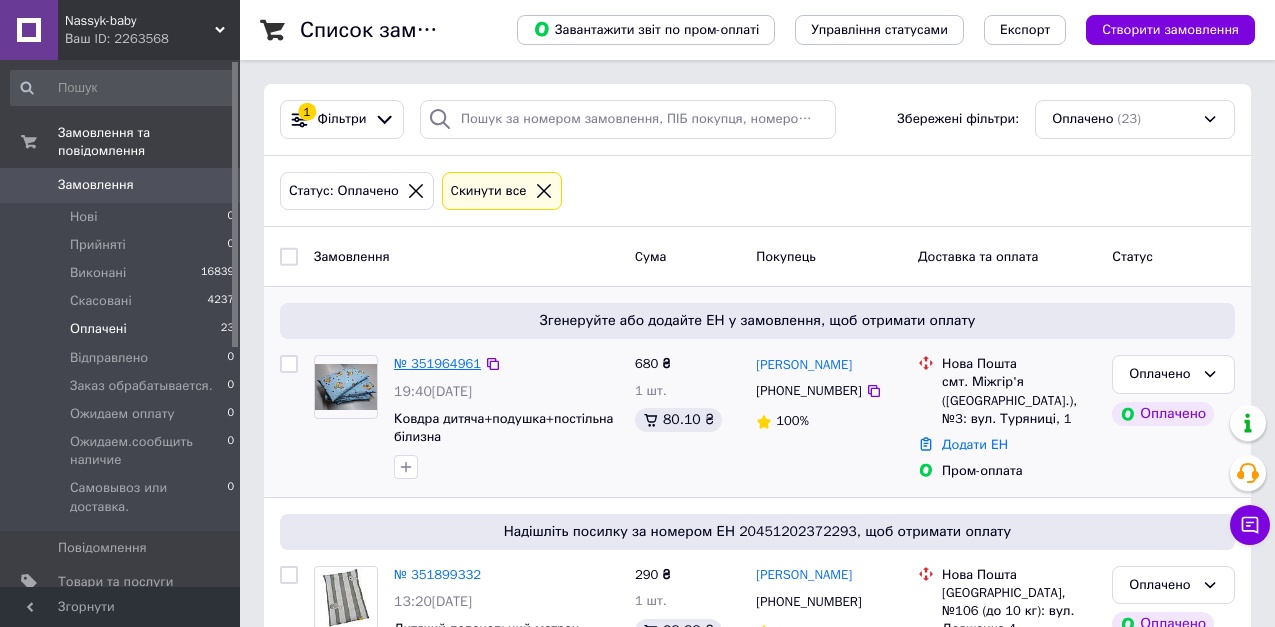 click on "№ 351964961" at bounding box center (437, 363) 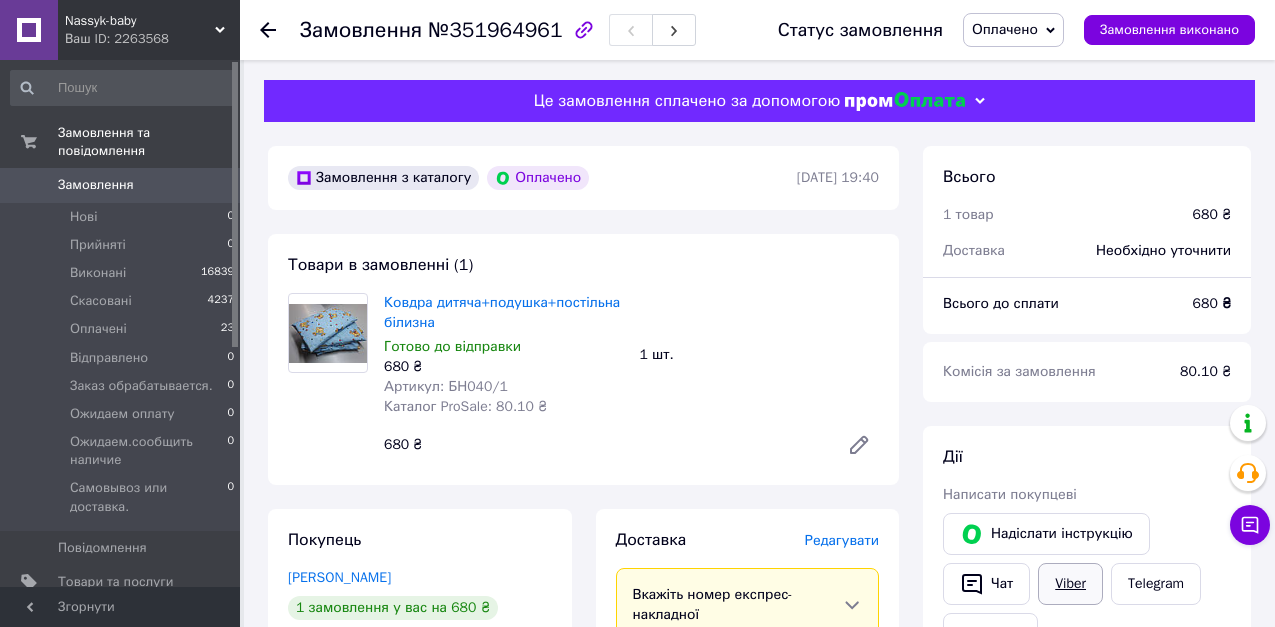 click on "Viber" at bounding box center [1070, 584] 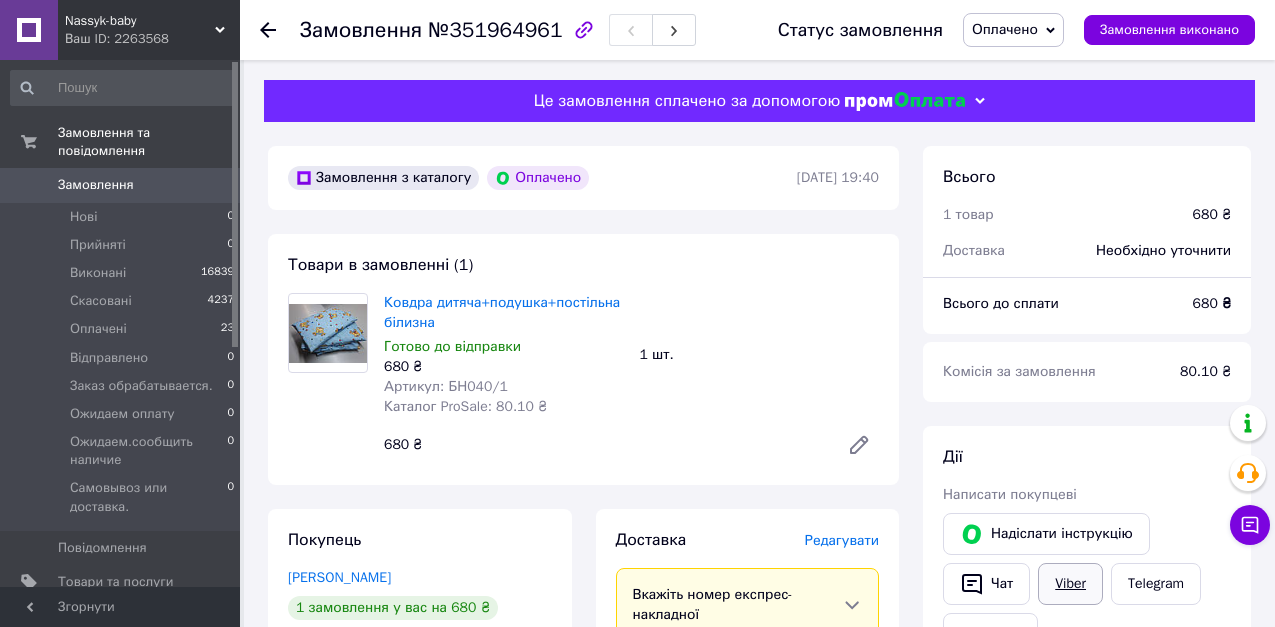click on "Viber" at bounding box center (1070, 584) 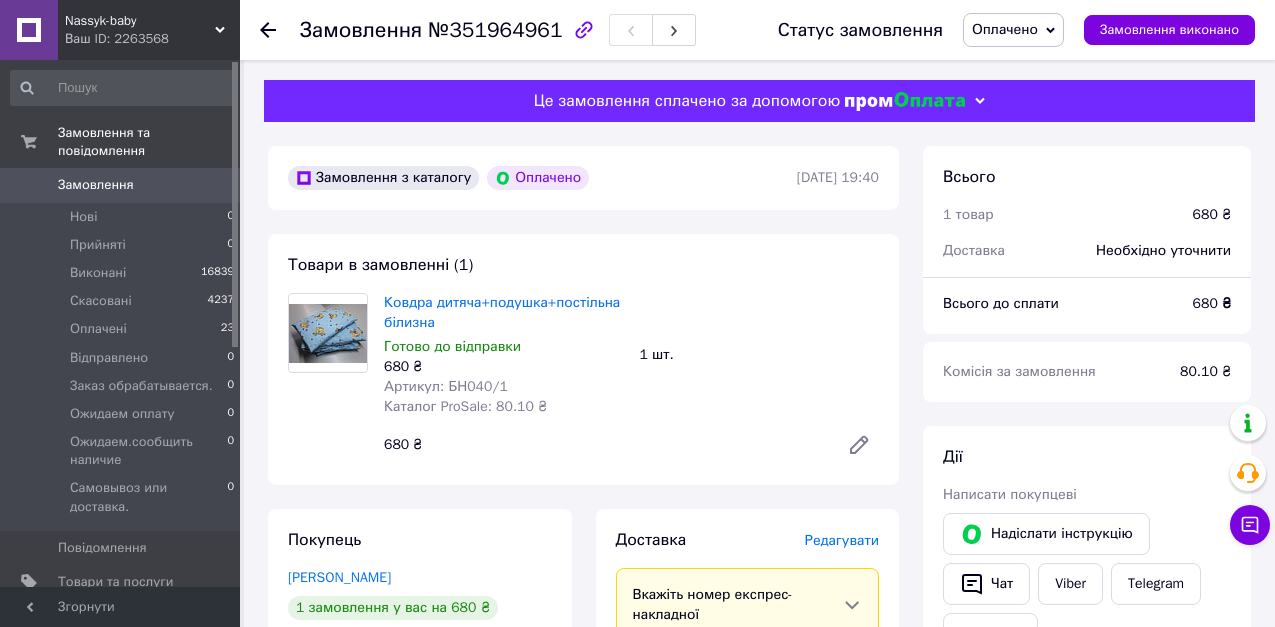 scroll, scrollTop: 100, scrollLeft: 0, axis: vertical 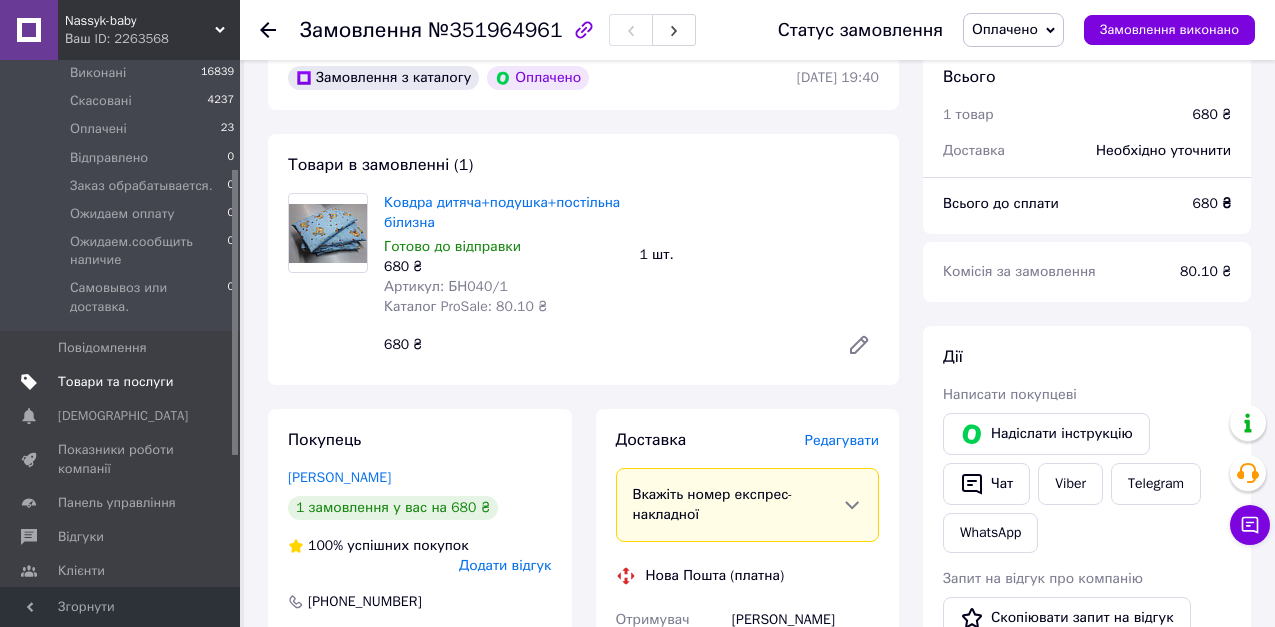 click on "Товари та послуги" at bounding box center (115, 382) 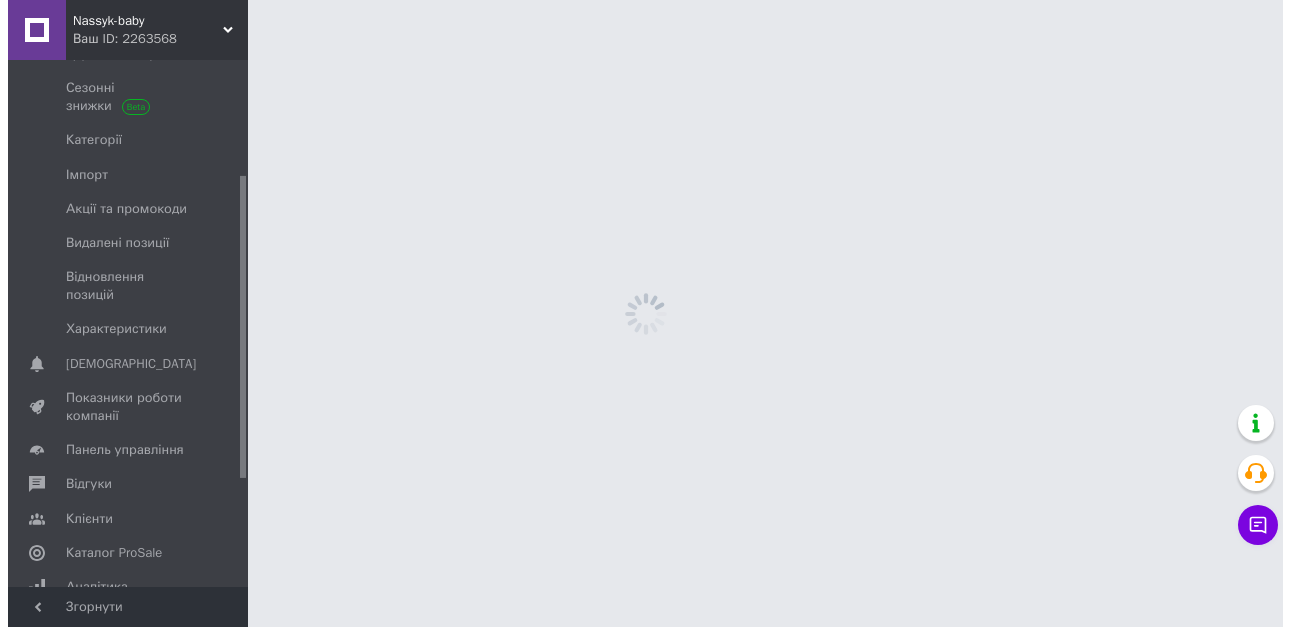 scroll, scrollTop: 0, scrollLeft: 0, axis: both 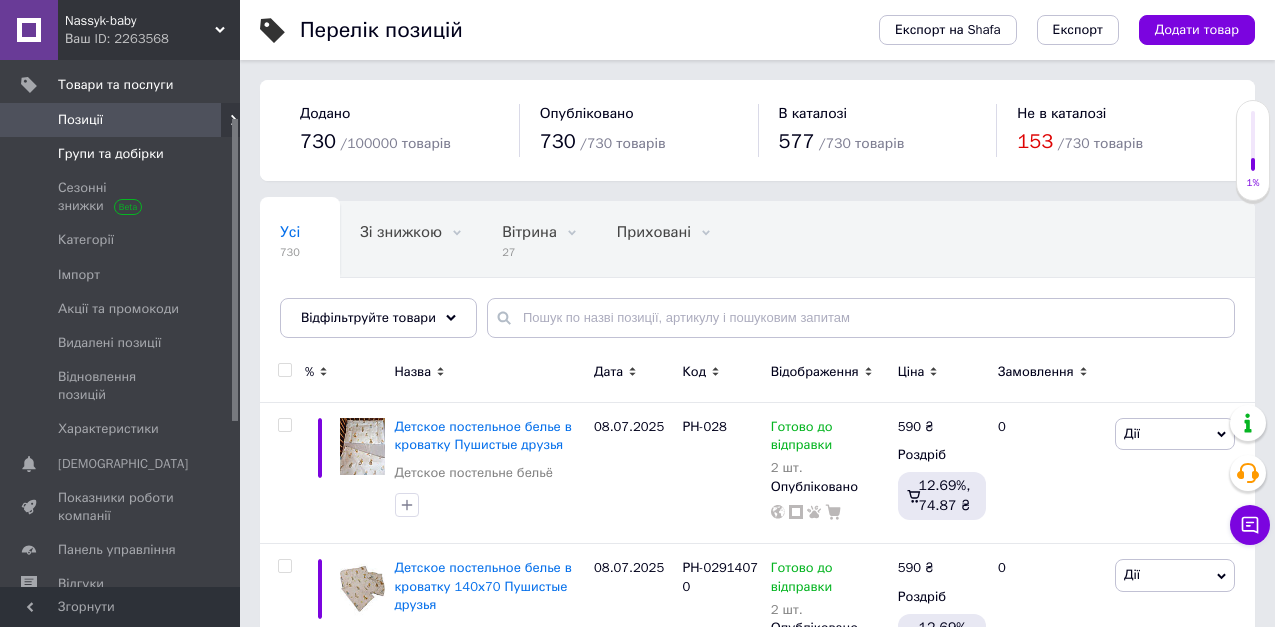 click on "Групи та добірки" at bounding box center (111, 154) 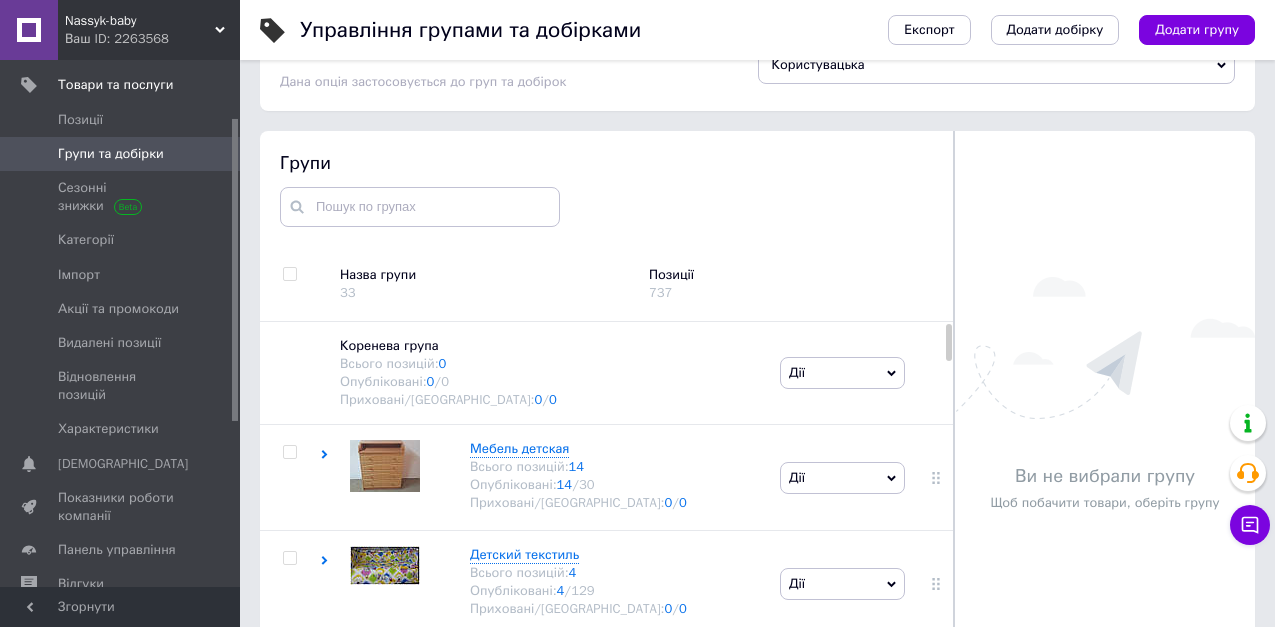scroll, scrollTop: 113, scrollLeft: 0, axis: vertical 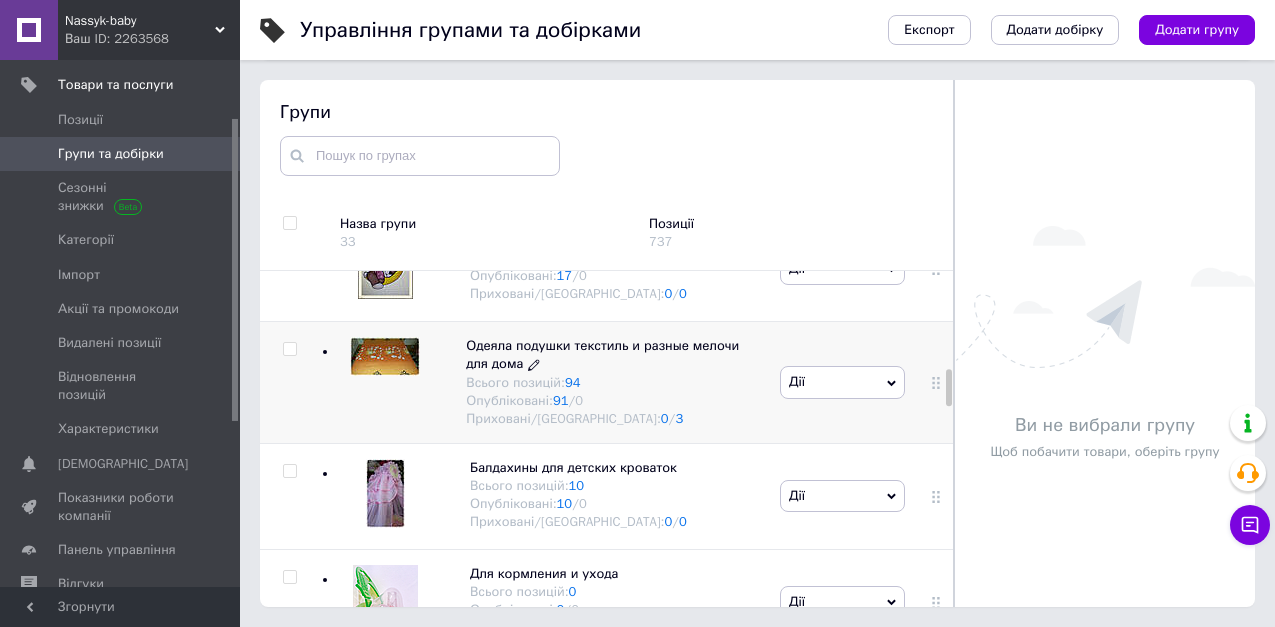 click on "Одеяла подушки текстиль и разные мелочи для дома" at bounding box center [602, 354] 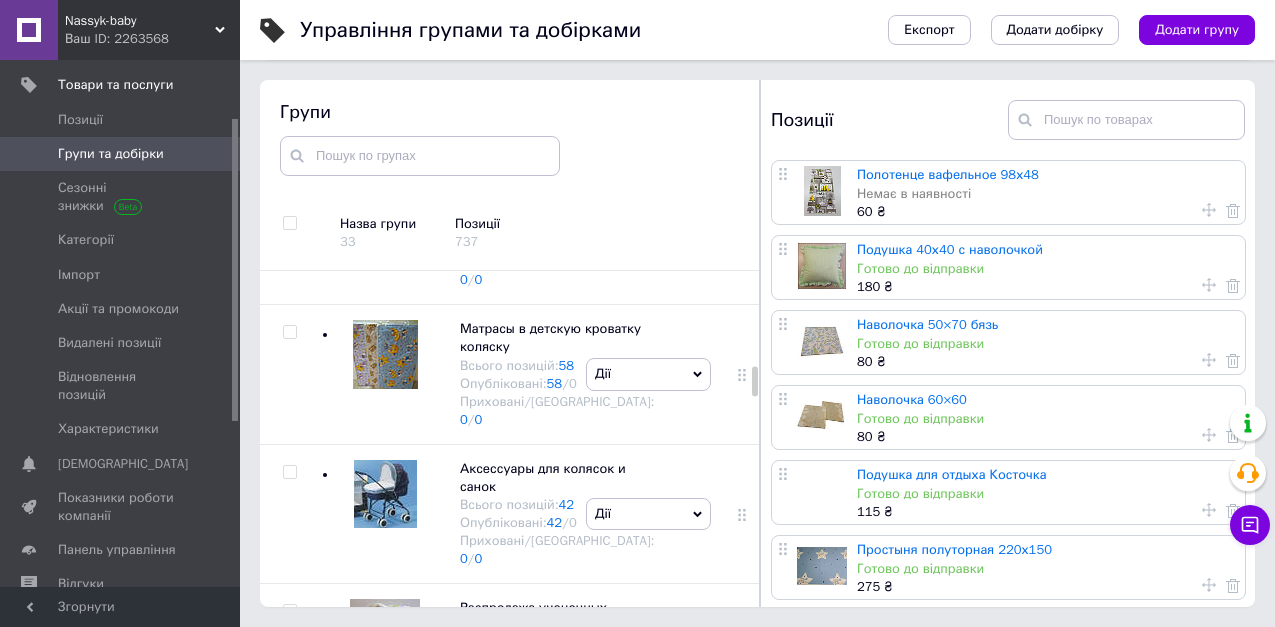 scroll, scrollTop: 1488, scrollLeft: 0, axis: vertical 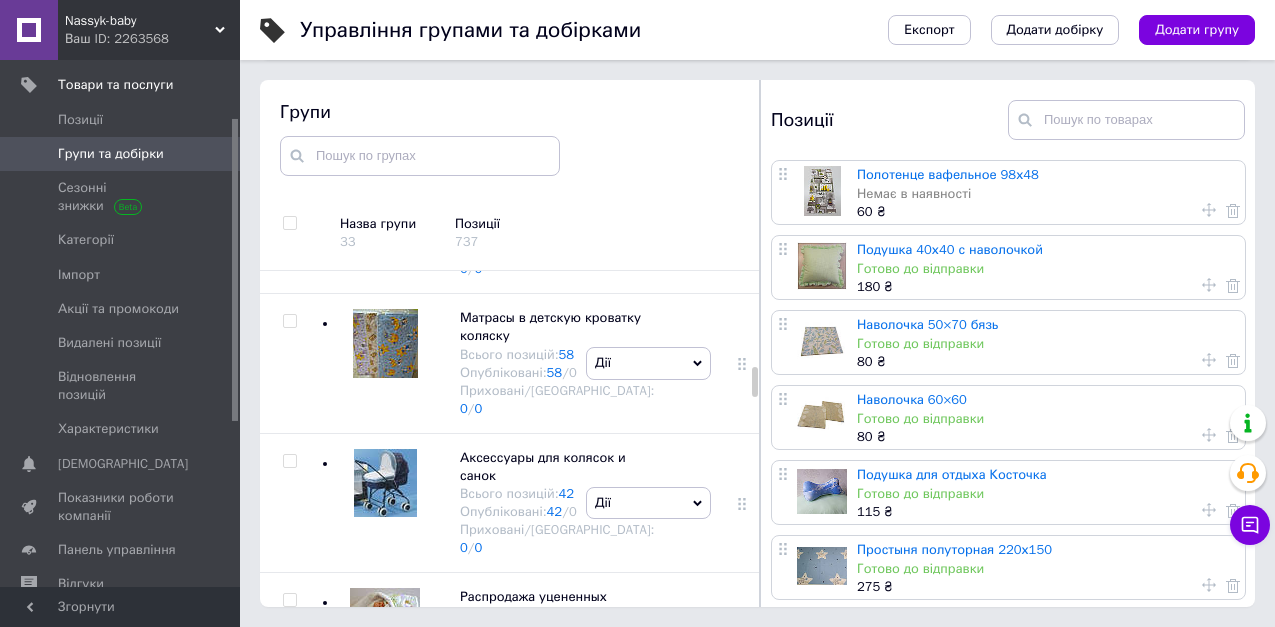 click 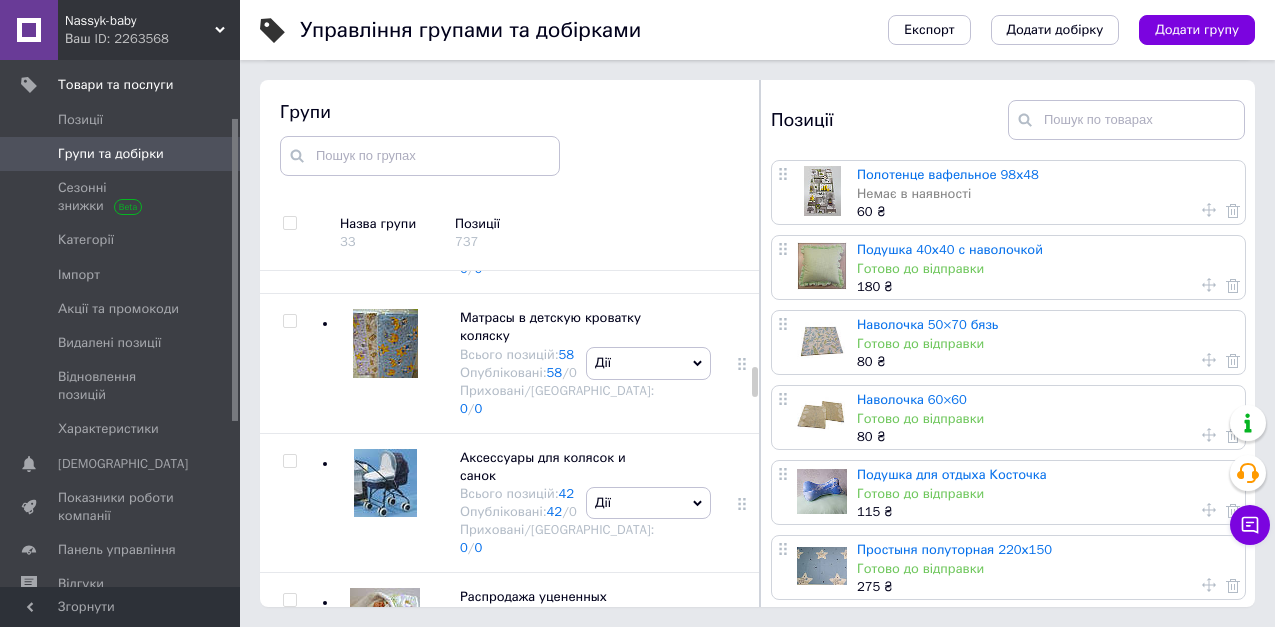 click on "Додати товар" at bounding box center (648, 122) 